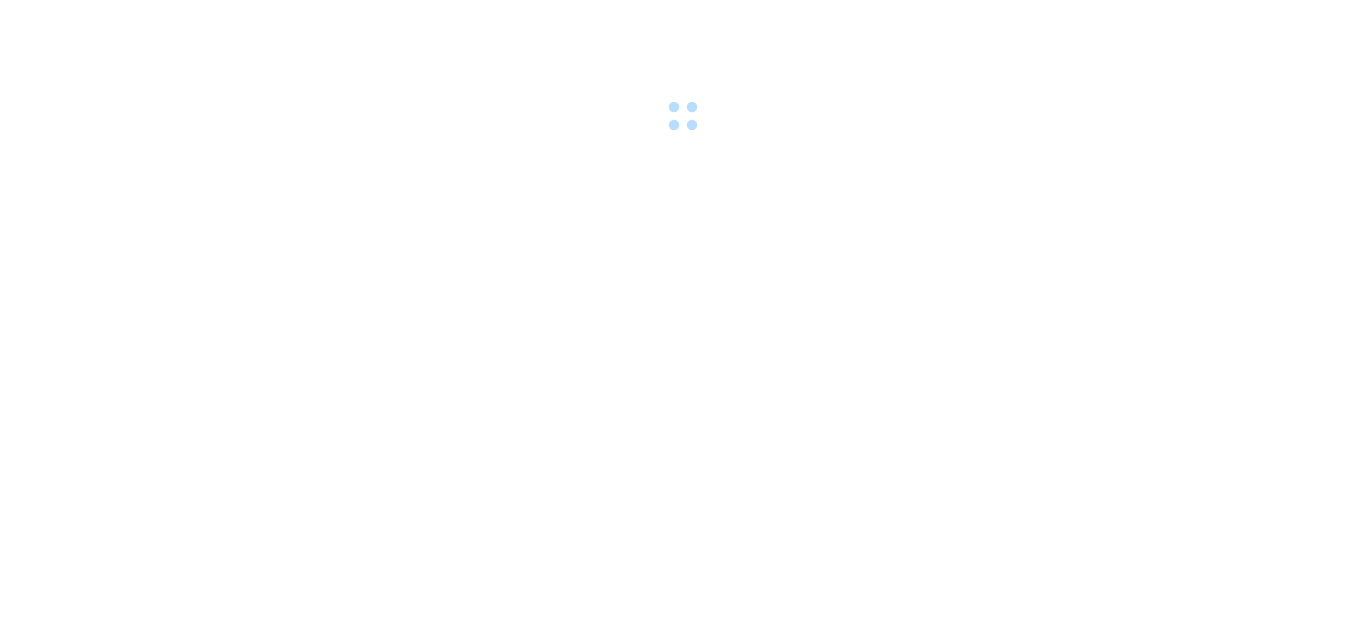 scroll, scrollTop: 0, scrollLeft: 0, axis: both 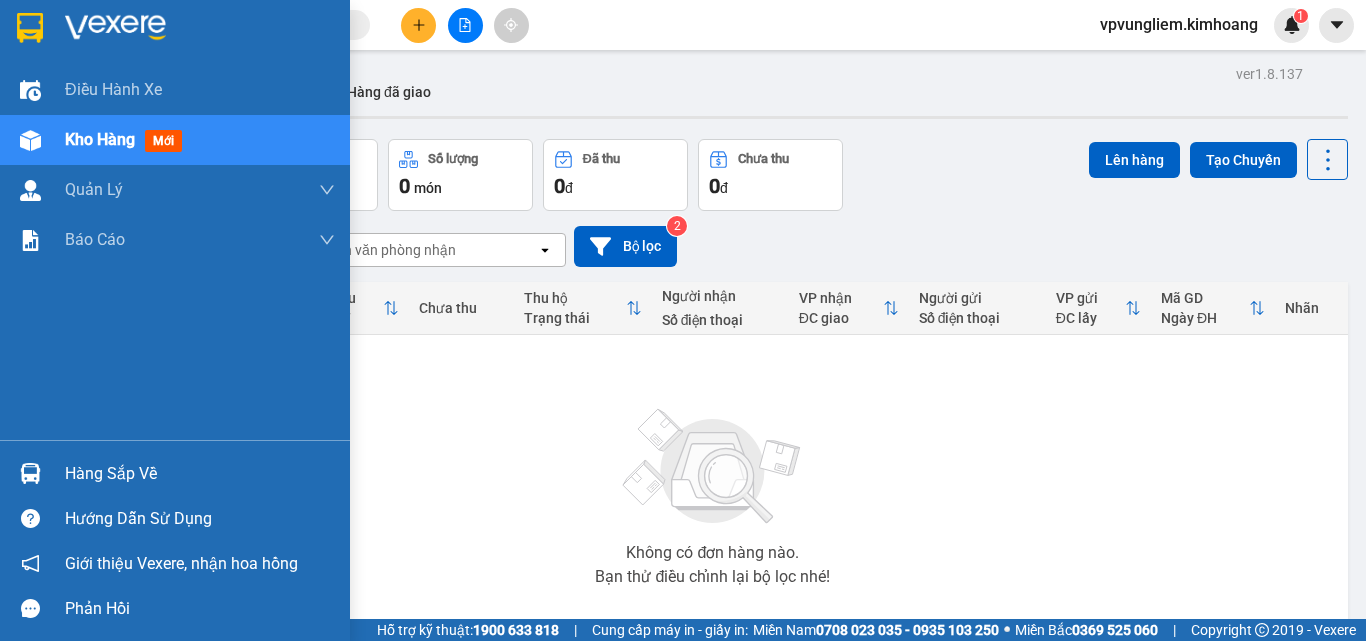 click on "Hàng sắp về" at bounding box center (200, 474) 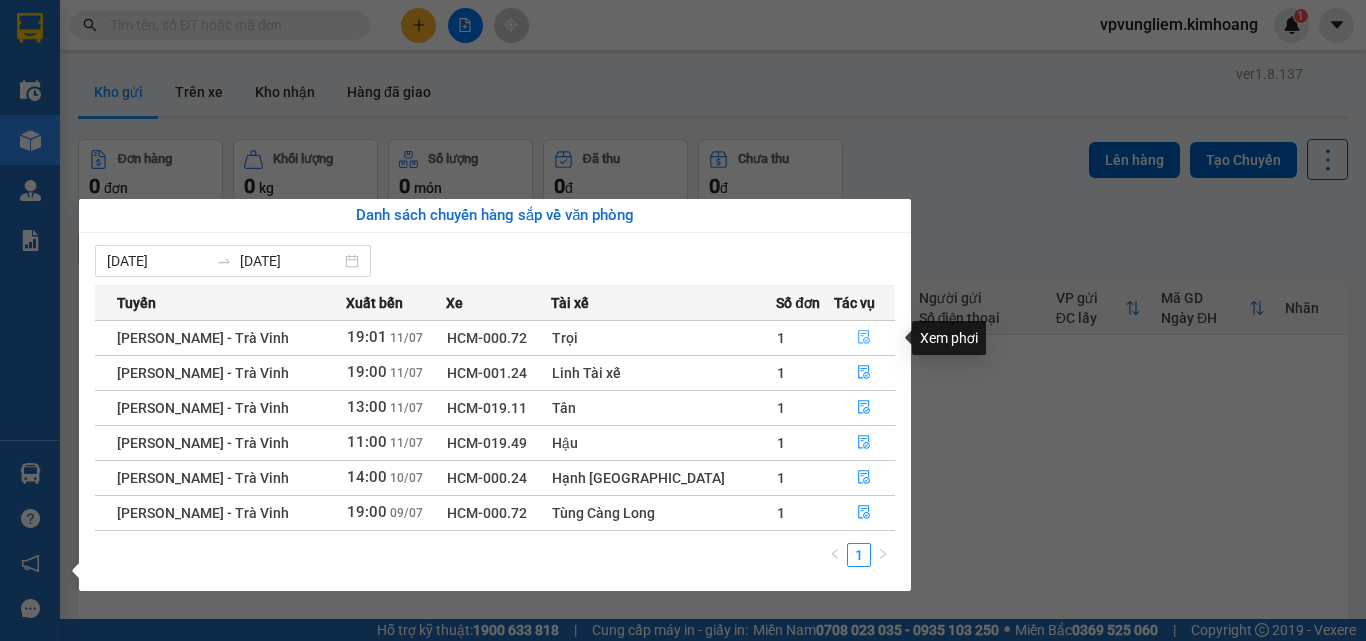 click 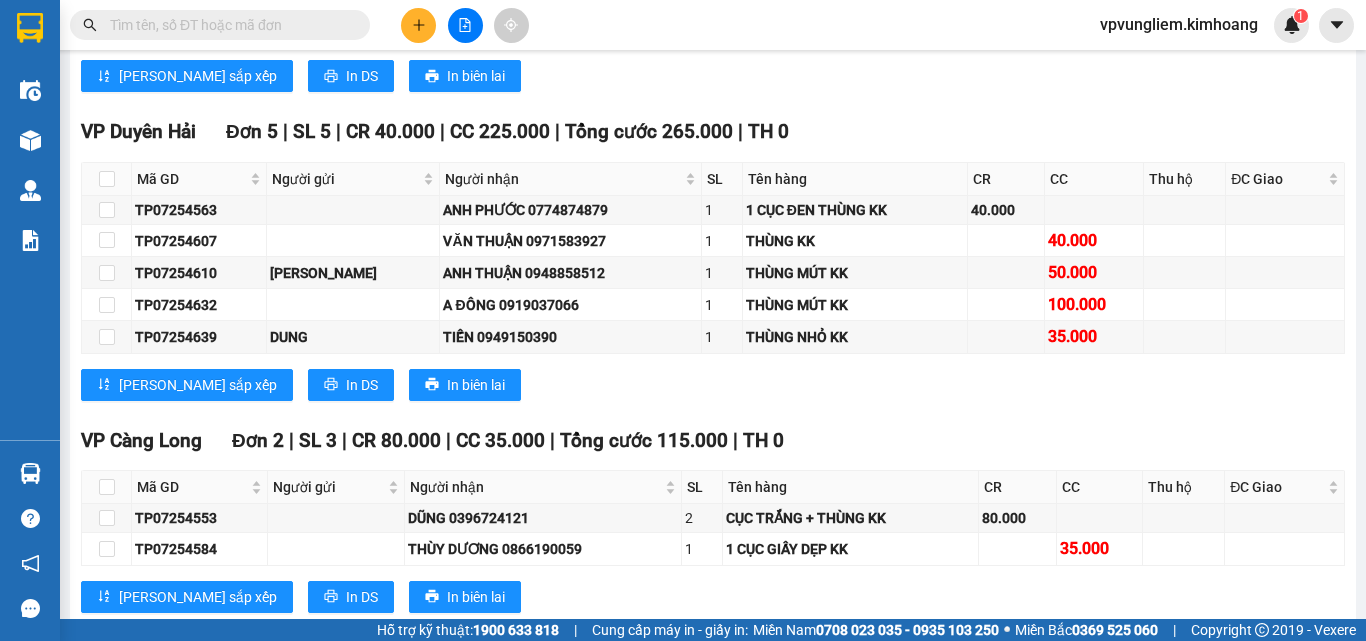 scroll, scrollTop: 4031, scrollLeft: 0, axis: vertical 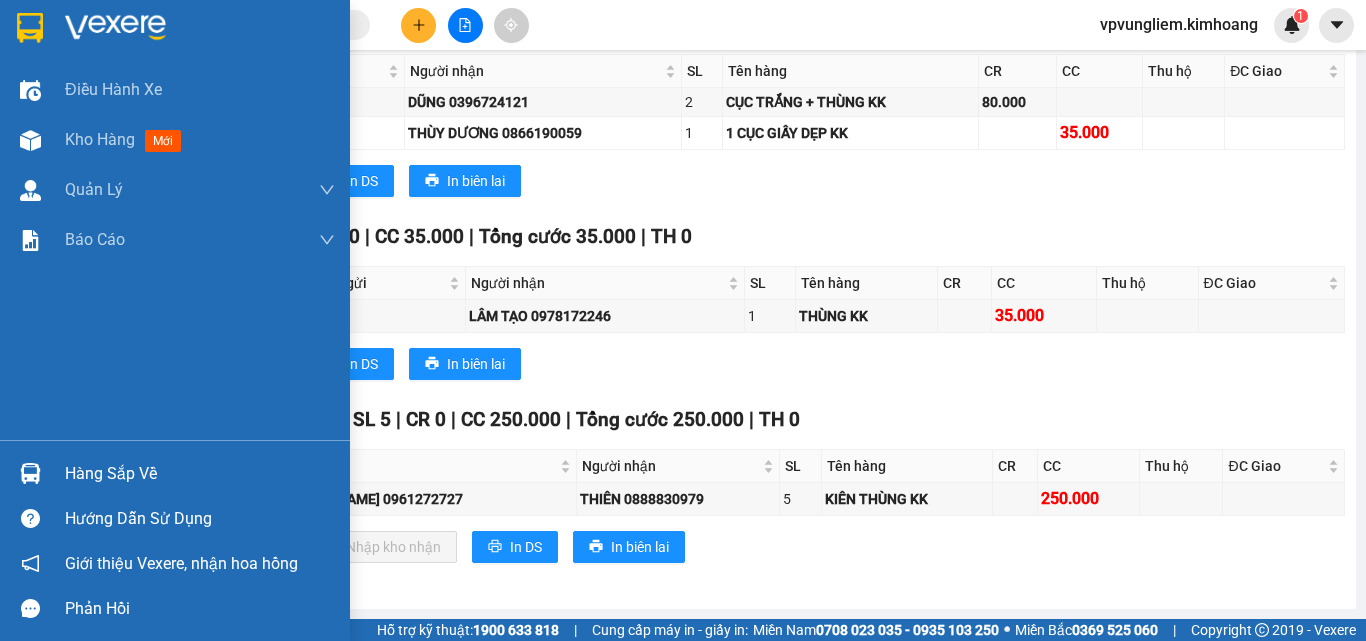 click on "Hàng sắp về" at bounding box center (200, 474) 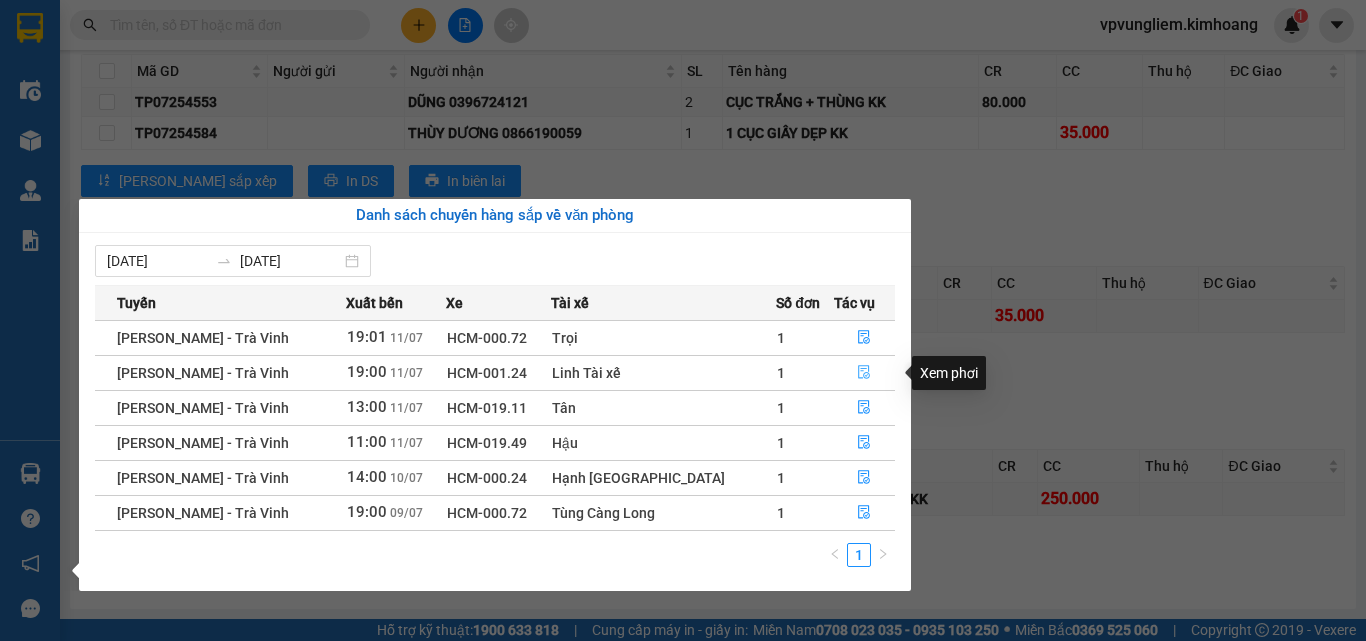 click 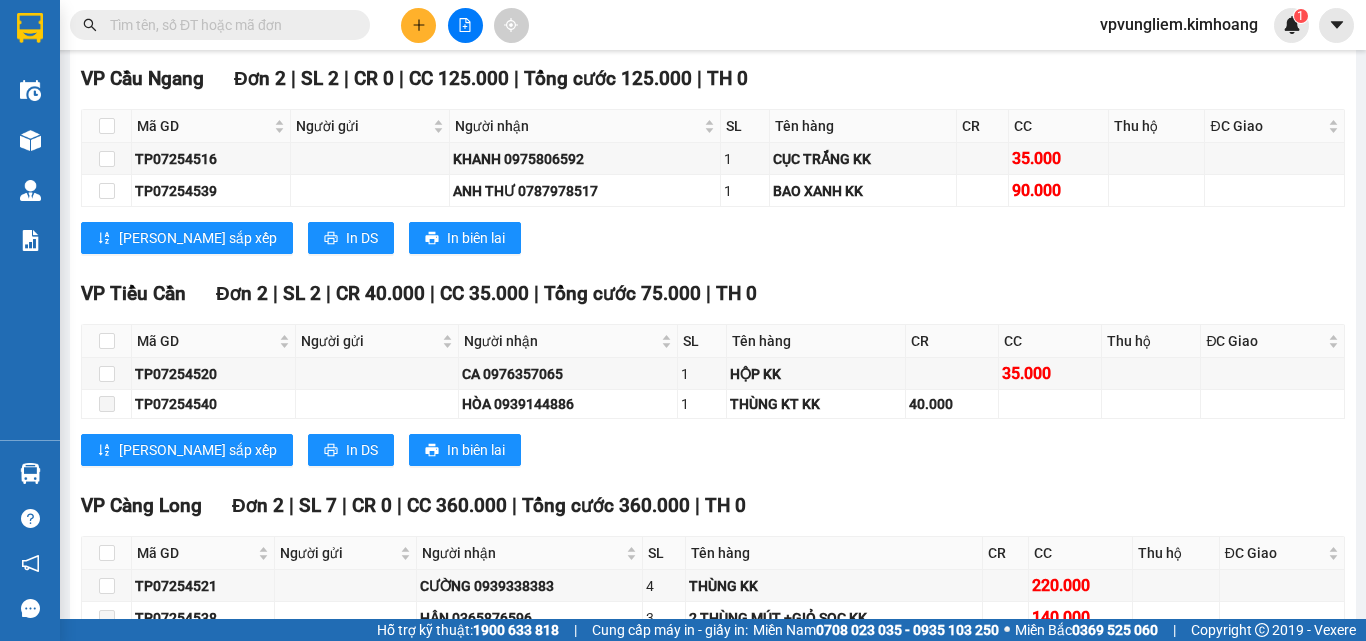 scroll, scrollTop: 2038, scrollLeft: 0, axis: vertical 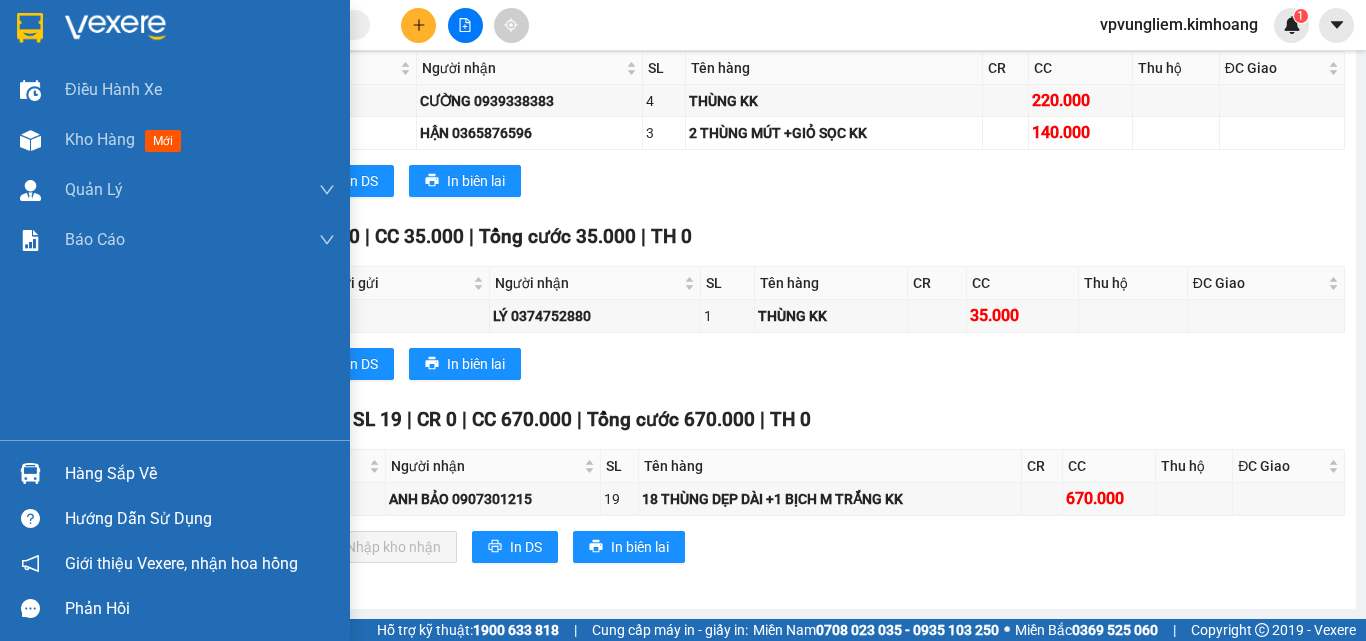 click on "Hàng sắp về" at bounding box center (175, 473) 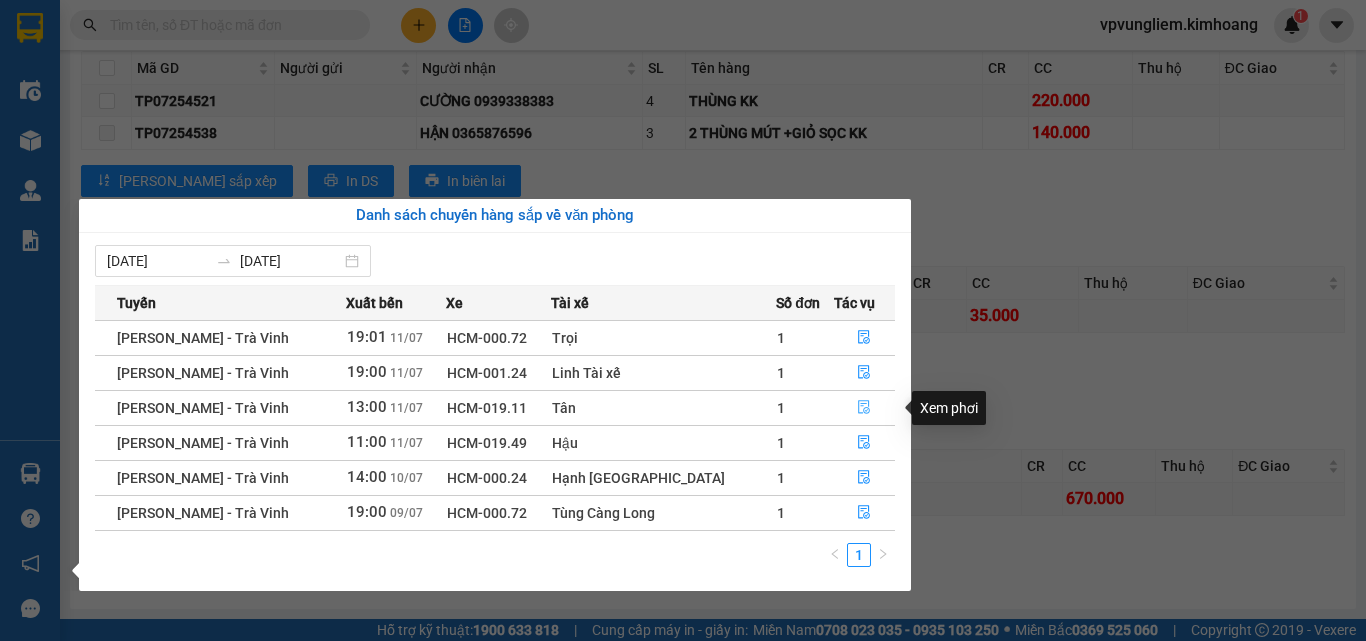 click 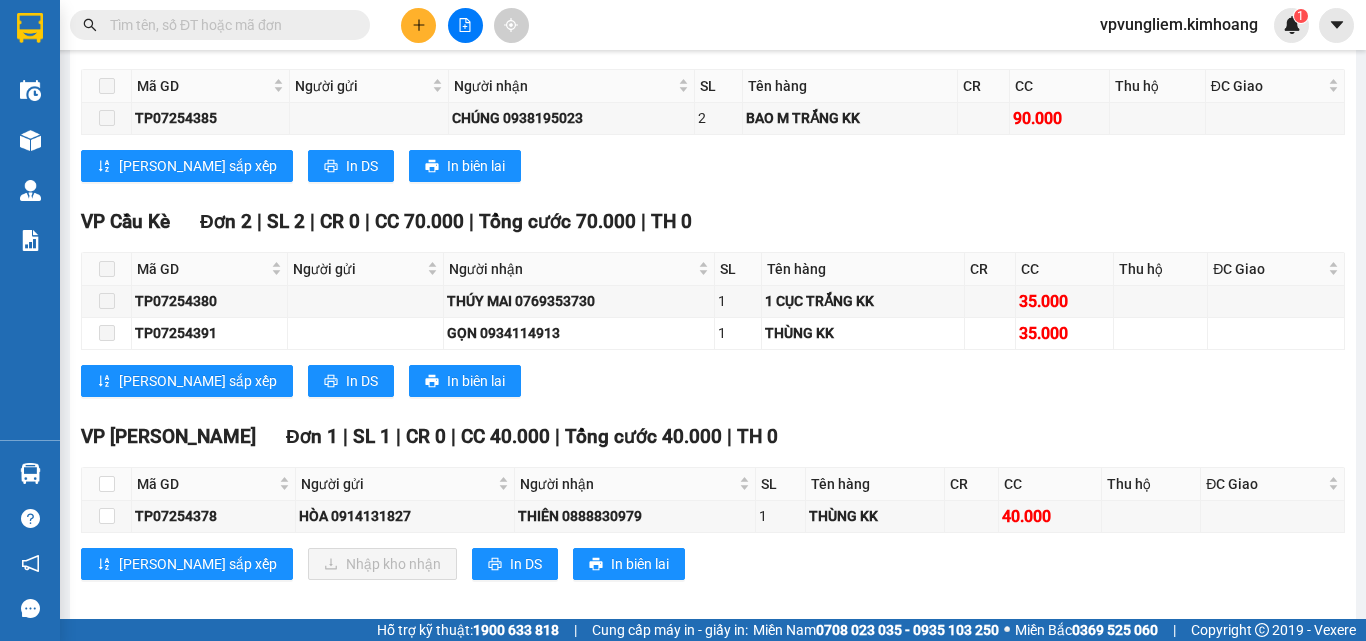 scroll, scrollTop: 1735, scrollLeft: 0, axis: vertical 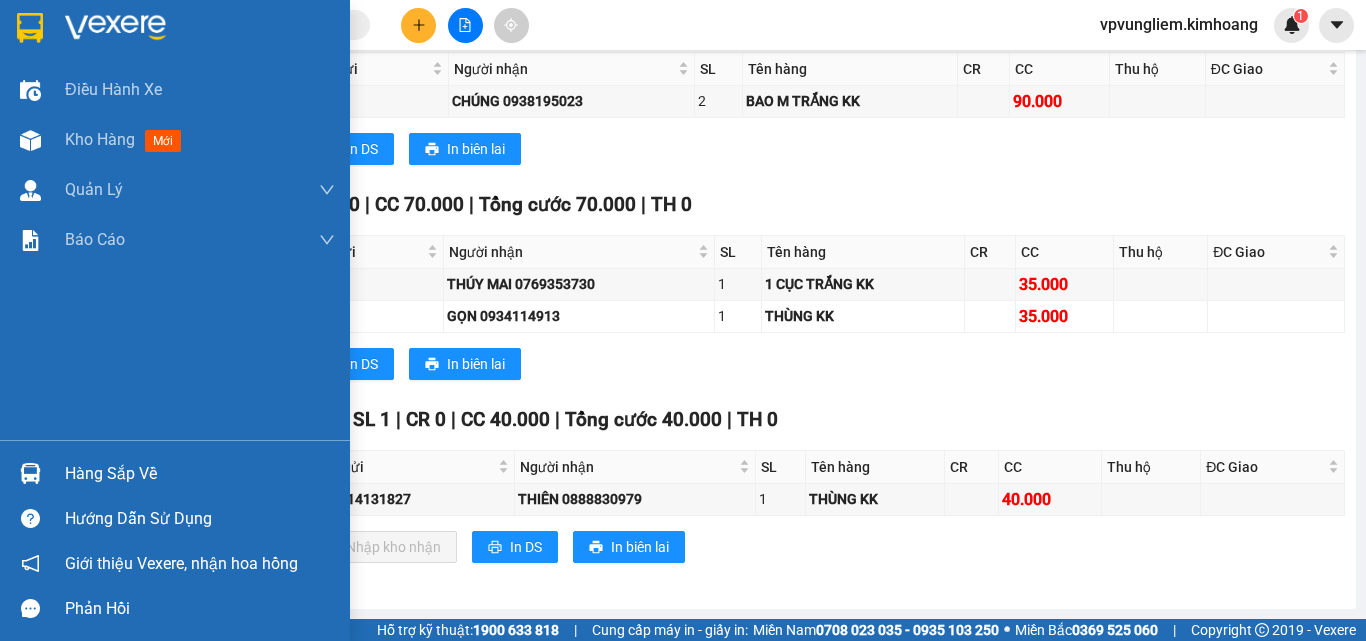 click on "Hàng sắp về" at bounding box center [200, 474] 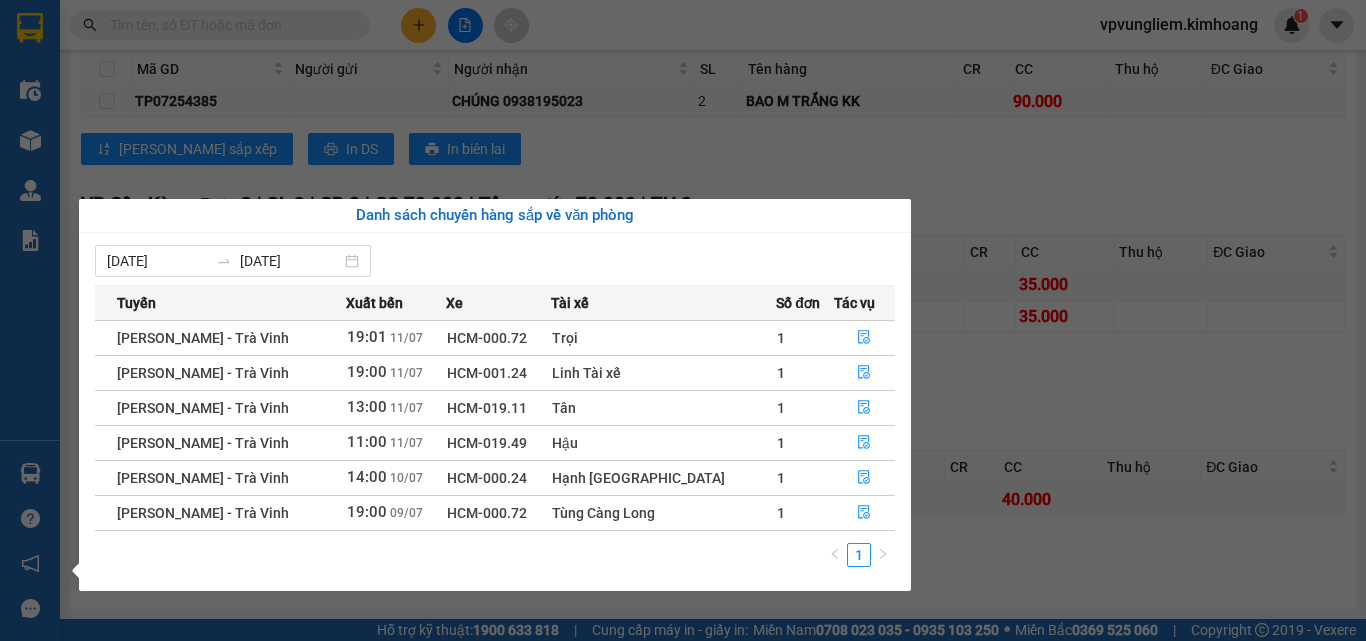 click on "Tuyến Xuất bến Xe Tài xế Số đơn Tác vụ [PERSON_NAME] - [GEOGRAPHIC_DATA] 19:01 [DATE] HCM-000.72 Trọi 1 [PERSON_NAME] - Trà Vinh 19:00 [DATE] HCM-001.24 Linh Tài xế 1 [PERSON_NAME] - Trà Vinh 13:00 [DATE] HCM-019.11 Tân 1 [PERSON_NAME] - Trà Vinh 11:00 [DATE] HCM-019.49 Hậu 1 Hồ Chí Minh - Trà Vinh 14:00 [DATE] HCM-000.24 Hạnh tx 1 [PERSON_NAME] - Trà Vinh 19:00 [DATE] HCM-000.72 Tùng Càng Long 1 1" at bounding box center [495, 432] 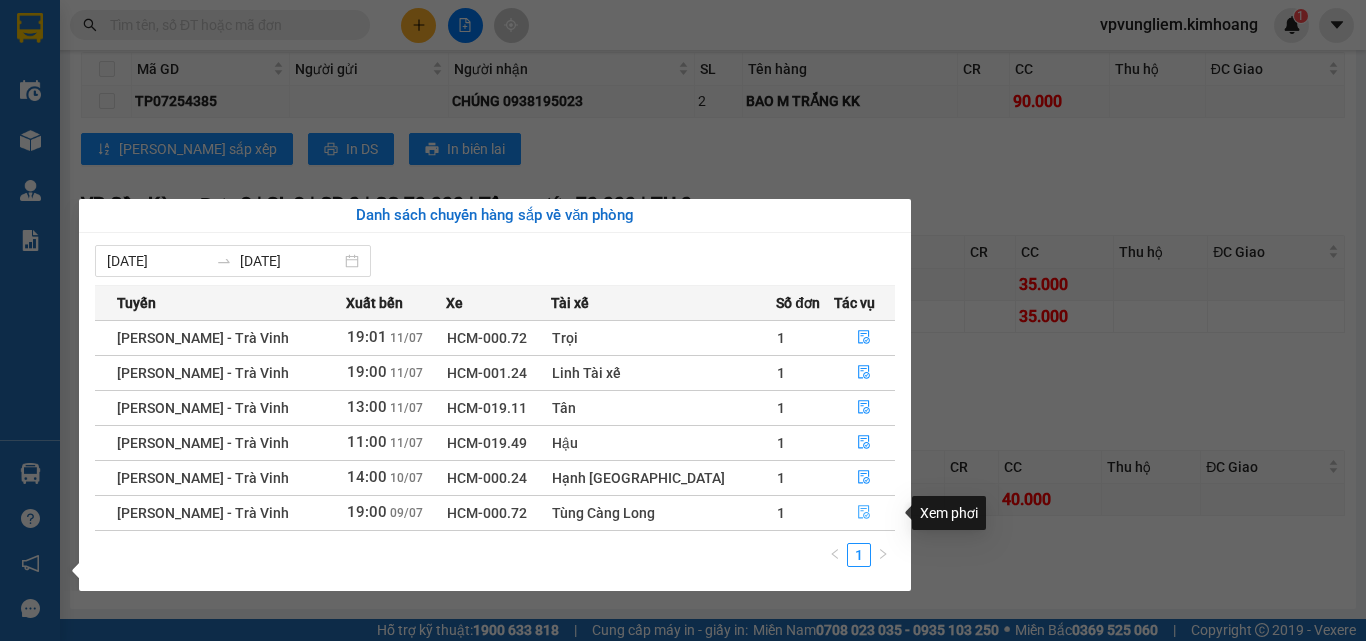 click 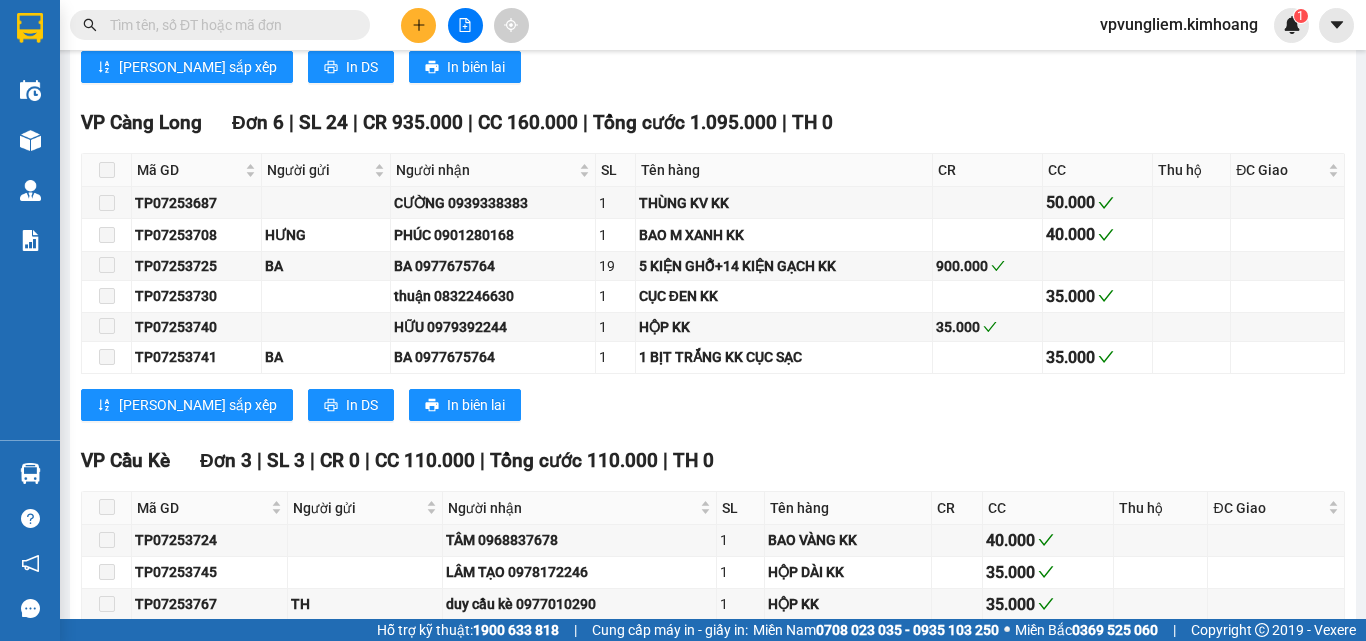 scroll, scrollTop: 2869, scrollLeft: 0, axis: vertical 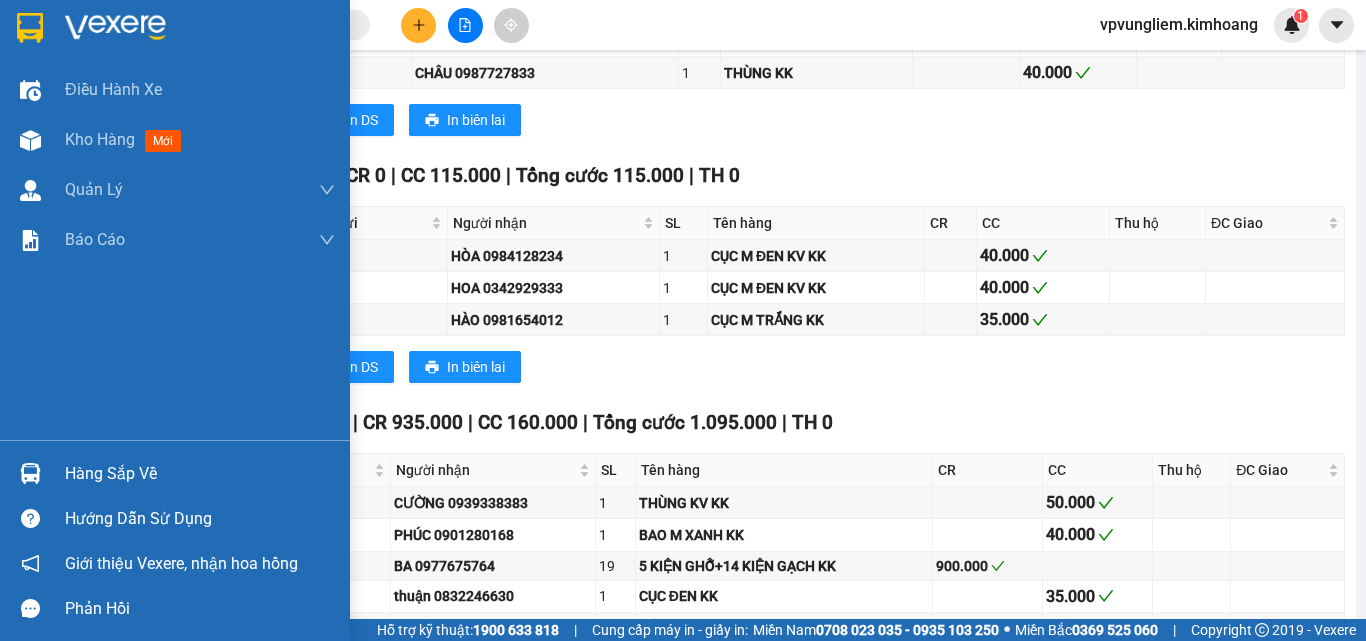 click on "Hàng sắp về" at bounding box center (200, 474) 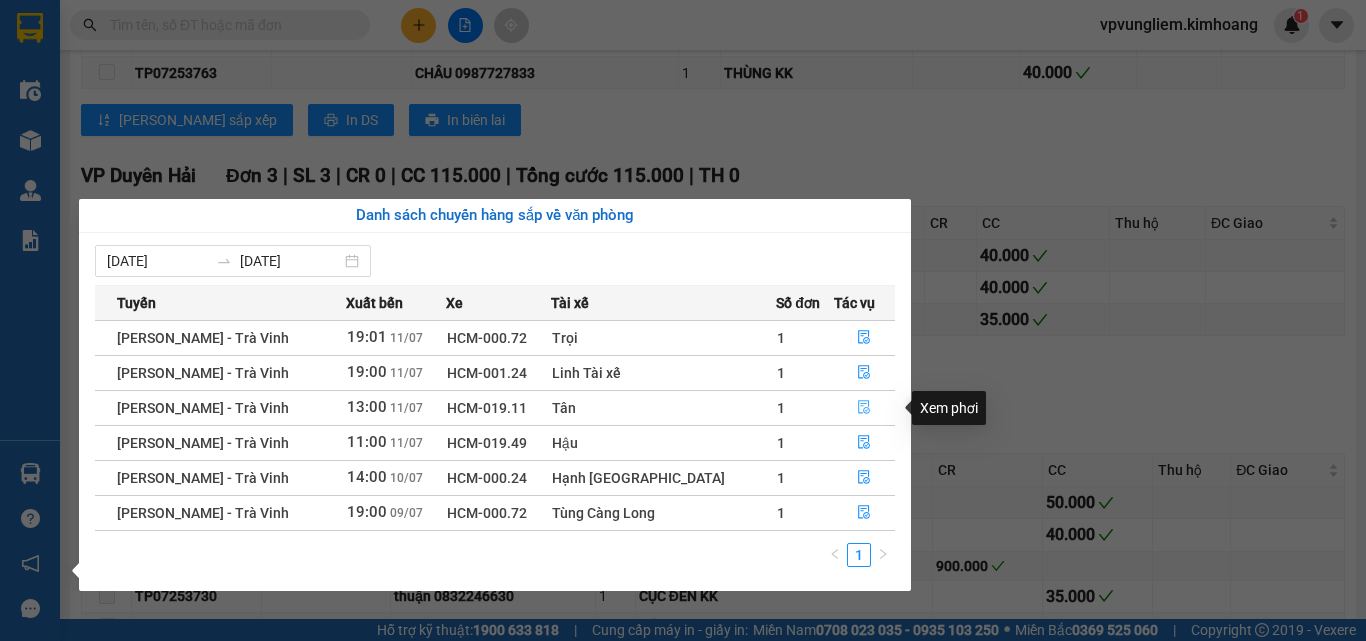 click at bounding box center (865, 408) 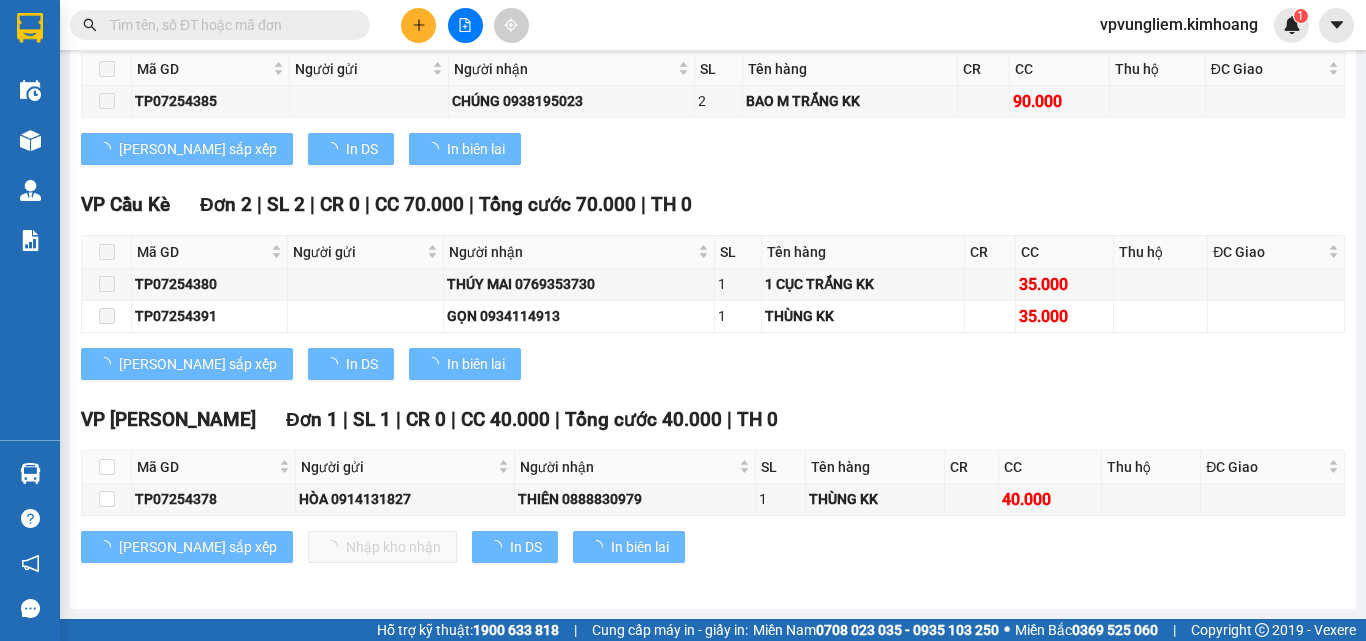 scroll, scrollTop: 1735, scrollLeft: 0, axis: vertical 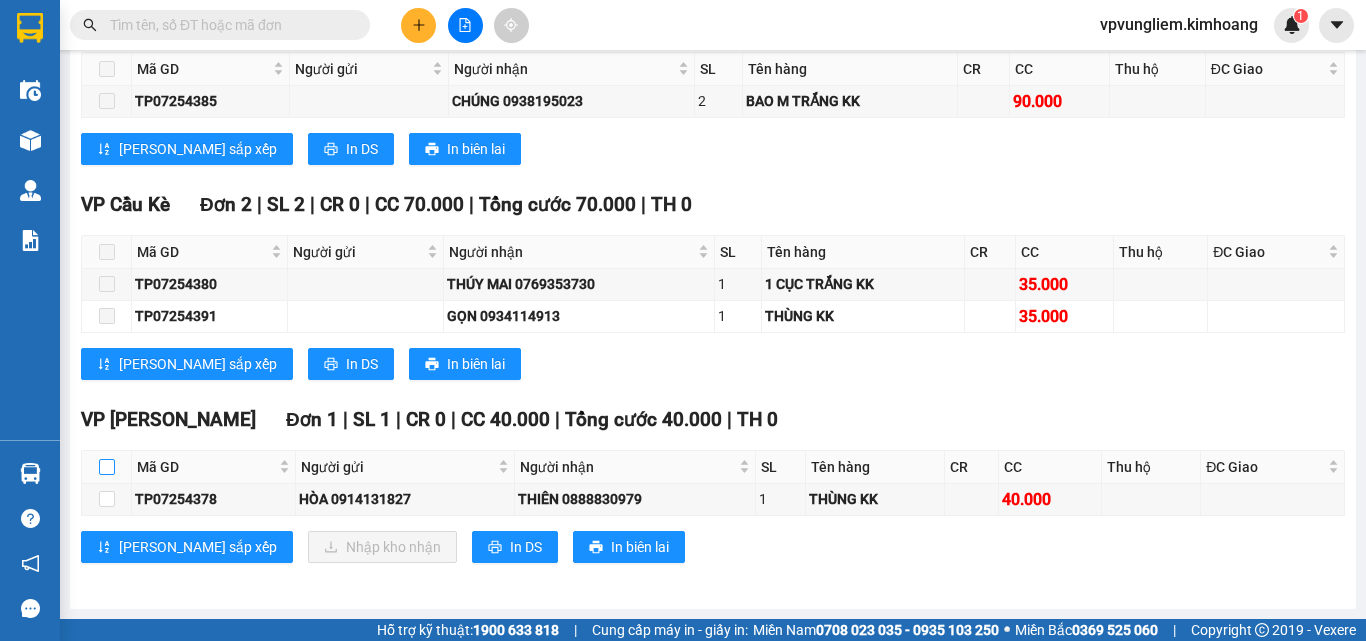 click at bounding box center (107, 467) 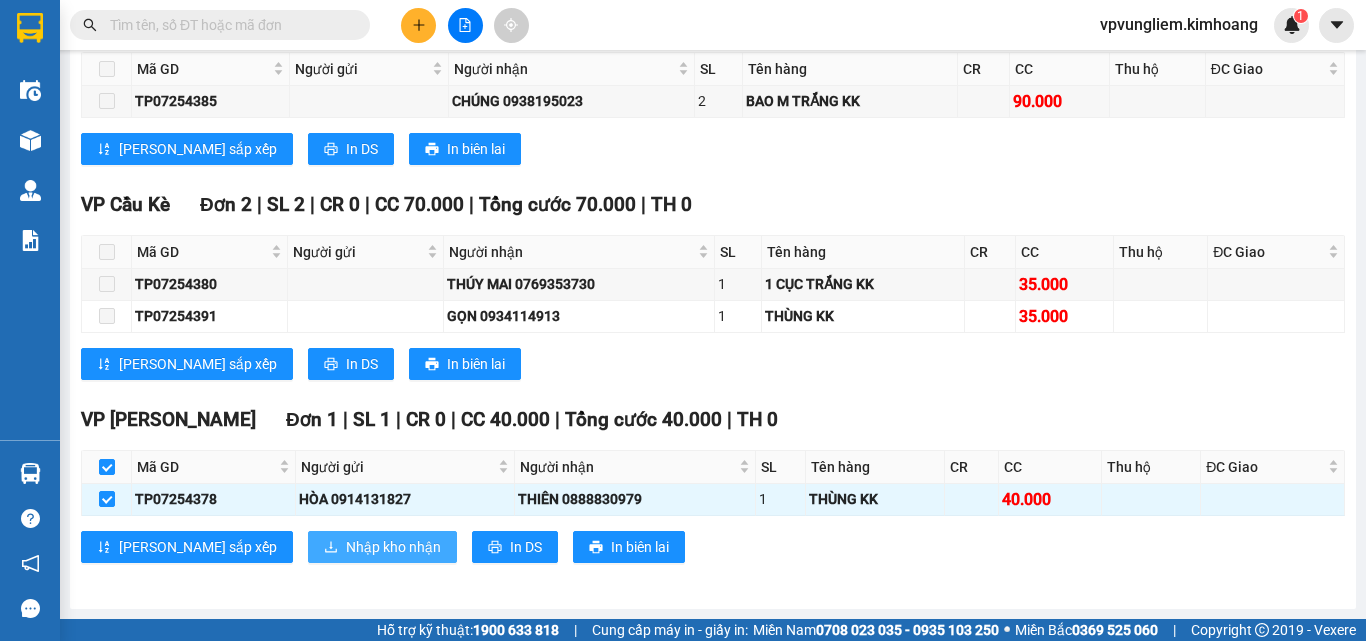 click on "Nhập kho nhận" at bounding box center [393, 547] 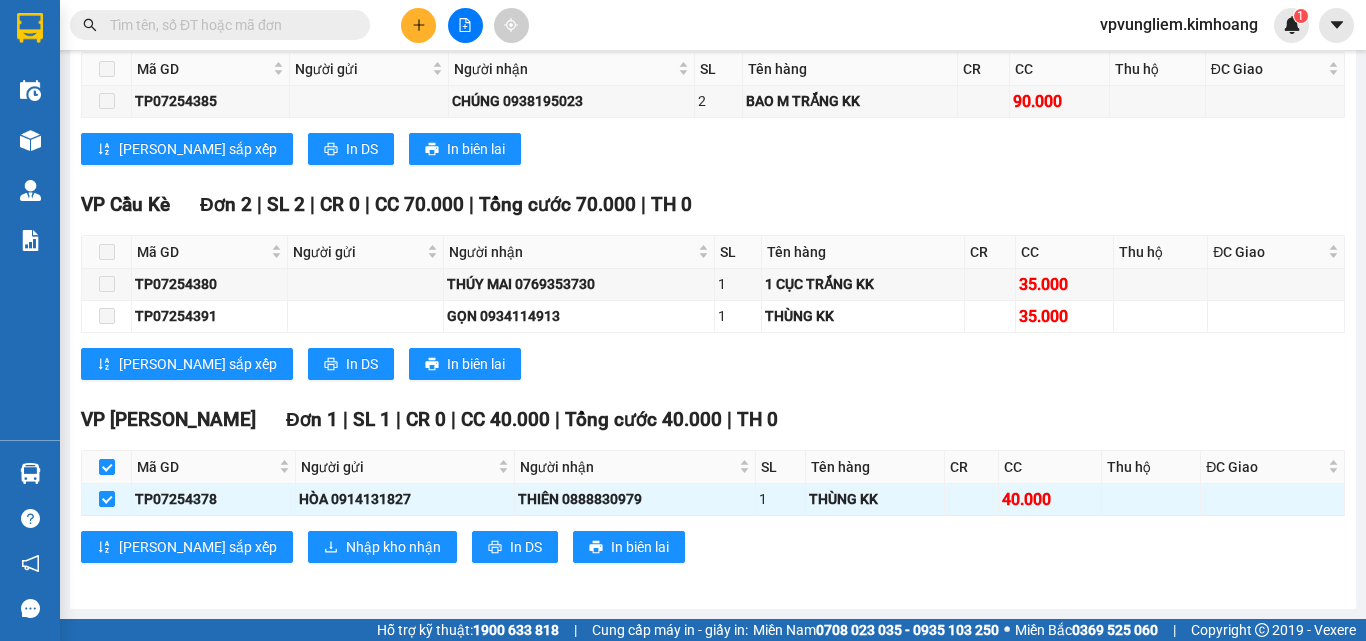 scroll, scrollTop: 0, scrollLeft: 0, axis: both 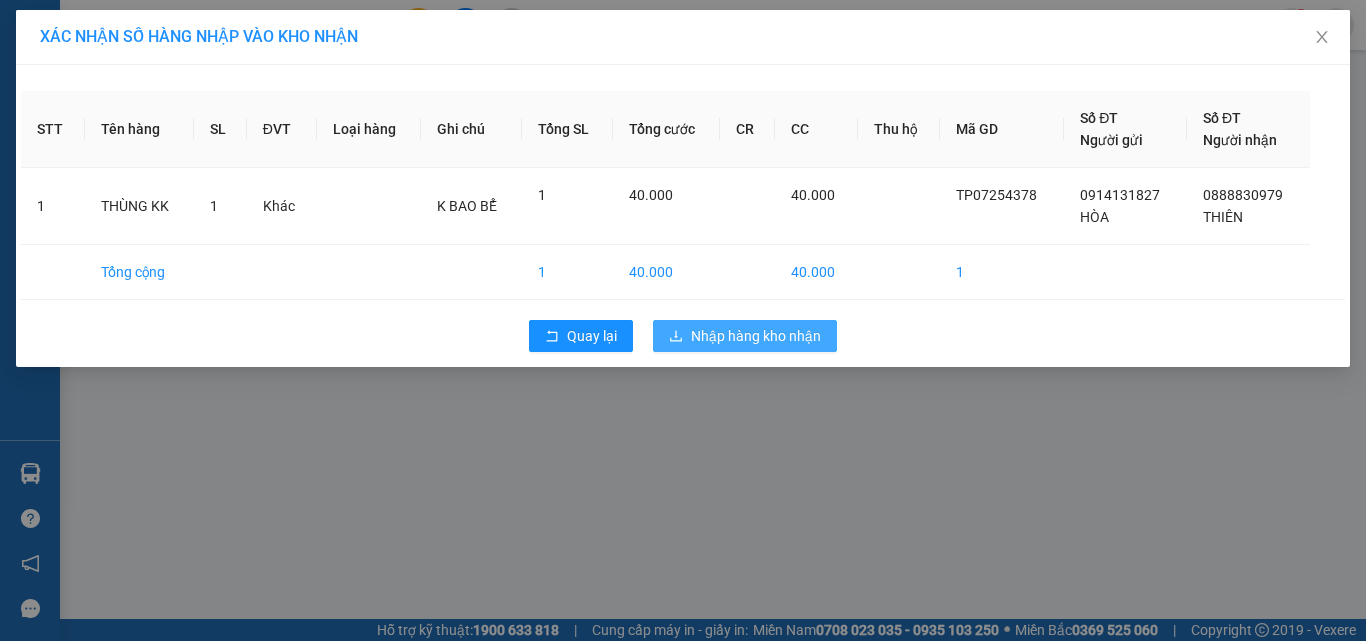 click on "Nhập hàng kho nhận" at bounding box center (756, 336) 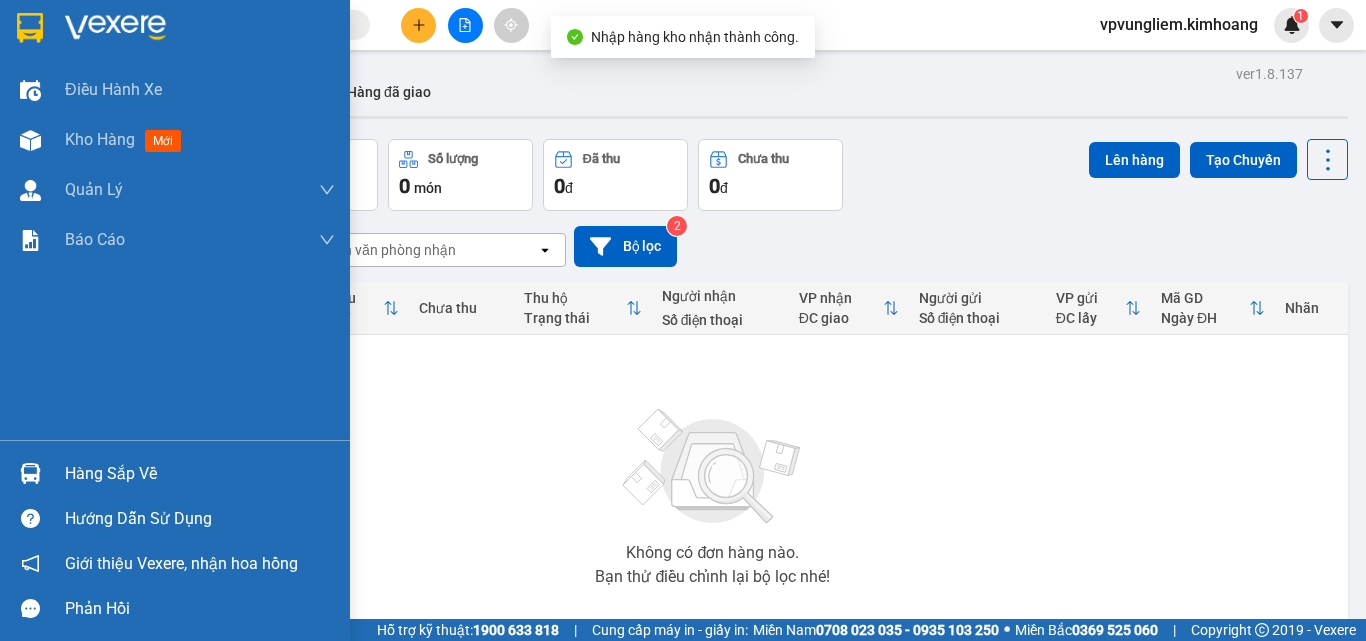 click on "Hàng sắp về" at bounding box center [200, 474] 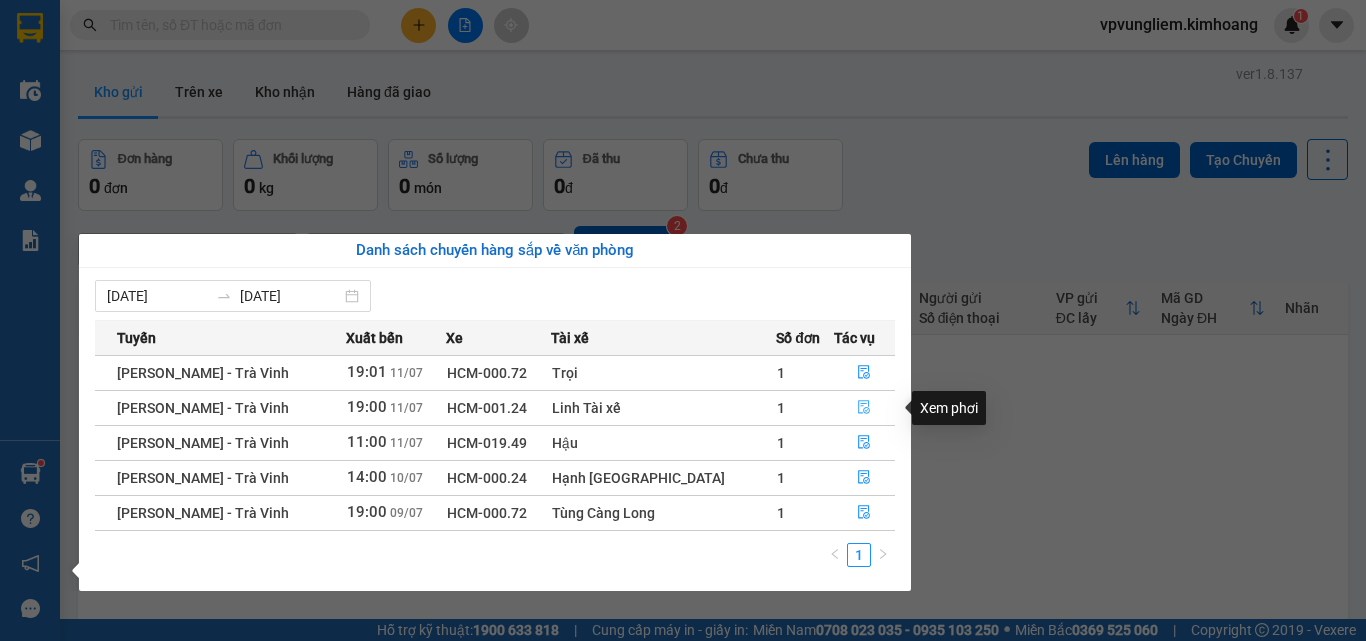 click 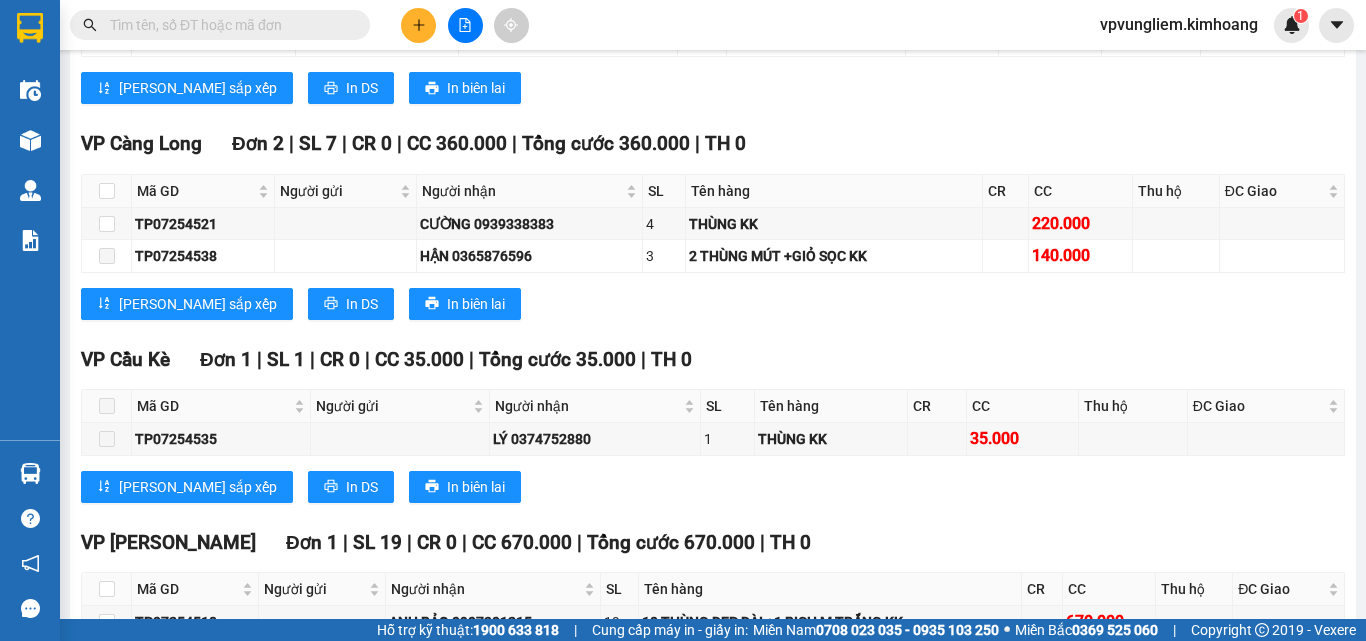 scroll, scrollTop: 2038, scrollLeft: 0, axis: vertical 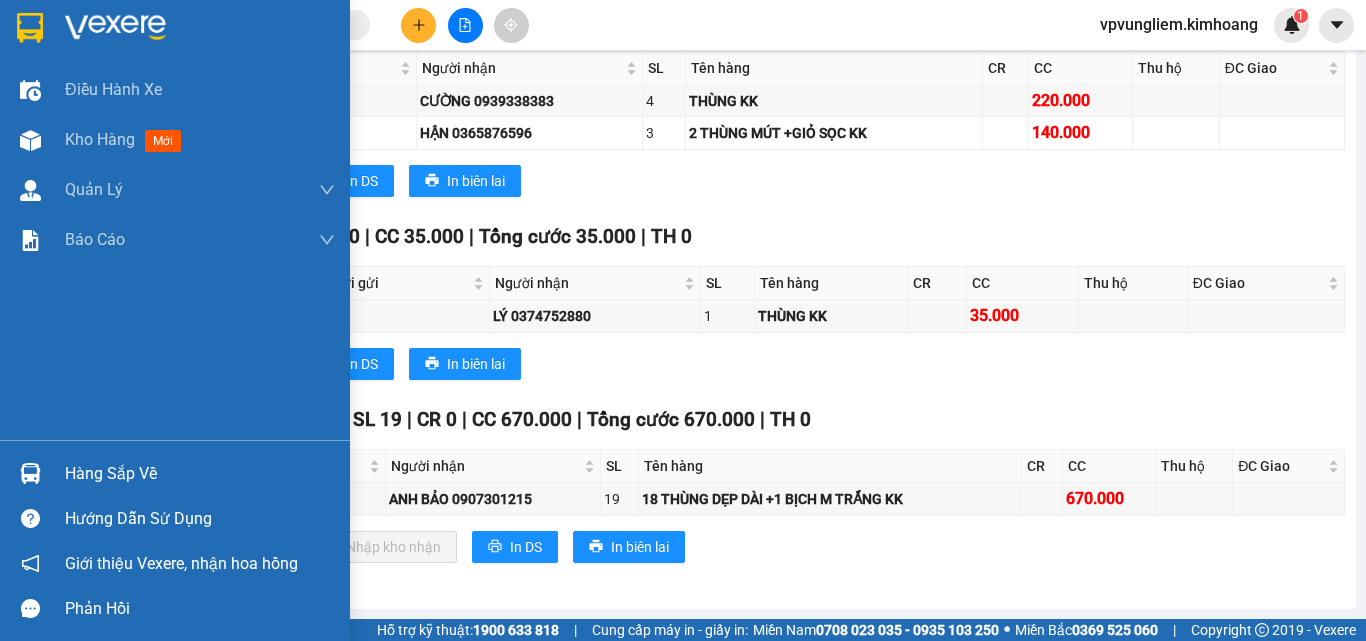 click on "Hàng sắp về" at bounding box center [200, 474] 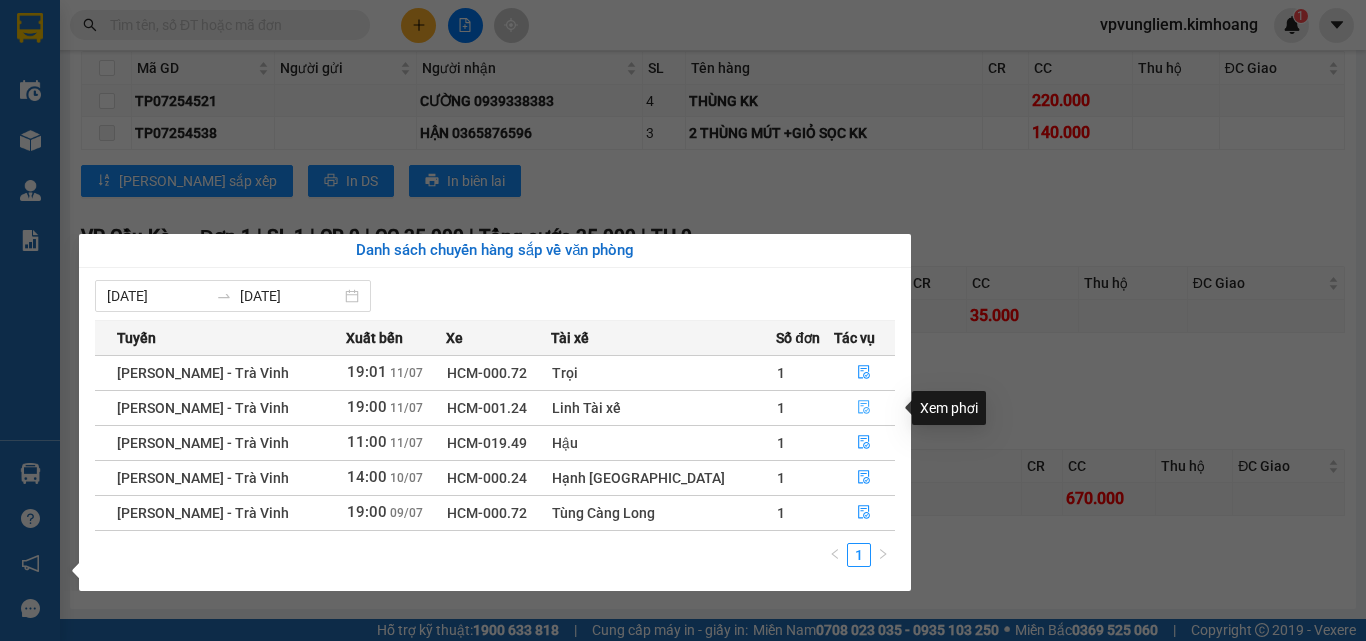 click 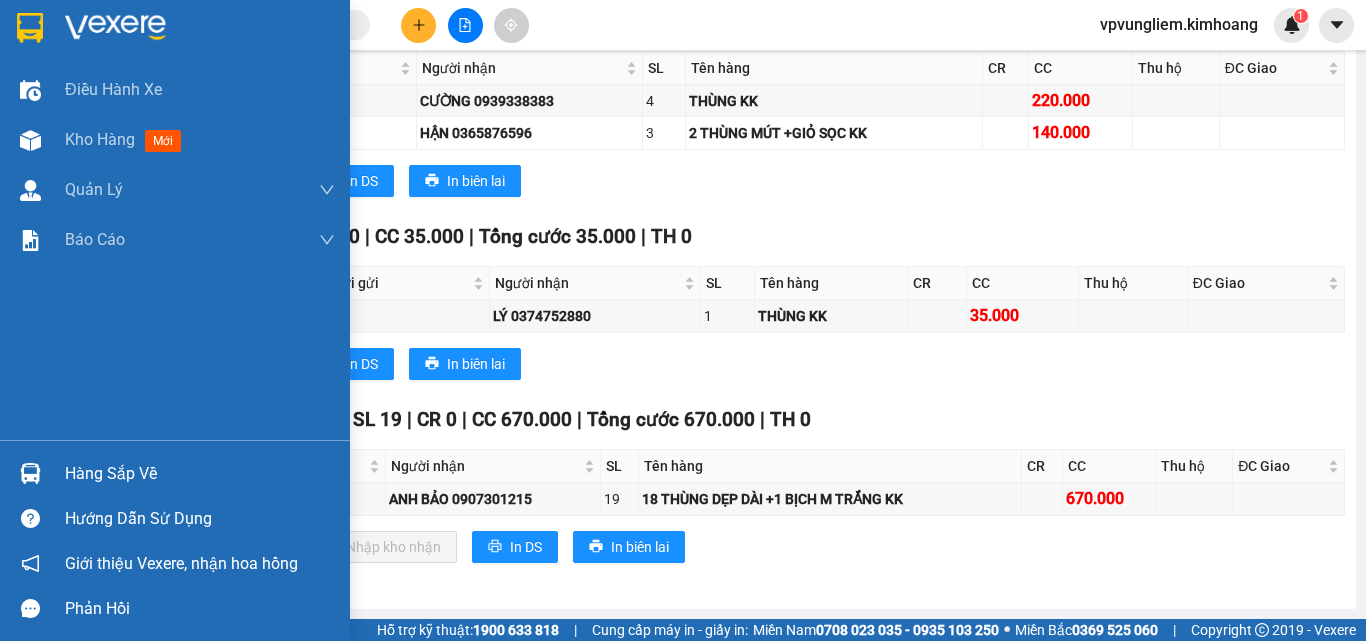 click on "Hàng sắp về" at bounding box center (200, 474) 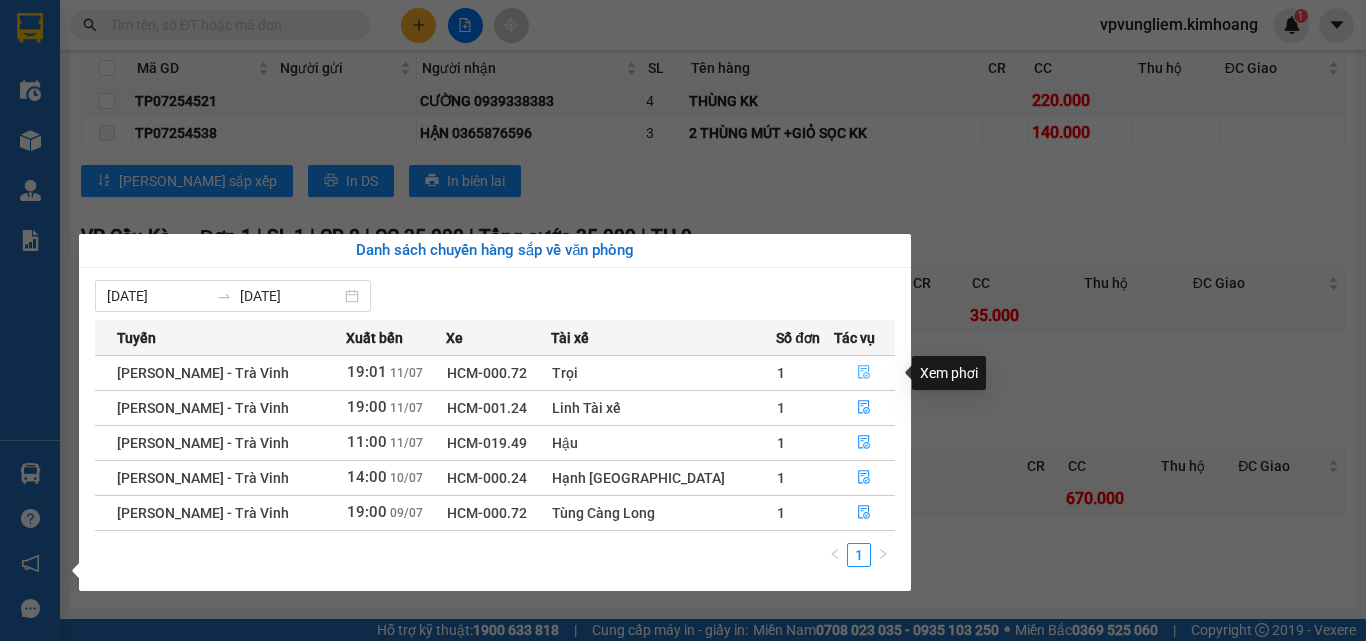 click 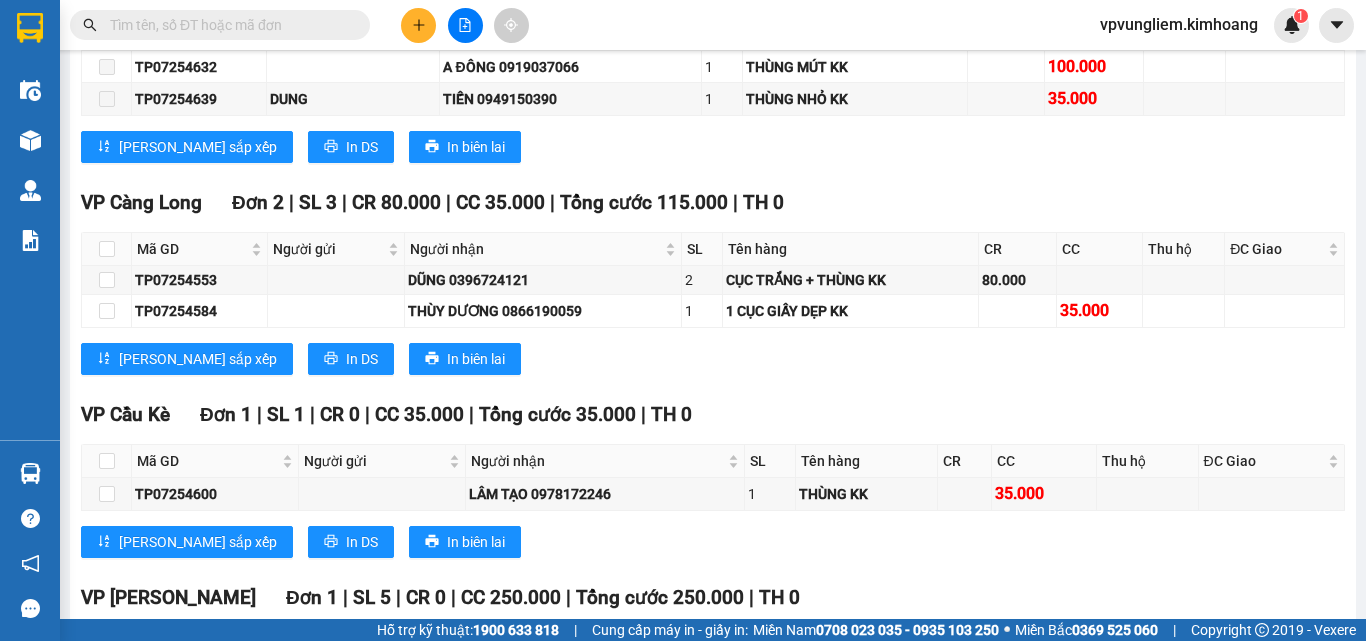 scroll, scrollTop: 4031, scrollLeft: 0, axis: vertical 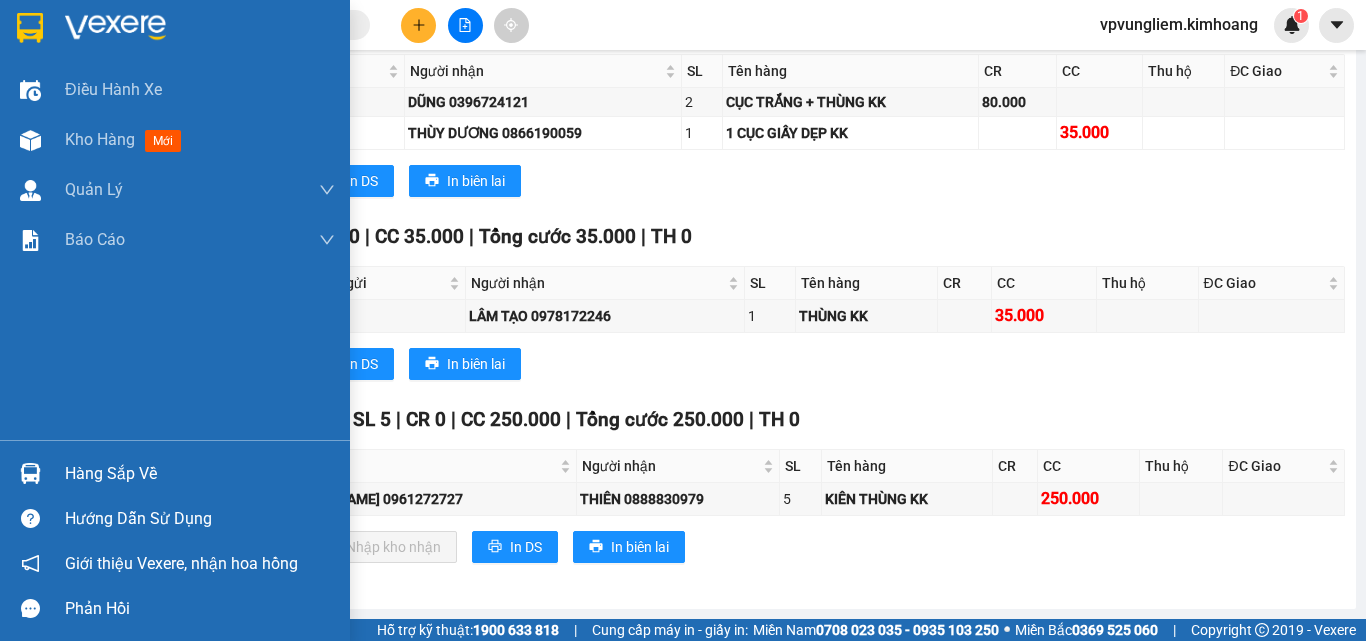 click on "Điều hành xe     Kho hàng mới     Quản [PERSON_NAME] lý chuyến Quản lý khách hàng mới     Báo cáo BC giao hàng (nhân viên) BC giao hàng (trưởng trạm) Báo cáo dòng tiền (nhân viên) Báo cáo dòng tiền (trạm) Doanh số tạo đơn theo VP gửi (nhân viên) Doanh số tạo đơn theo VP gửi (trạm)" at bounding box center [175, 252] 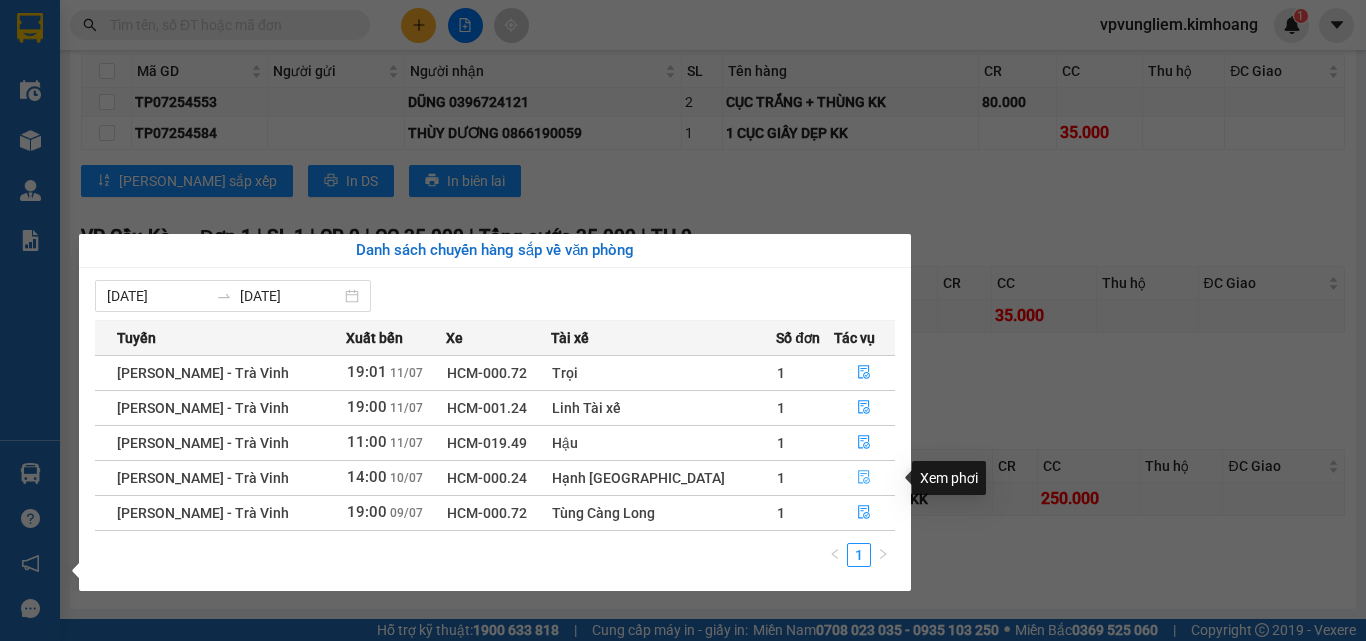click 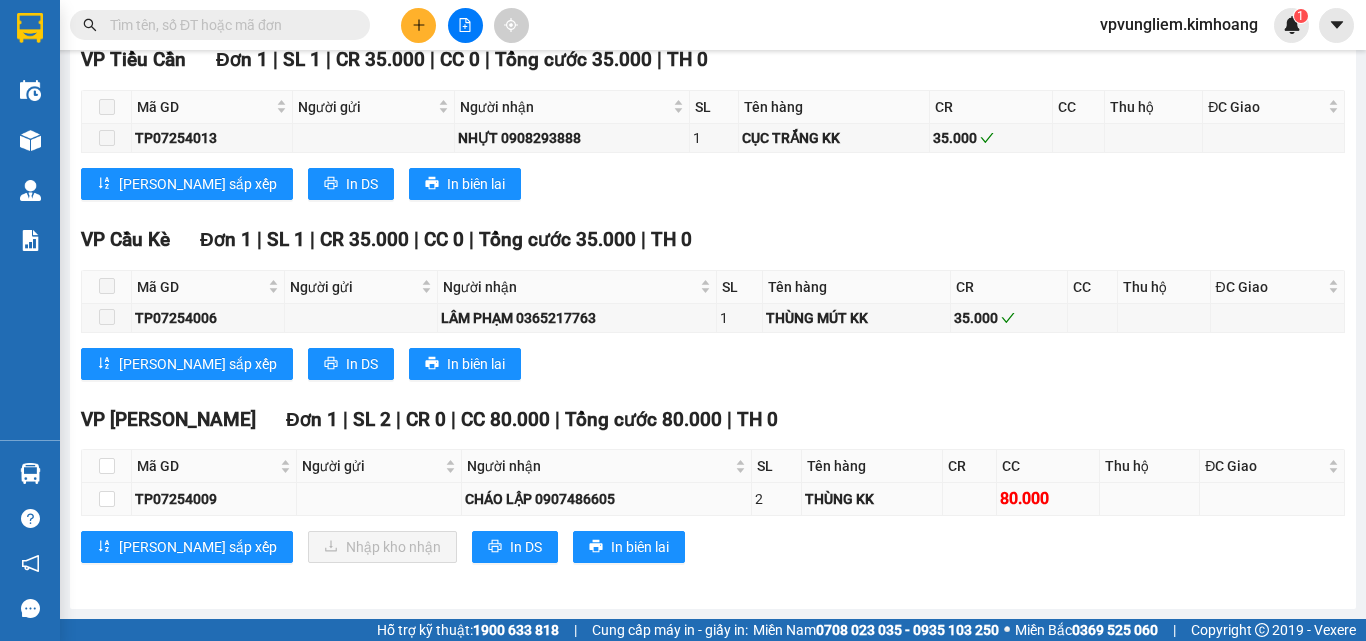 scroll, scrollTop: 1900, scrollLeft: 0, axis: vertical 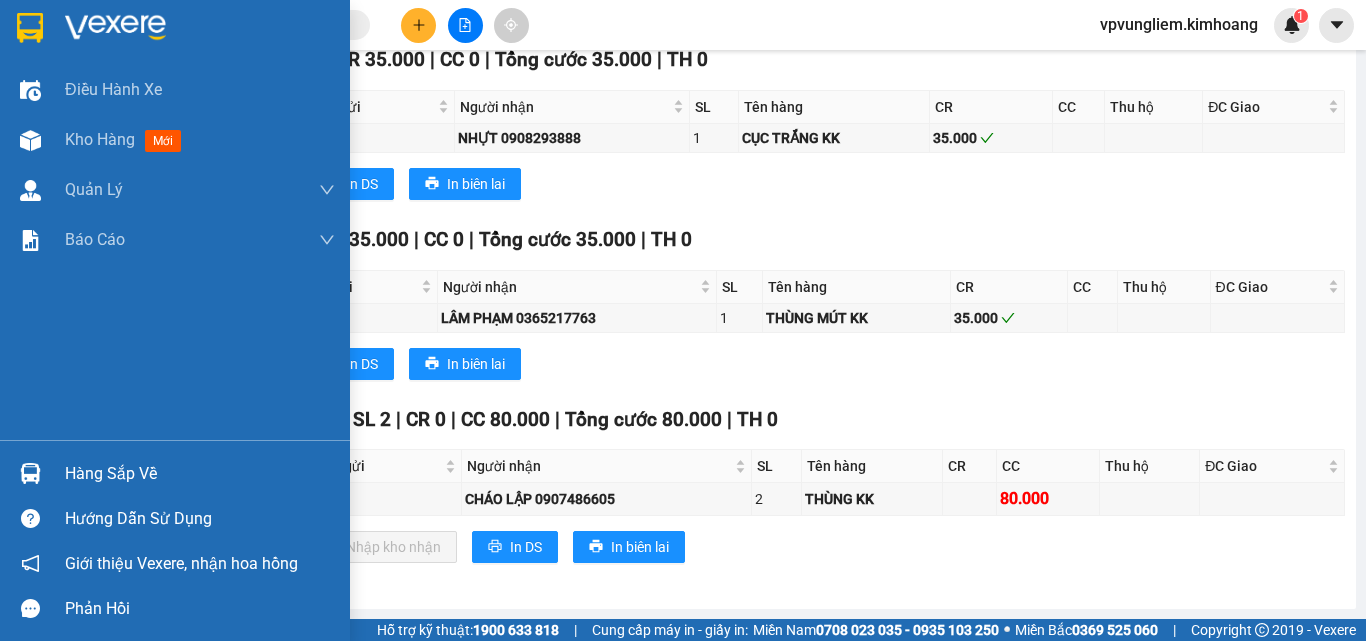 click on "Điều hành xe     Kho hàng mới     Quản [PERSON_NAME] lý chuyến Quản lý khách hàng mới     Báo cáo BC giao hàng (nhân viên) BC giao hàng (trưởng trạm) Báo cáo dòng tiền (nhân viên) Báo cáo dòng tiền (trạm) Doanh số tạo đơn theo VP gửi (nhân viên) Doanh số tạo đơn theo VP gửi (trạm)" at bounding box center (175, 252) 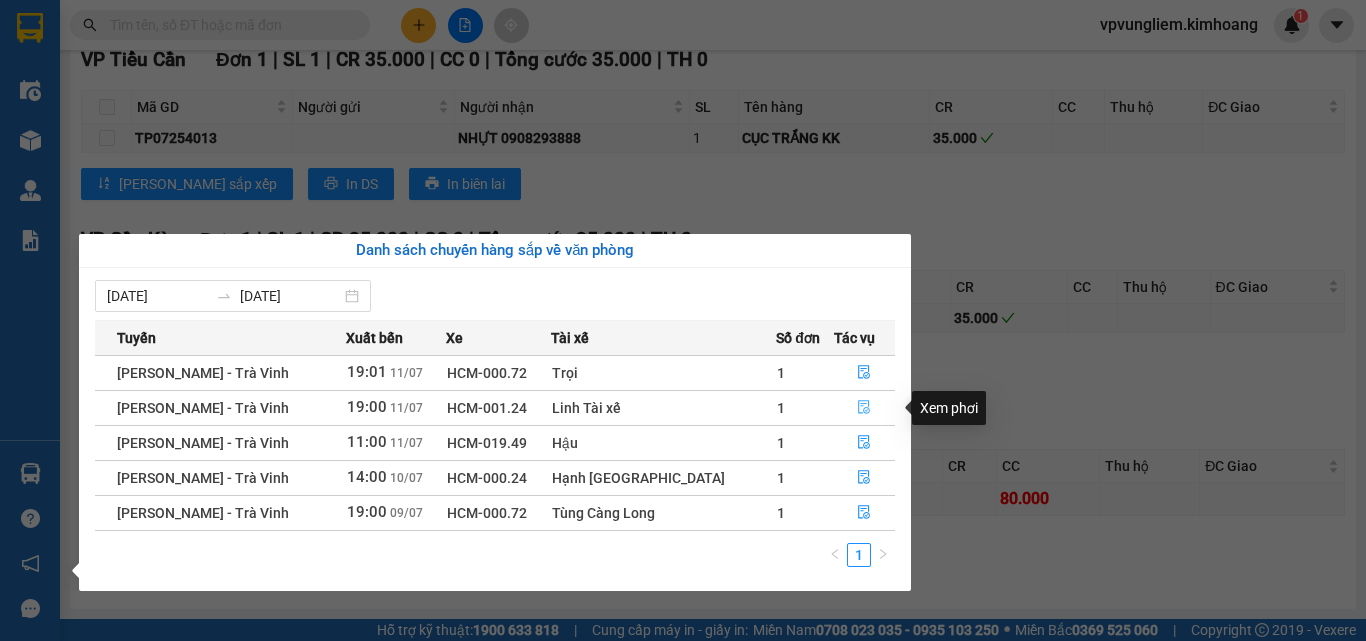 click 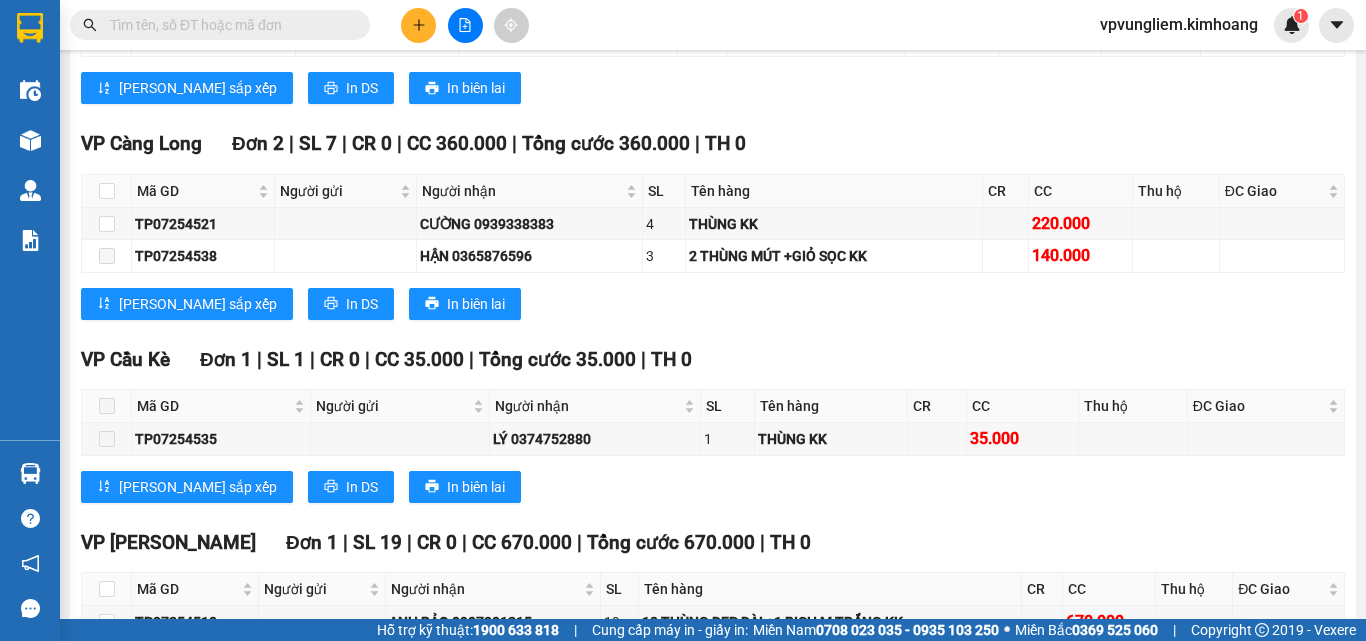 scroll, scrollTop: 2038, scrollLeft: 0, axis: vertical 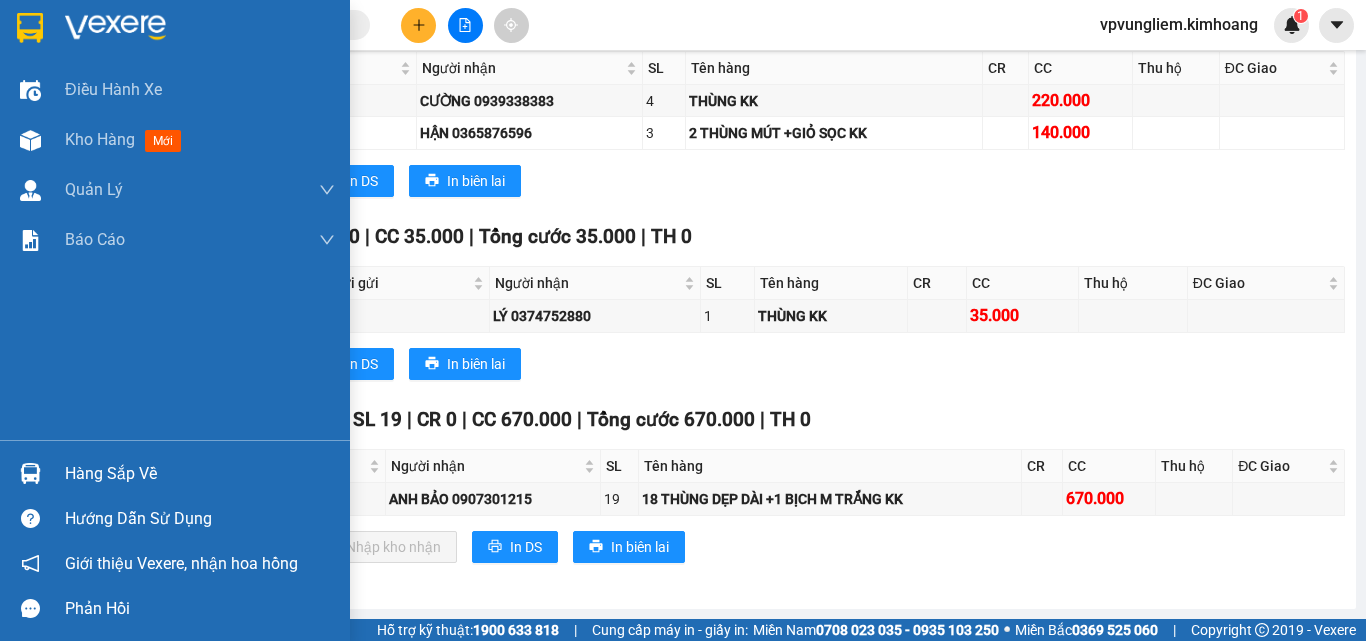 click on "Hàng sắp về" at bounding box center (200, 474) 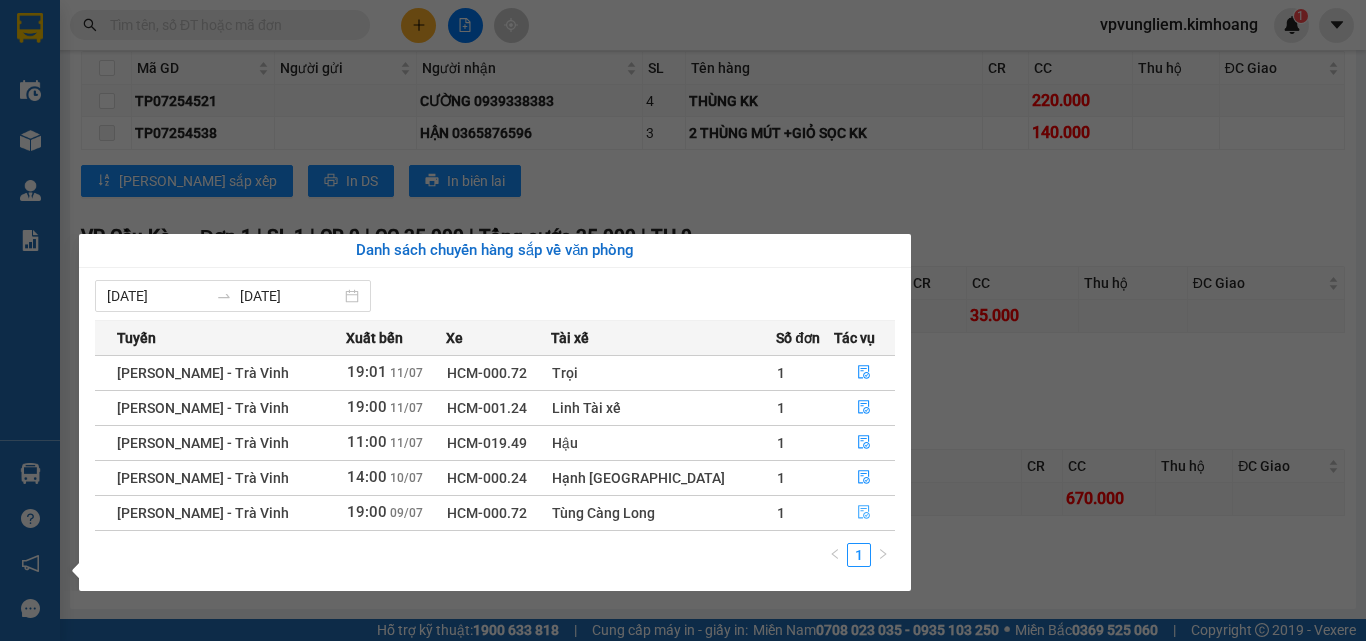click 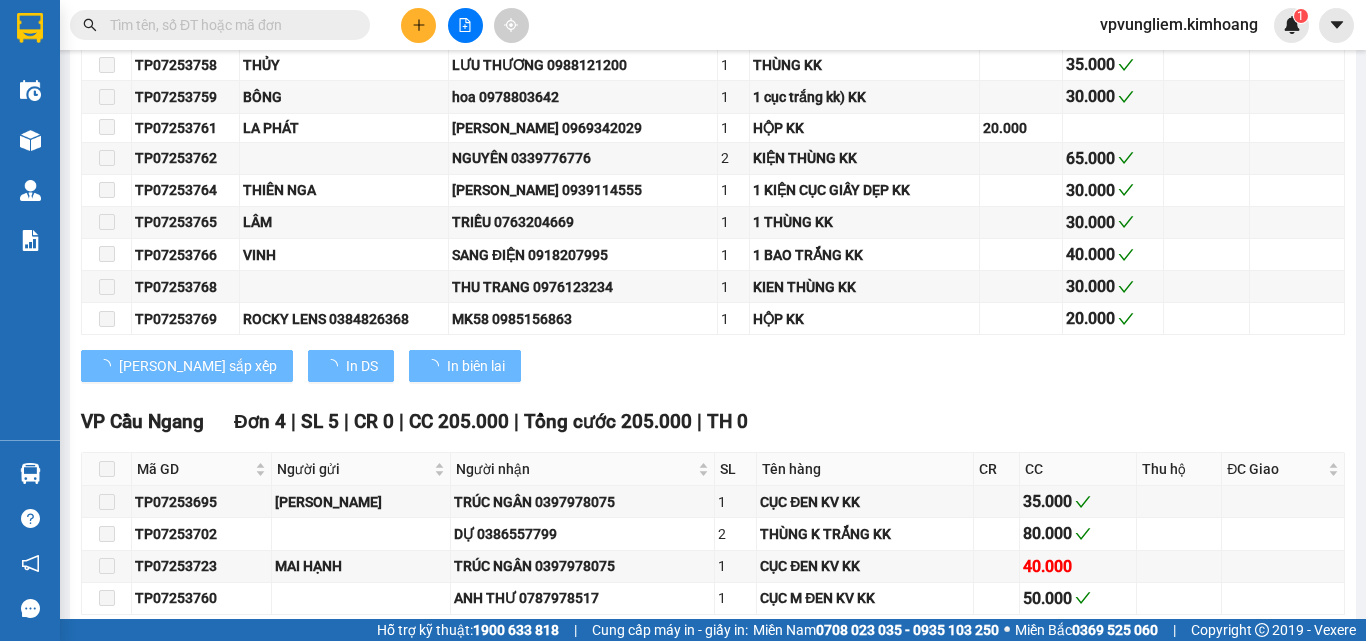 scroll, scrollTop: 3469, scrollLeft: 0, axis: vertical 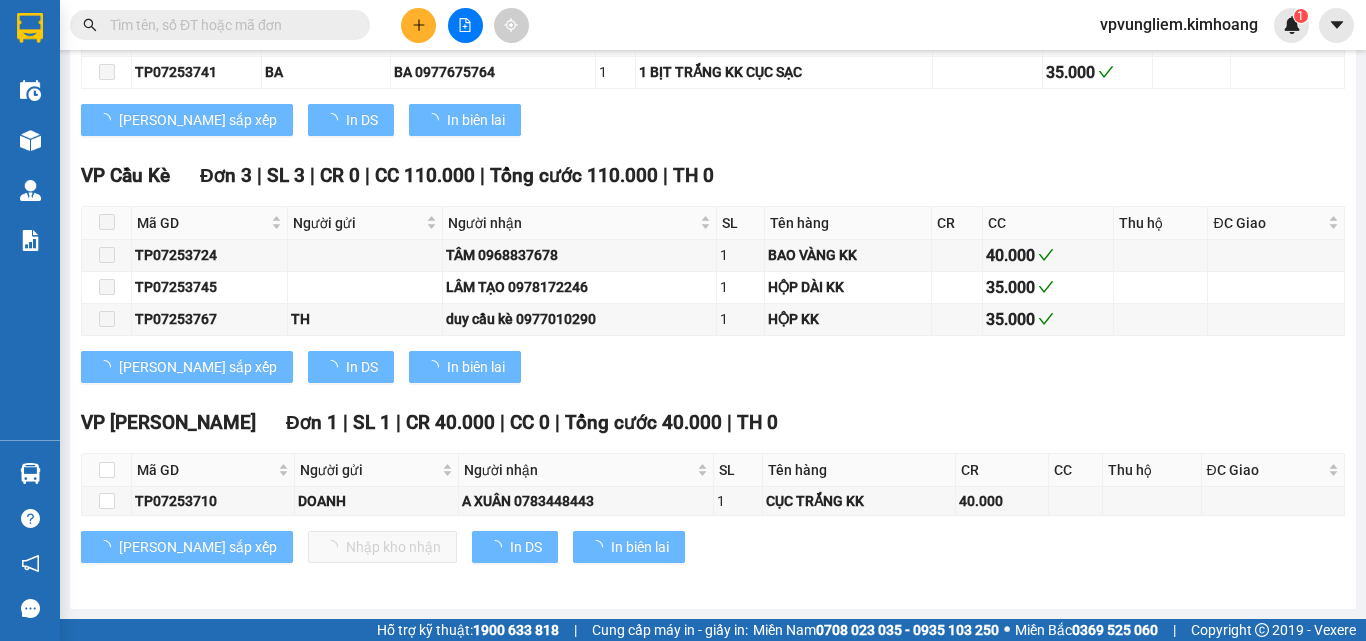 type on "[DATE]" 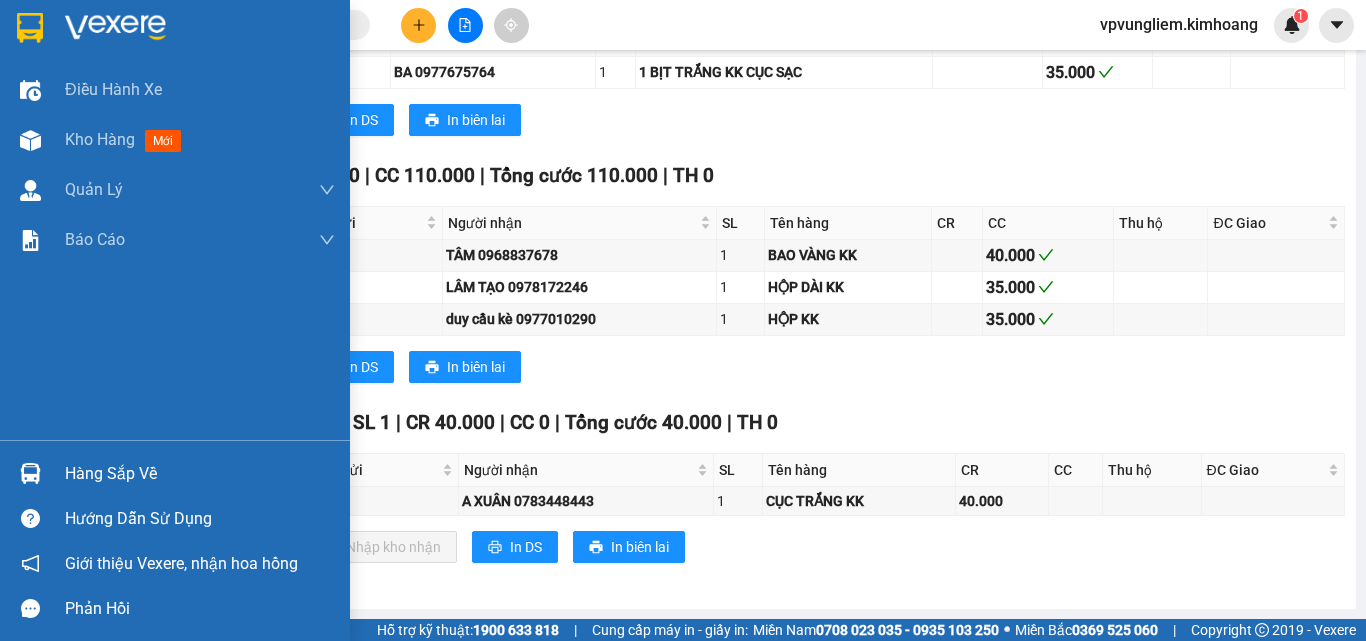 click on "Hàng sắp về" at bounding box center (200, 474) 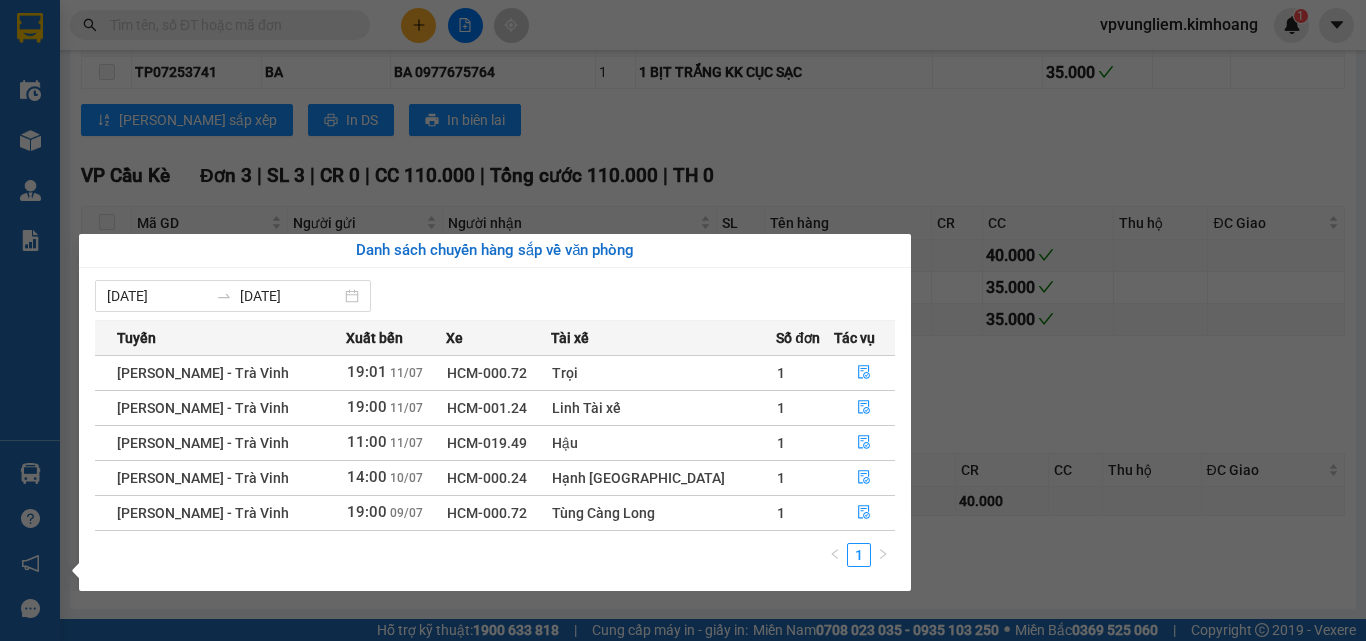 click on "Kết quả tìm kiếm ( 0 )  Bộ lọc  No Data vpvungliem.[PERSON_NAME] 1     Điều hành xe     Kho hàng mới     Quản [PERSON_NAME] lý chuyến Quản lý khách hàng mới     Báo cáo BC giao hàng (nhân viên) BC giao hàng (trưởng trạm) Báo cáo dòng tiền (nhân viên) Báo cáo dòng tiền (trạm) Doanh số tạo đơn theo VP gửi (nhân viên) Doanh số tạo đơn theo VP gửi (trạm) Hàng sắp về Hướng dẫn sử dụng Giới thiệu Vexere, nhận hoa hồng Phản hồi Phần mềm hỗ trợ bạn tốt chứ? [PERSON_NAME] - Trà Vinh [DATE] 19:00     - HCM-000.72  Làm mới In phơi In đơn chọn Thống kê Lọc  CR Lọc  CC Xuất Excel Đã giao Kho nhận Trên xe [PERSON_NAME]   [PHONE_NUMBER],   273 - 273B [PERSON_NAME] PHƠI HÀNG 07:18 [DATE] Tuyến:  [GEOGRAPHIC_DATA] - [GEOGRAPHIC_DATA]:   (19:00 [DATE]) Tài xế:  Tùng Càng Long   Số xe:  HCM-000.72 Loại xe:  Giường Nằm 41 chỗ Tuyến:  [GEOGRAPHIC_DATA] - [GEOGRAPHIC_DATA]:" at bounding box center (683, 320) 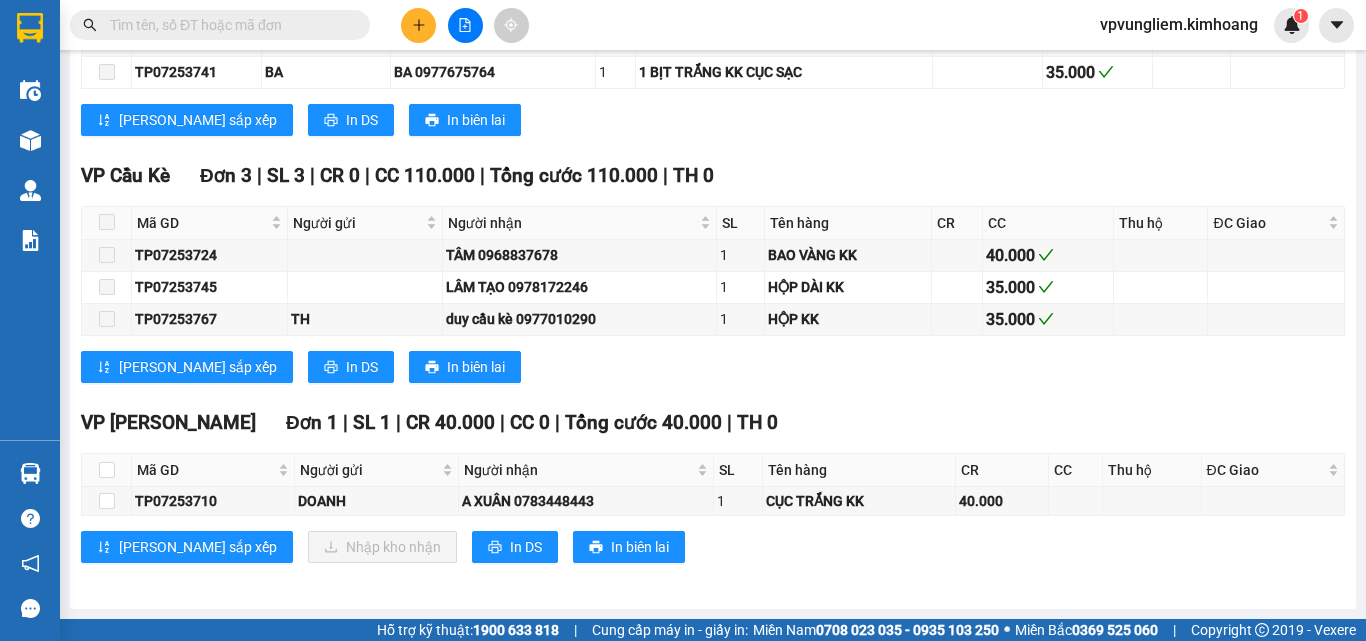 click at bounding box center [228, 25] 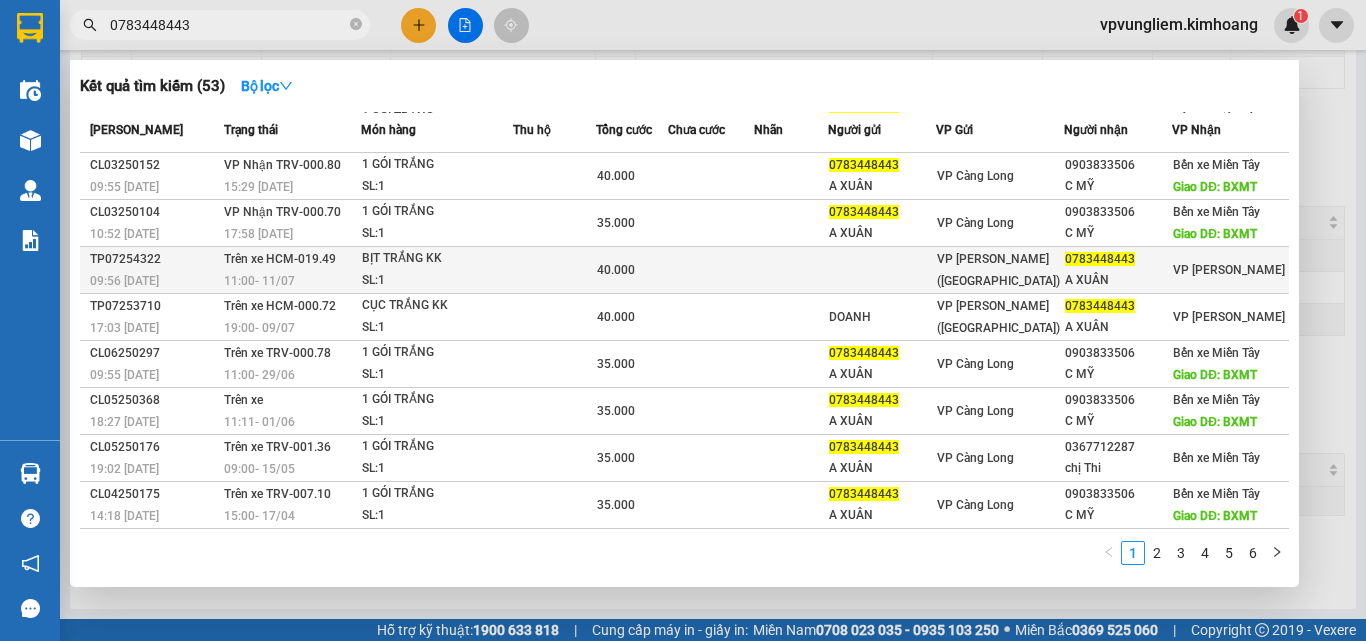 scroll, scrollTop: 0, scrollLeft: 0, axis: both 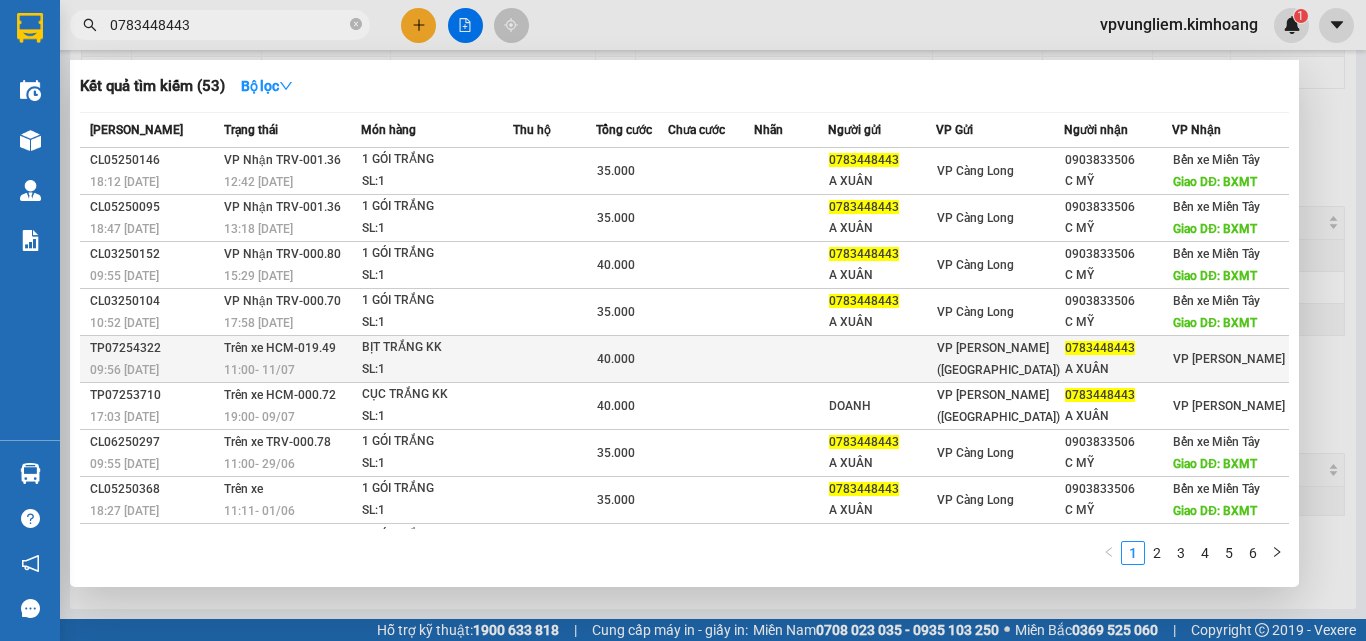 type on "0783448443" 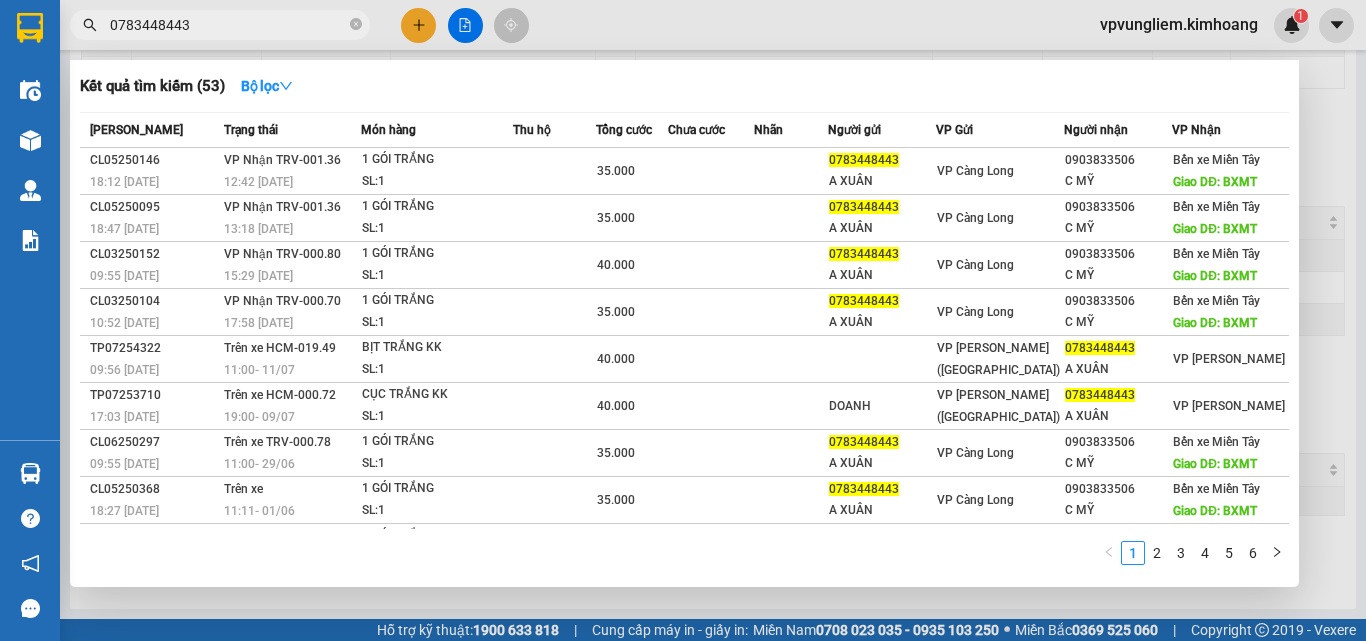 click on "11:00  [DATE]" at bounding box center (292, 370) 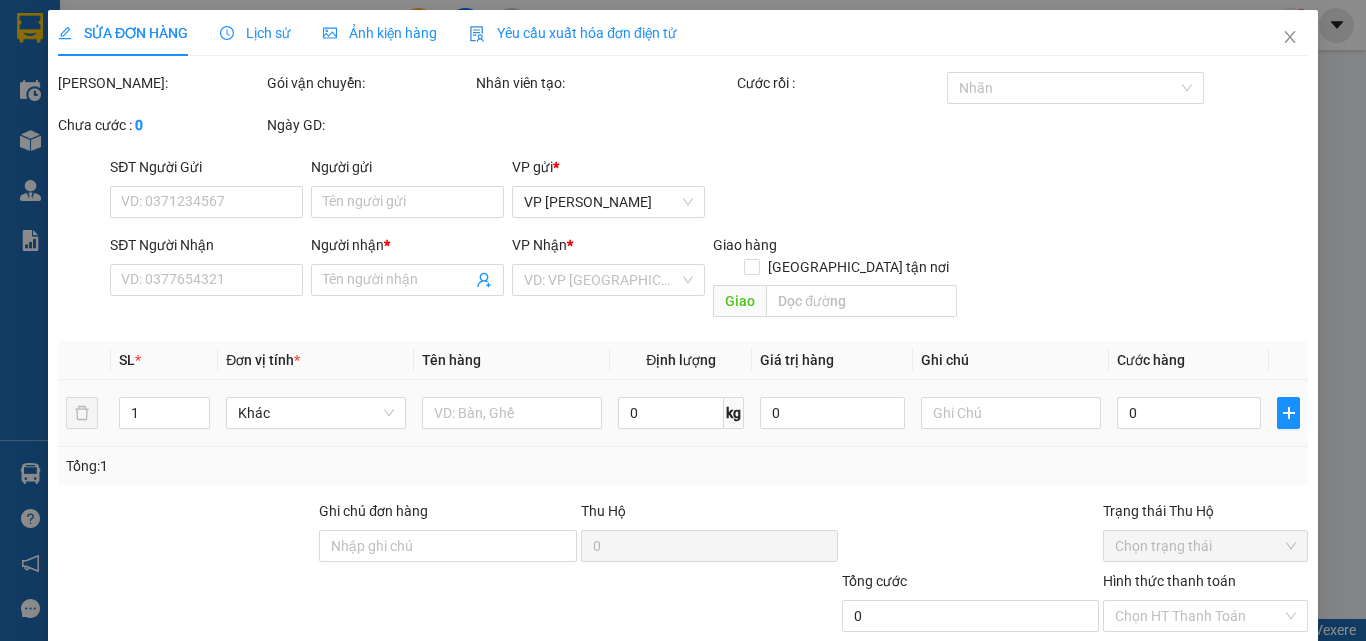 type on "0783448443" 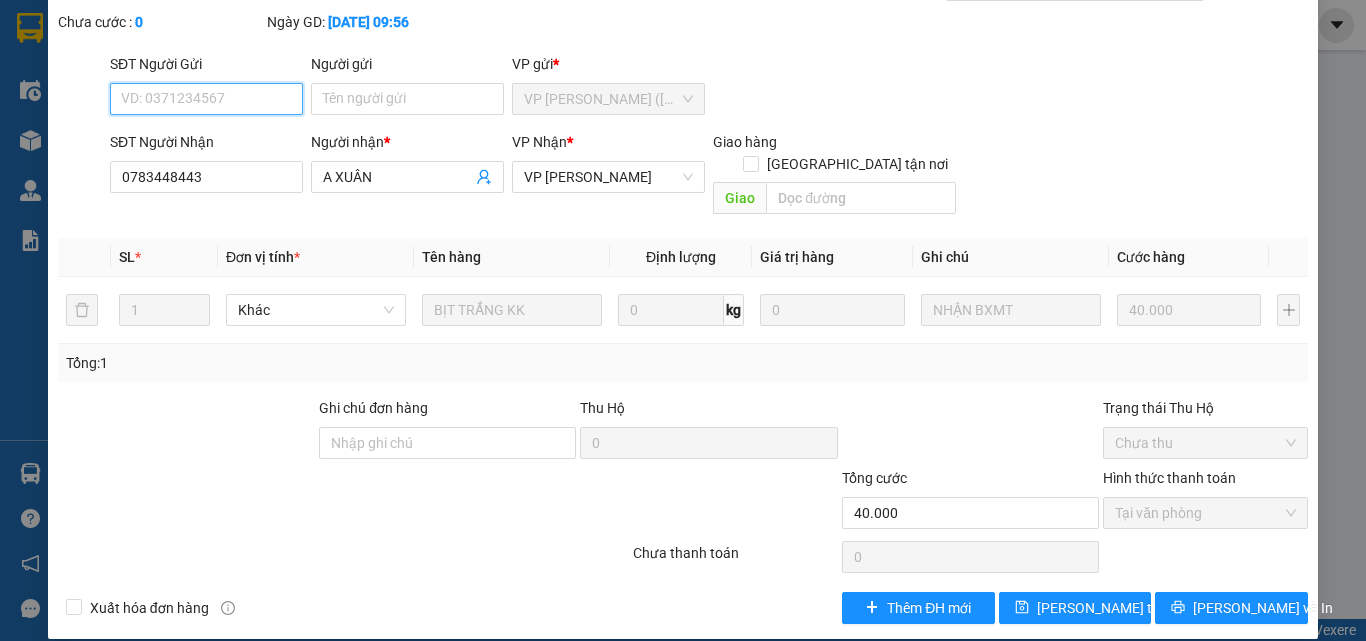 scroll, scrollTop: 0, scrollLeft: 0, axis: both 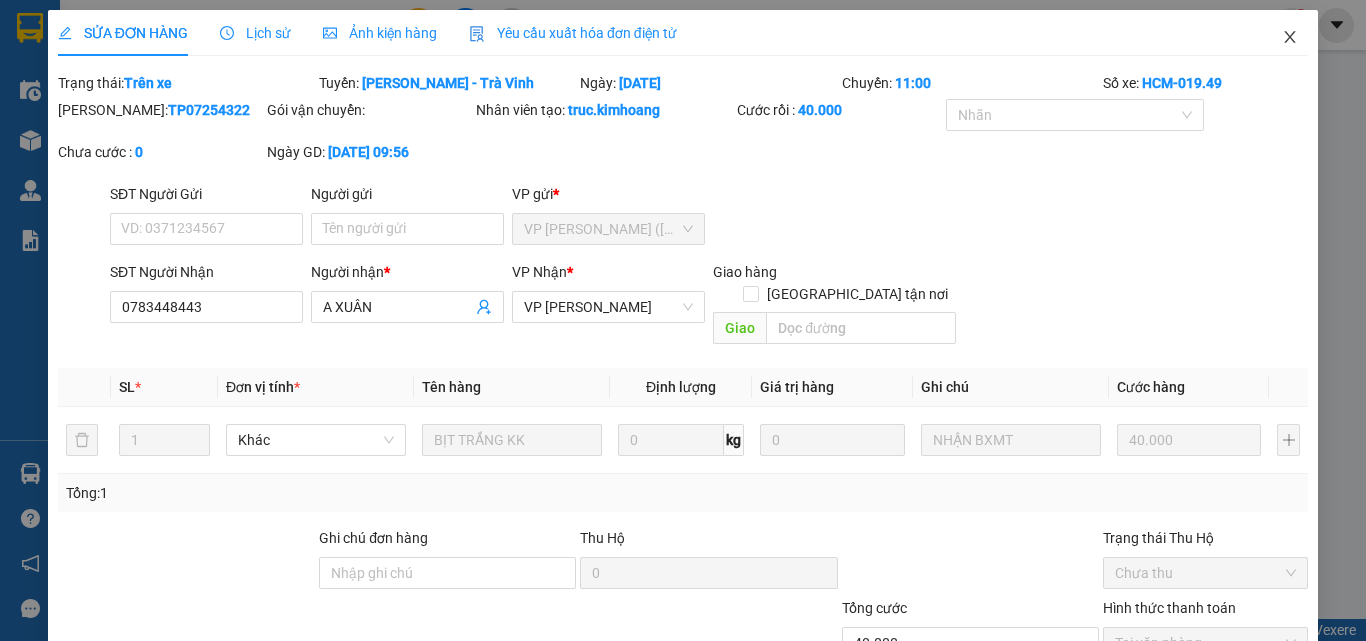 click at bounding box center (1290, 38) 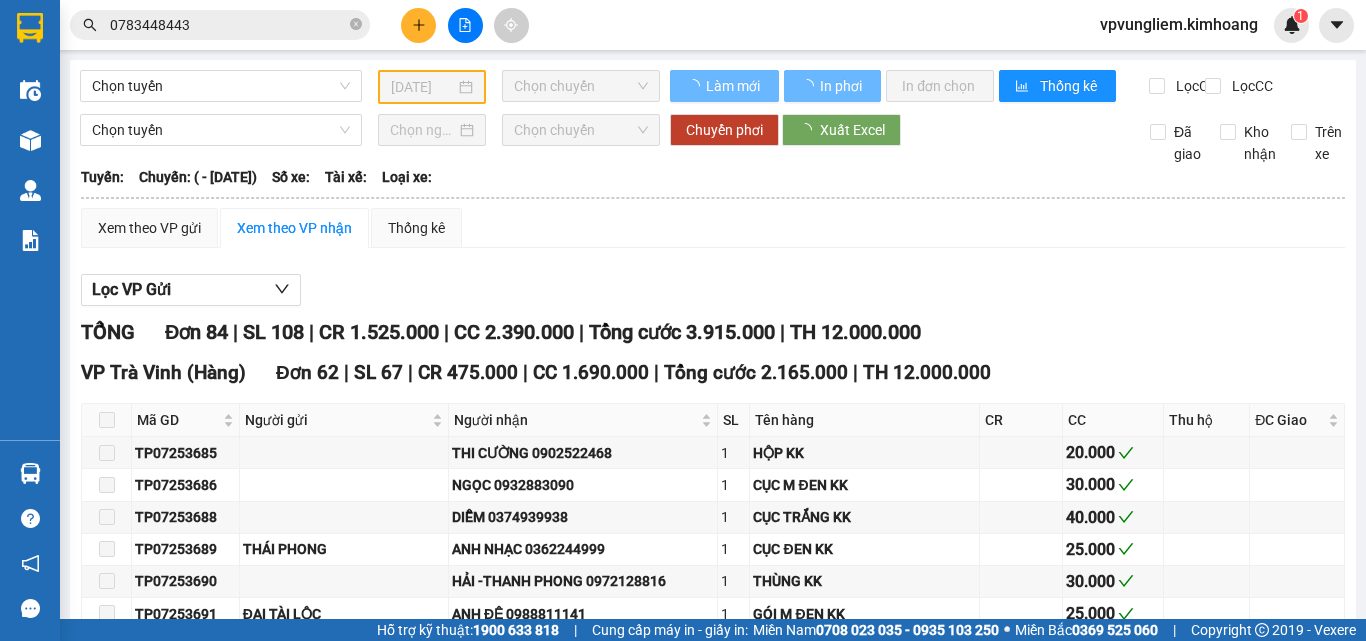 click on "vpvungliem.kimhoang 1" at bounding box center (1196, 25) 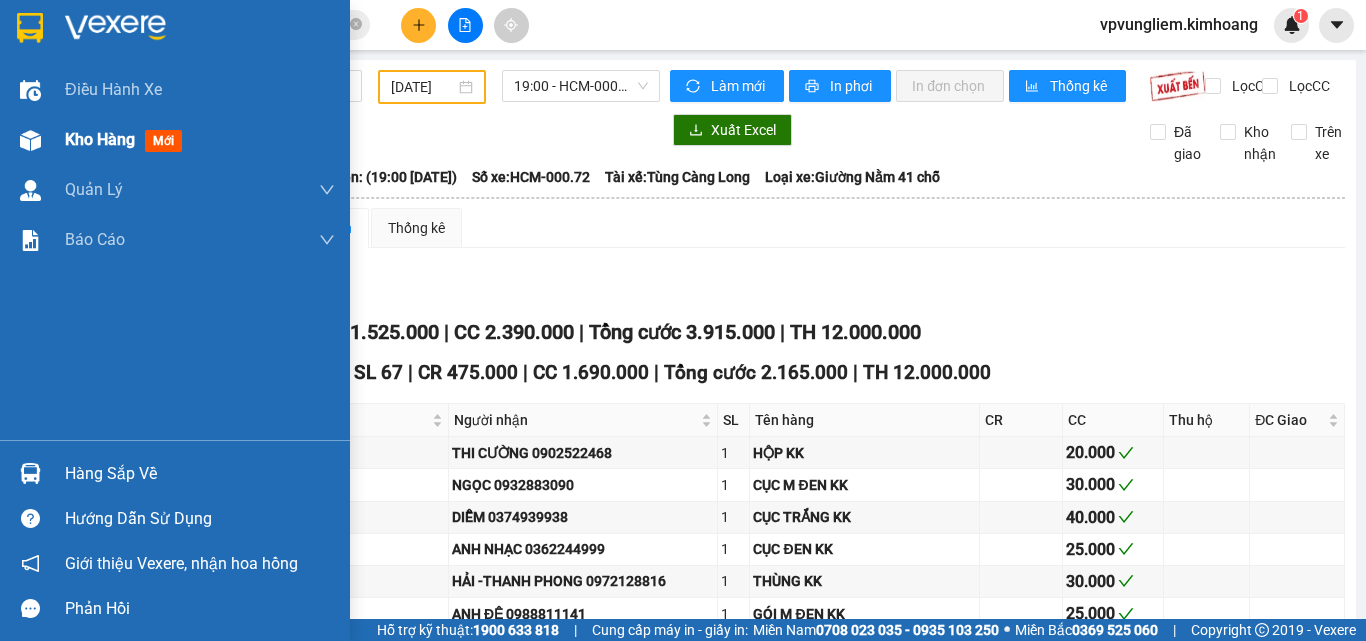 click on "Kho hàng" at bounding box center (100, 139) 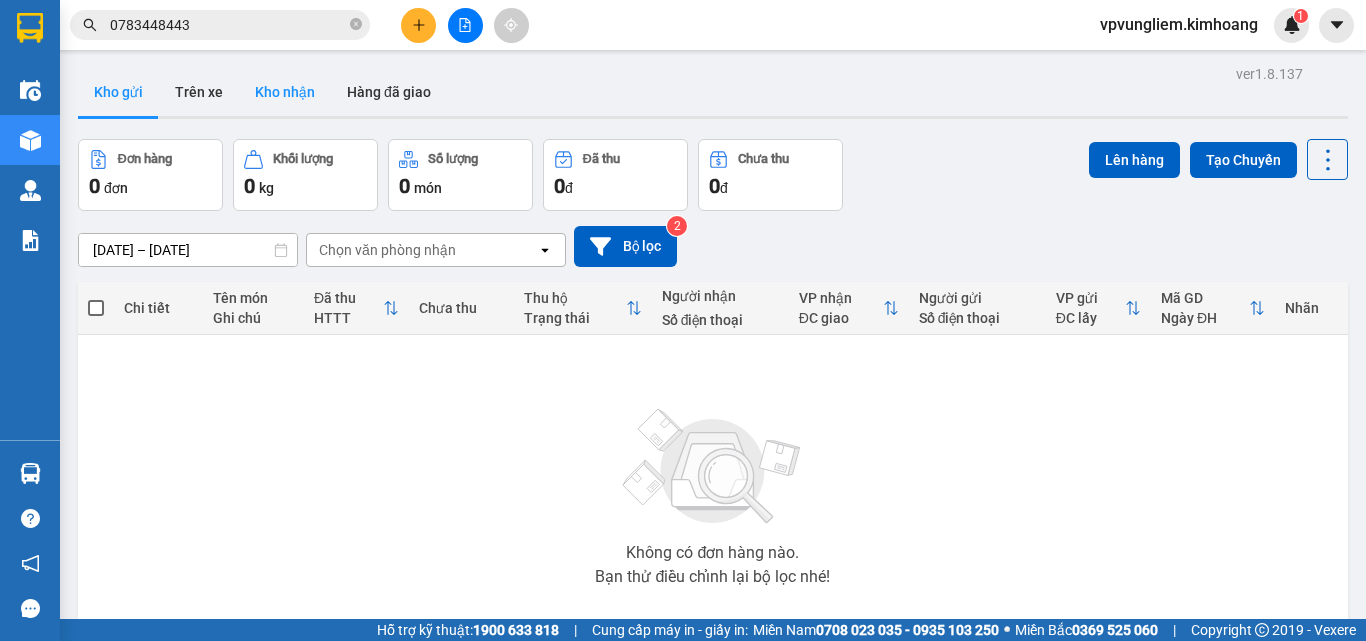 click on "Kho nhận" at bounding box center [285, 92] 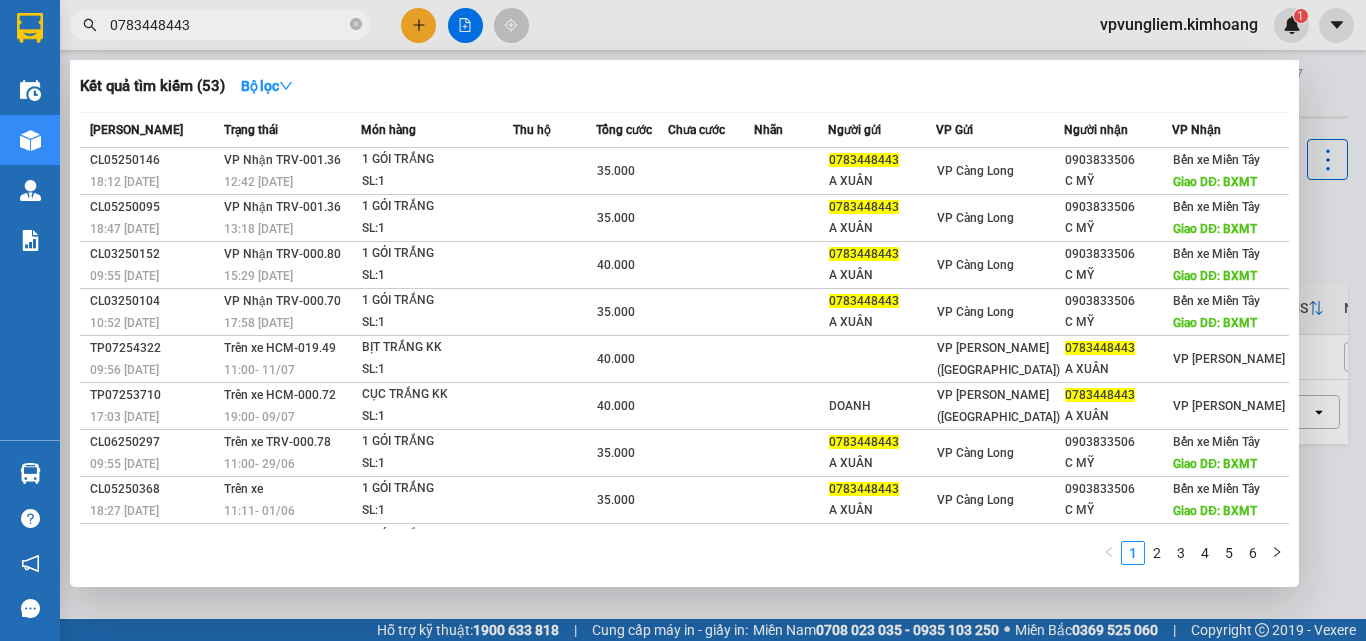 click on "0783448443" at bounding box center [228, 25] 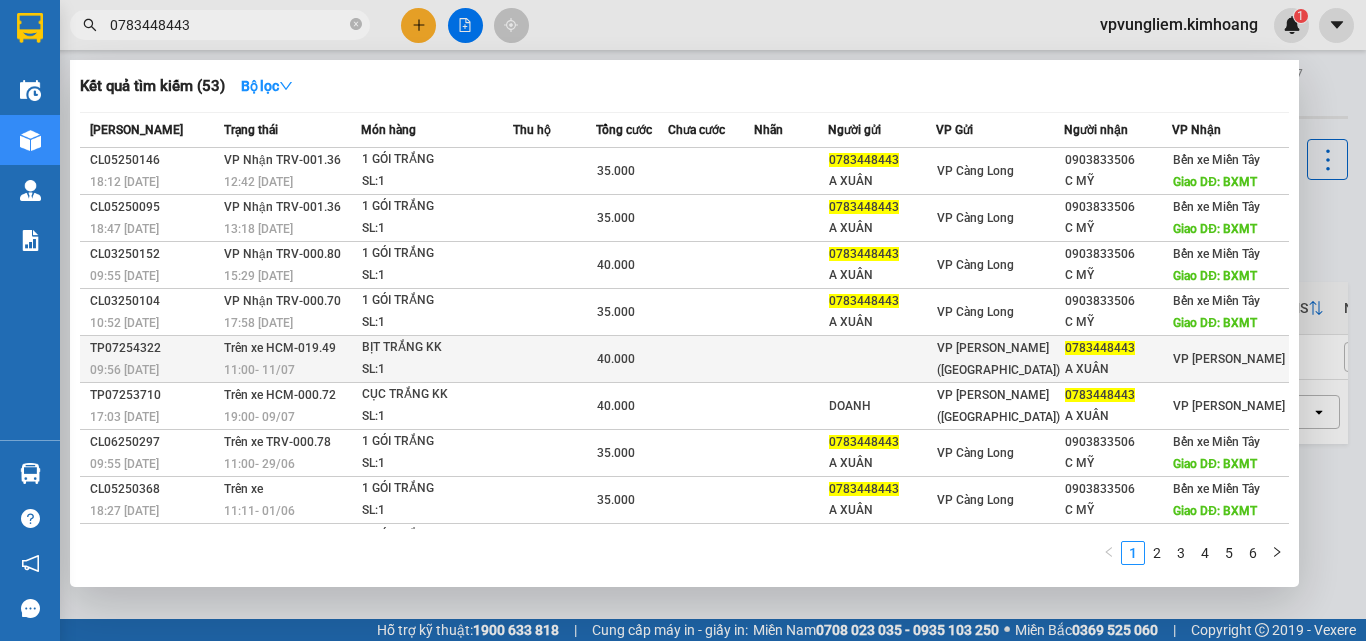 click on "40.000" at bounding box center [631, 359] 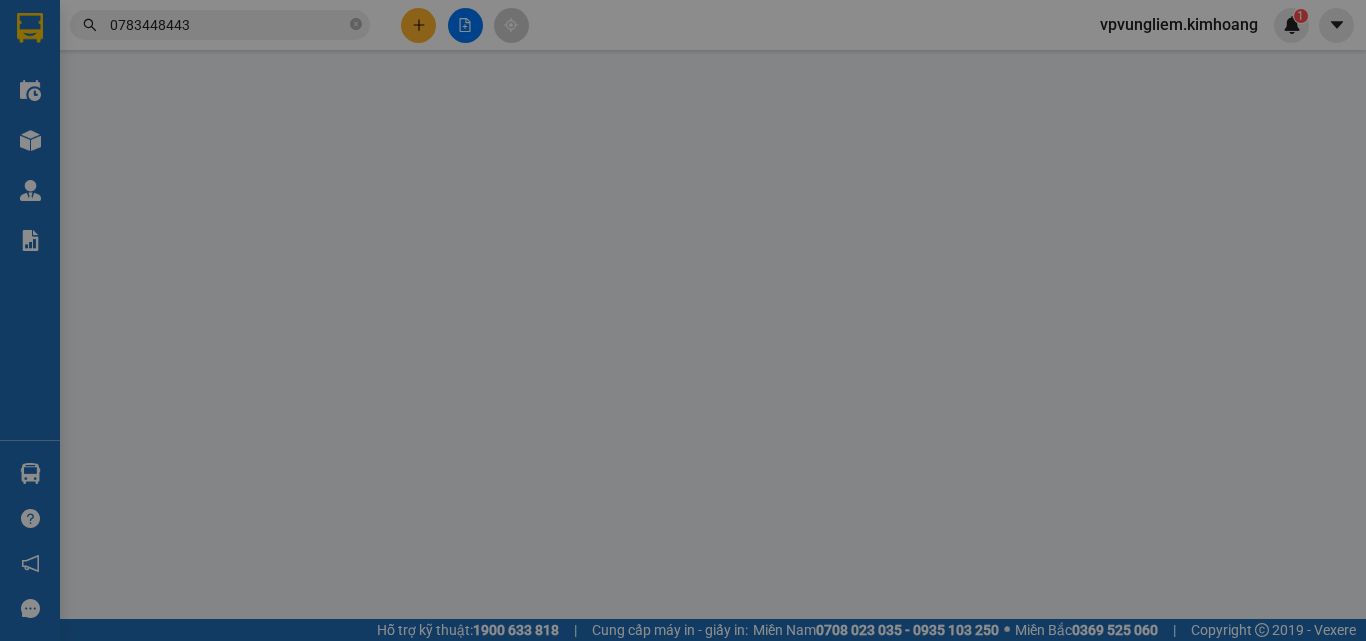 type on "0783448443" 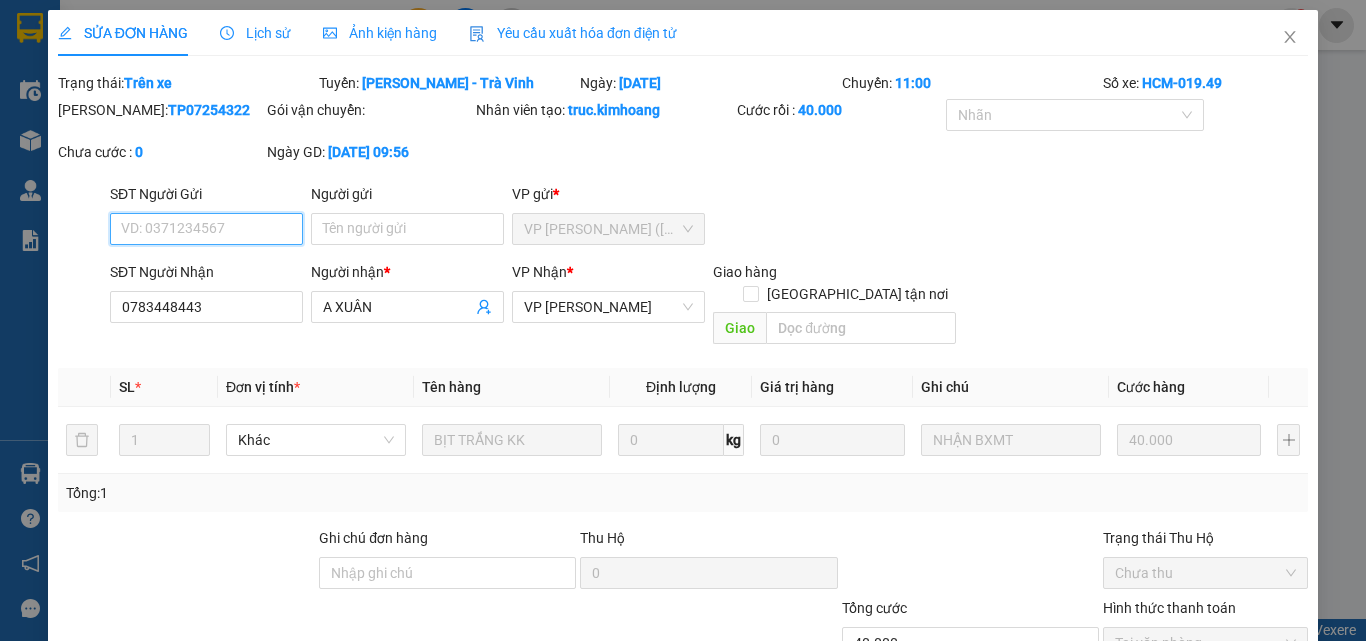 scroll, scrollTop: 130, scrollLeft: 0, axis: vertical 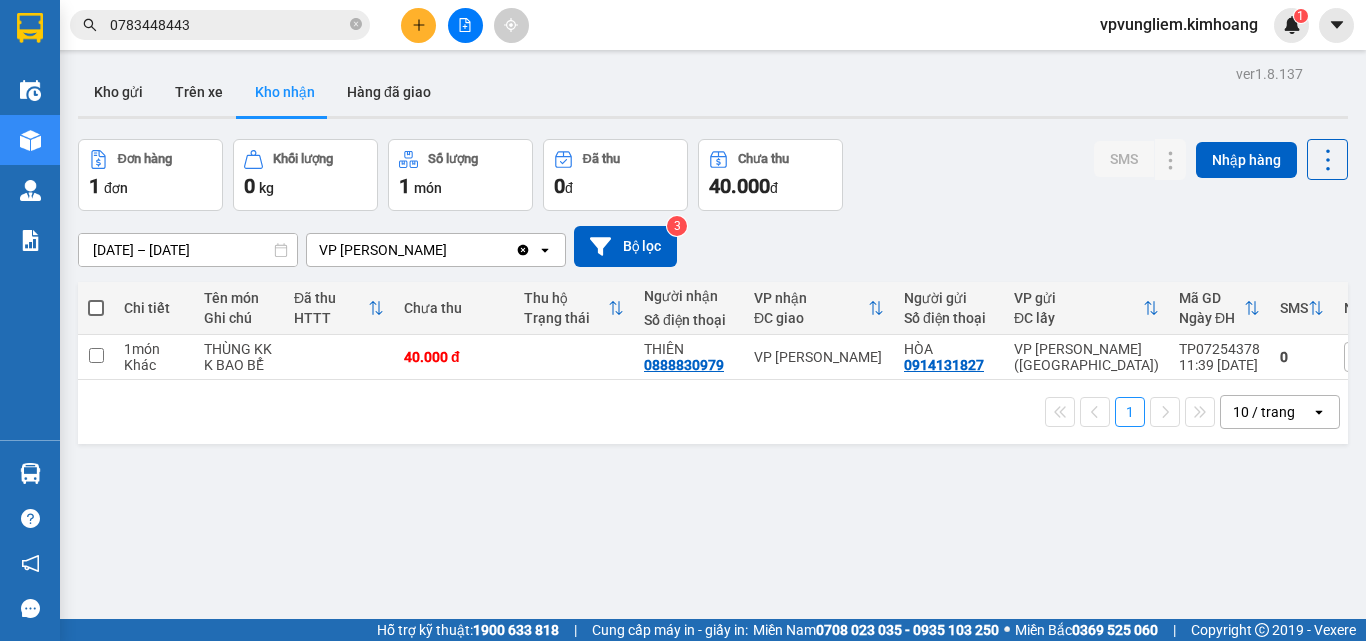click on "ver  1.8.137 Kho gửi Trên xe Kho nhận Hàng đã giao Đơn hàng 1 đơn Khối lượng 0 kg Số lượng 1 món Đã thu 0  đ Chưa thu 40.000  đ SMS Nhập hàng [DATE] – [DATE] Press the down arrow key to interact with the calendar and select a date. Press the escape button to close the calendar. Selected date range is from [DATE] to [DATE]. VP Vũng Liêm Clear value open Bộ lọc 3 Chi tiết Tên món Ghi chú Đã thu HTTT Chưa thu Thu hộ Trạng thái Người nhận Số điện thoại VP nhận ĐC giao Người gửi Số điện thoại VP gửi ĐC lấy Mã GD Ngày ĐH SMS Nhãn 1  món Khác THÙNG KK  K BAO BỂ  40.000 đ THIÊN  0888830979 VP [GEOGRAPHIC_DATA] 0914131827 VP [PERSON_NAME] ([GEOGRAPHIC_DATA]) TP07254378 11:39 [DATE] 0 Nhãn 1 10 / trang open Đang tải dữ liệu" at bounding box center [713, 380] 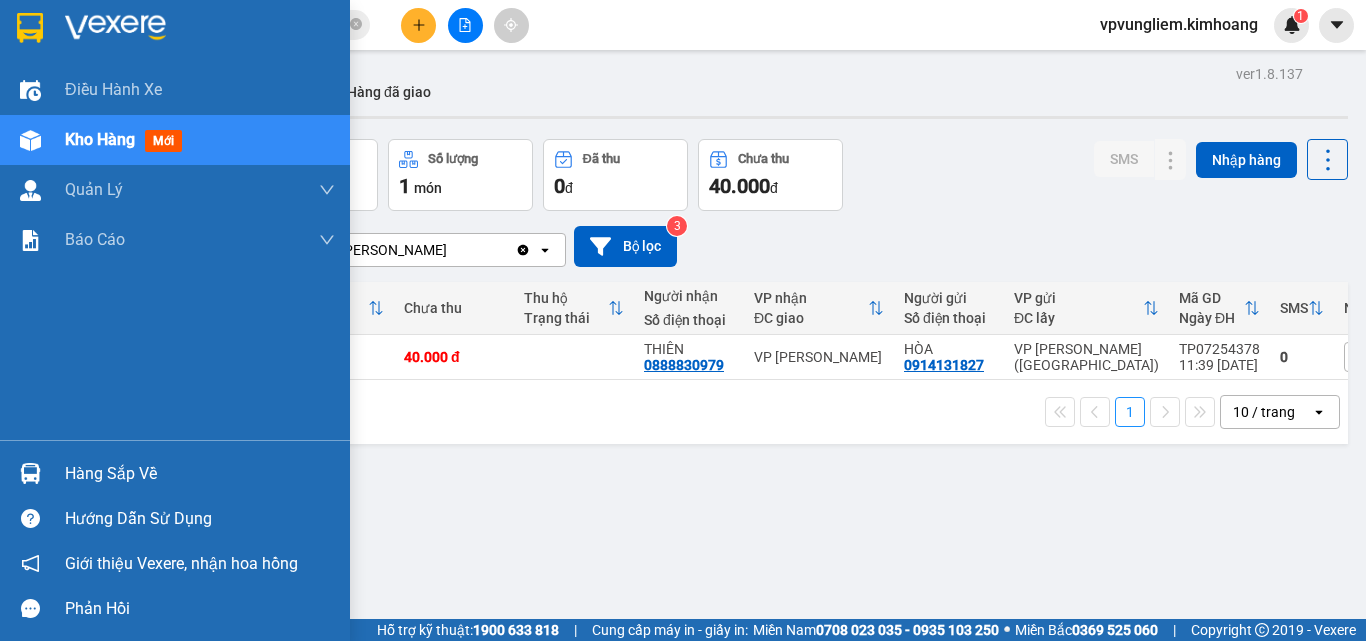 click on "Hàng sắp về" at bounding box center [200, 474] 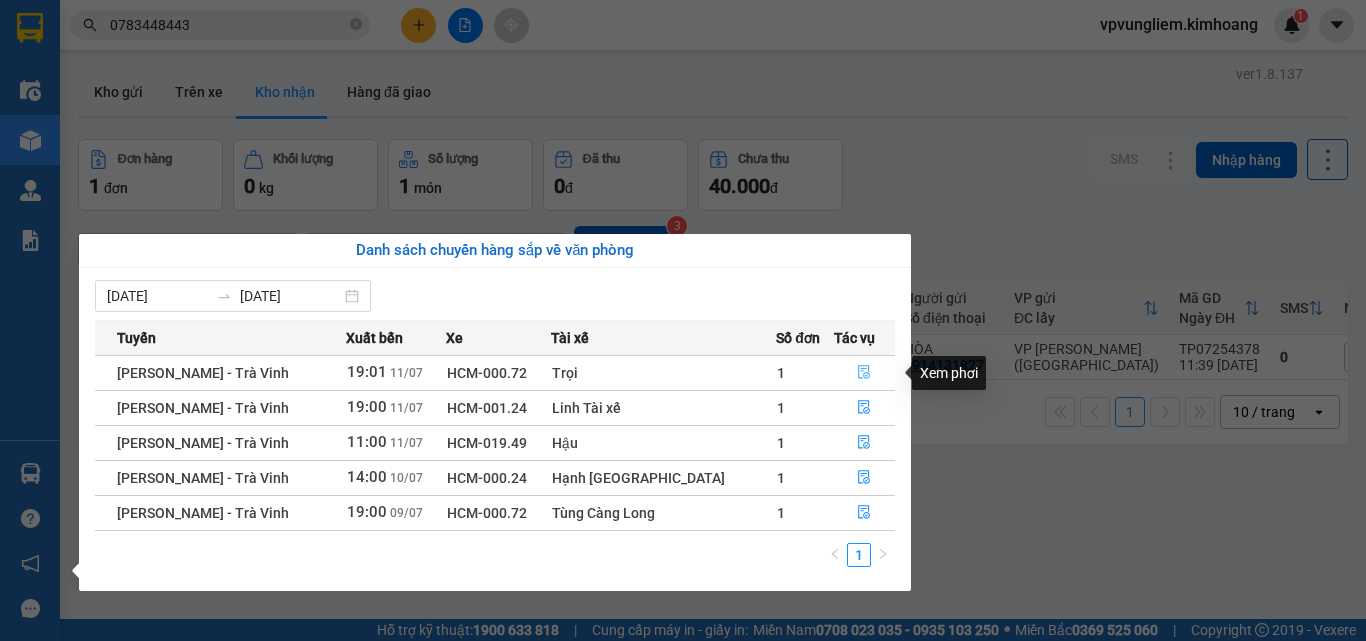 click at bounding box center (865, 373) 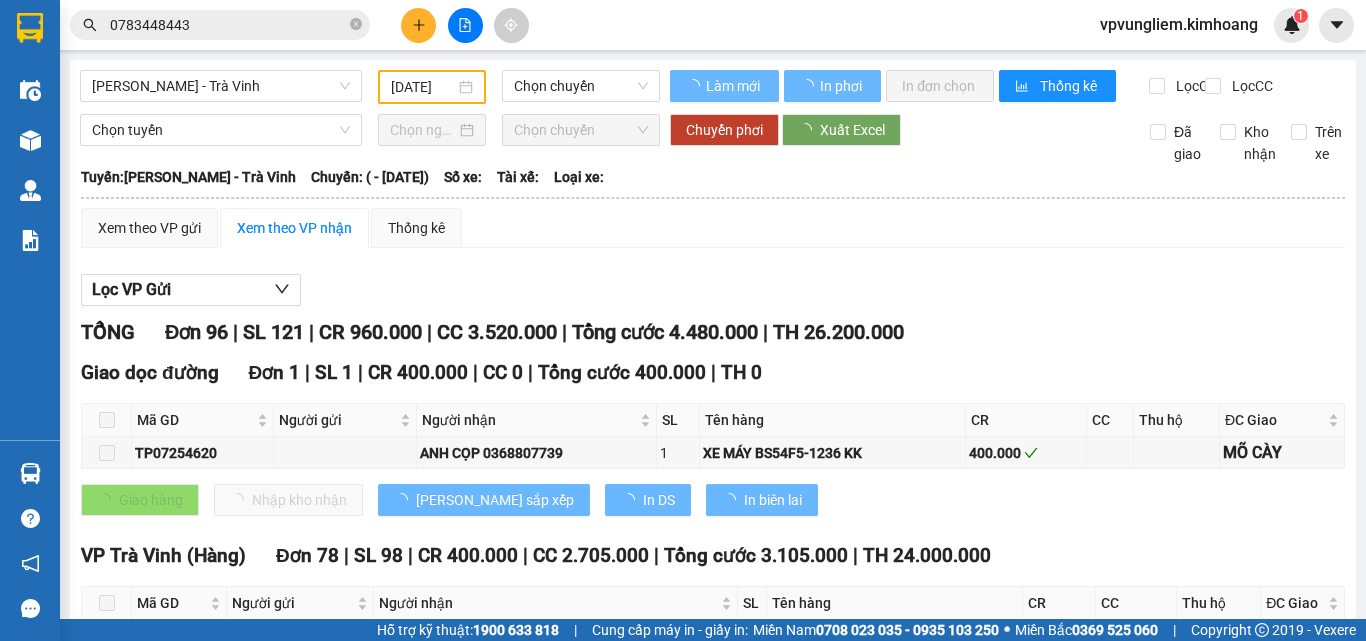 type on "[DATE]" 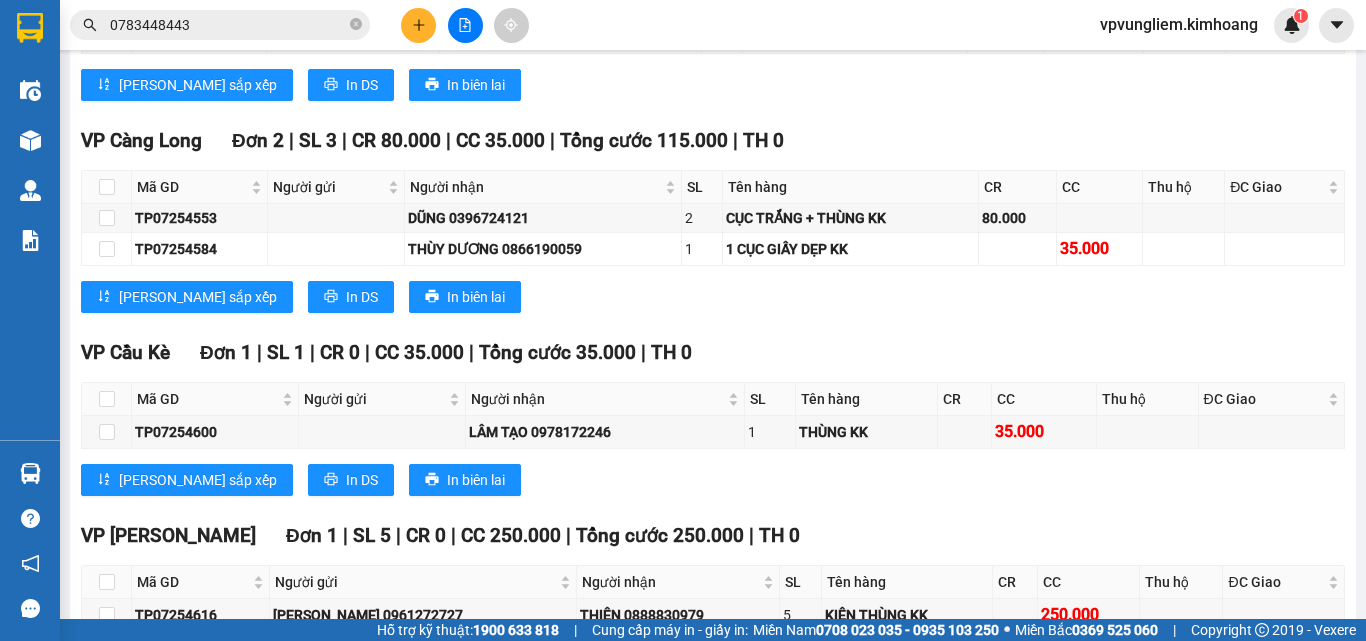 scroll, scrollTop: 4031, scrollLeft: 0, axis: vertical 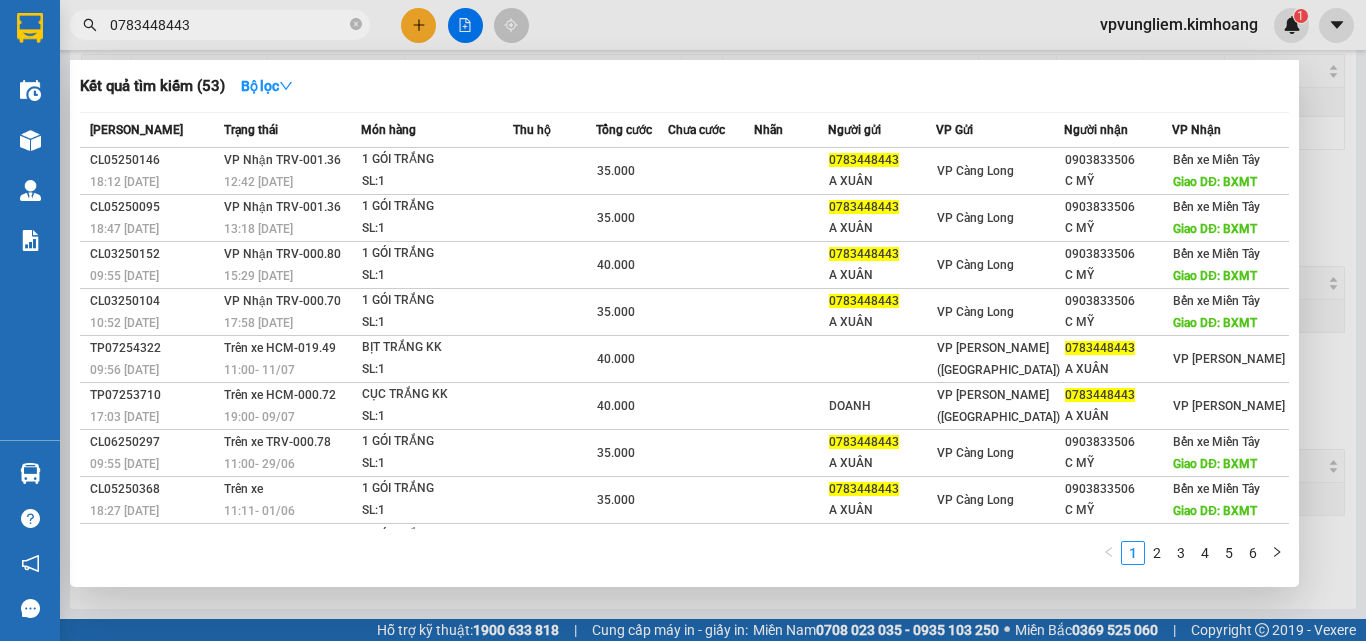 click on "0783448443" at bounding box center [228, 25] 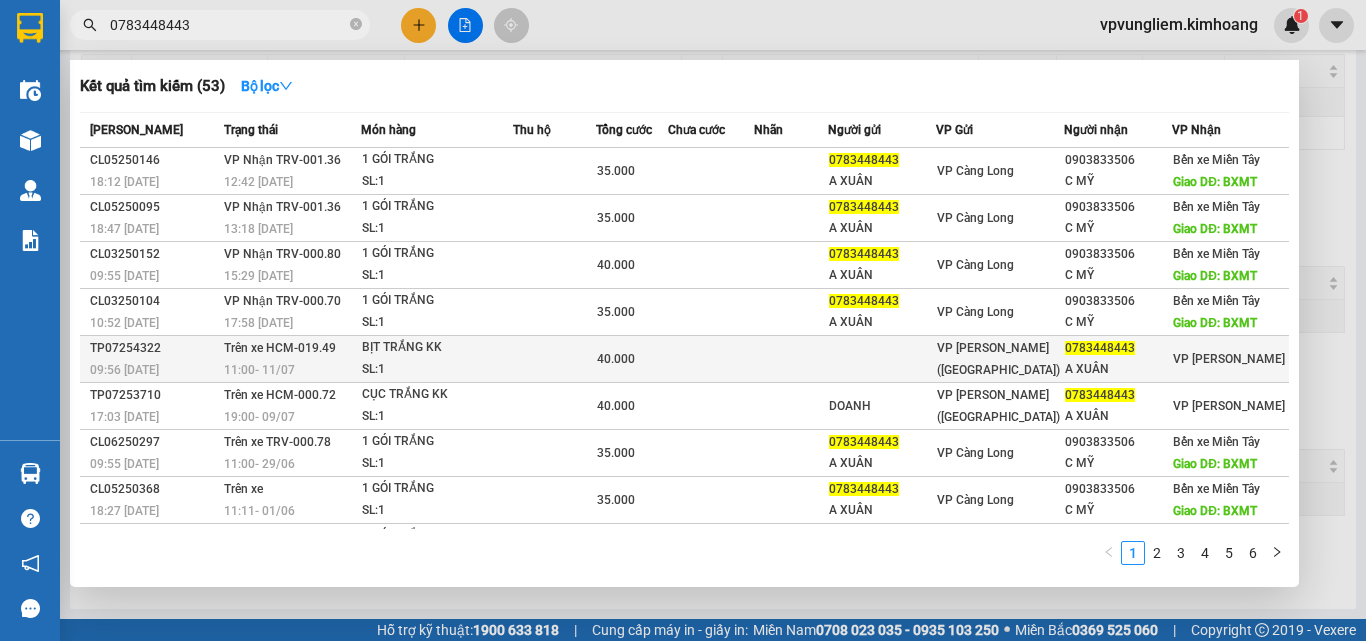 click at bounding box center (791, 359) 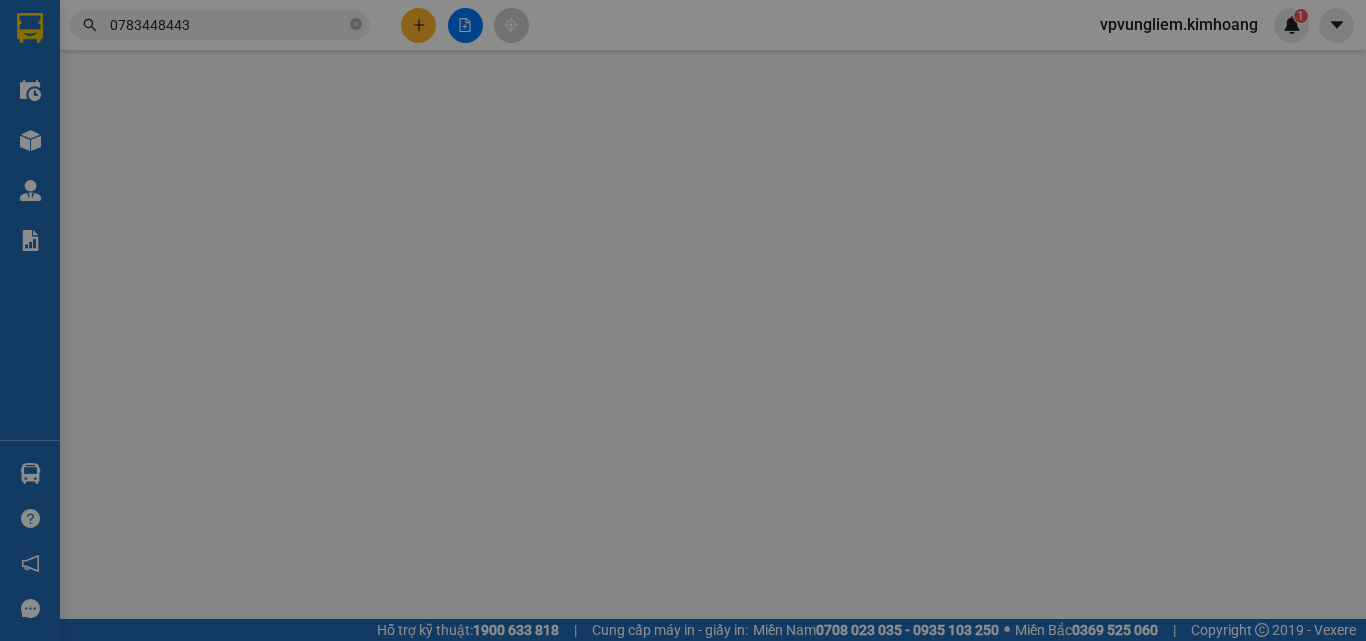 type on "0783448443" 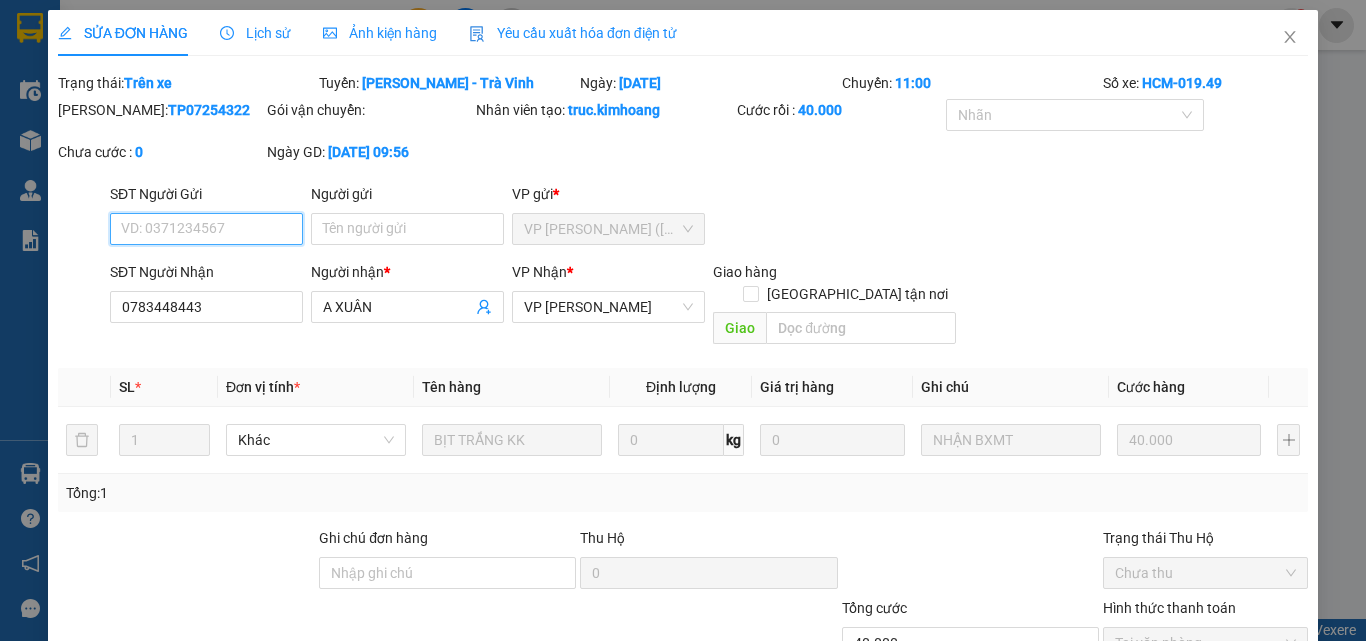 scroll, scrollTop: 0, scrollLeft: 0, axis: both 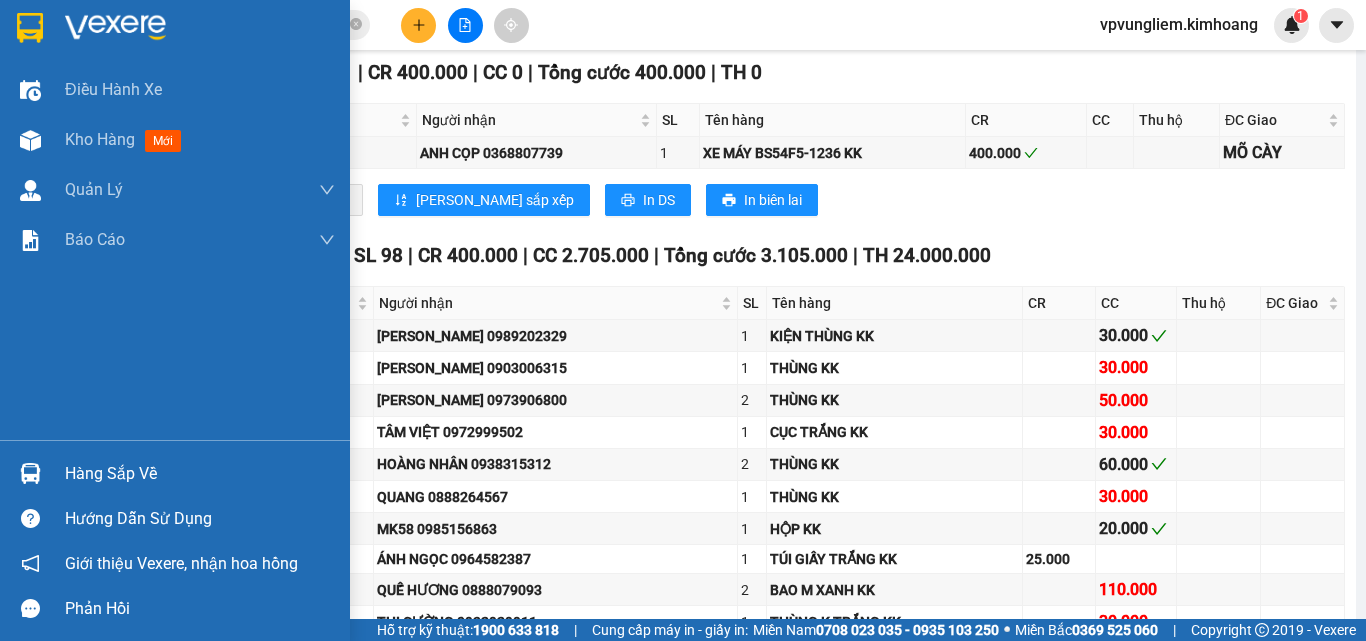 click on "Hàng sắp về" at bounding box center (200, 474) 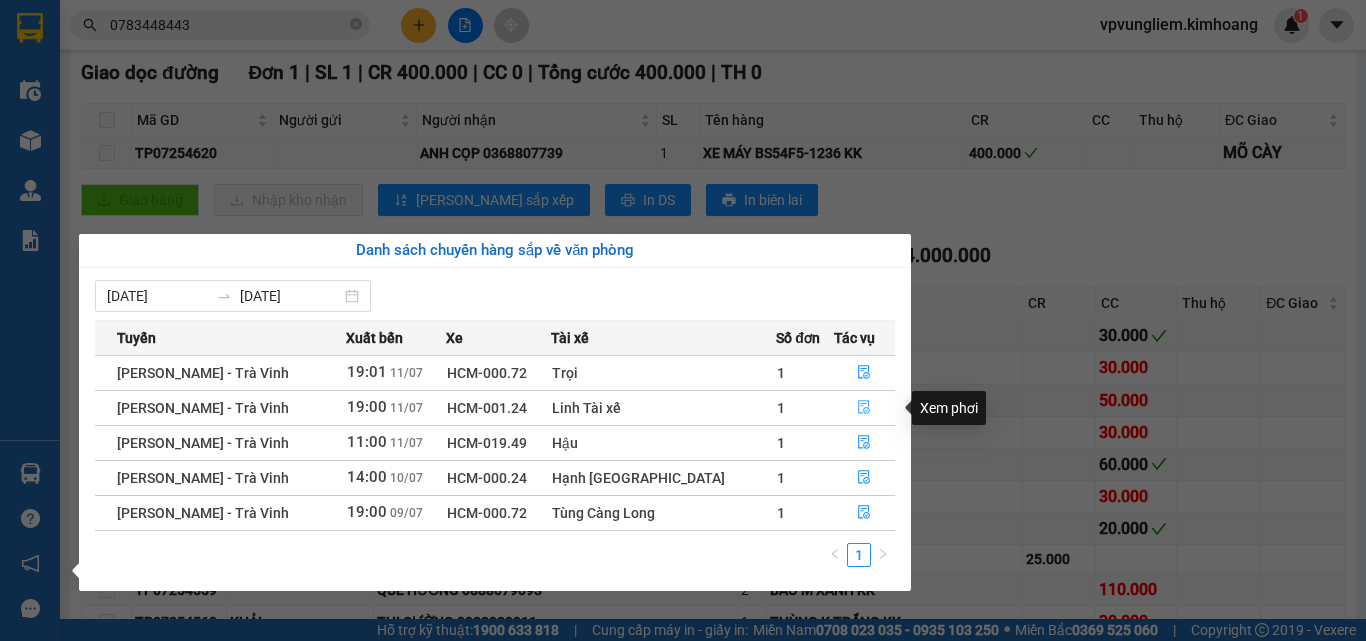 click at bounding box center [865, 408] 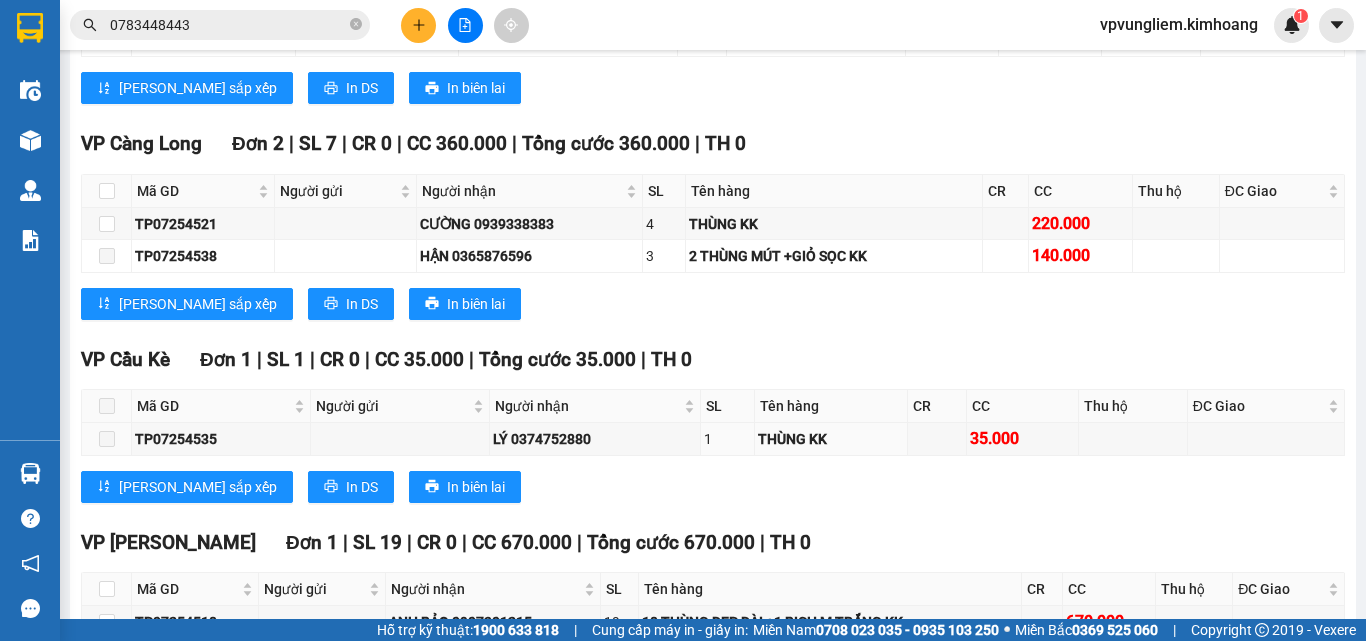 scroll, scrollTop: 2038, scrollLeft: 0, axis: vertical 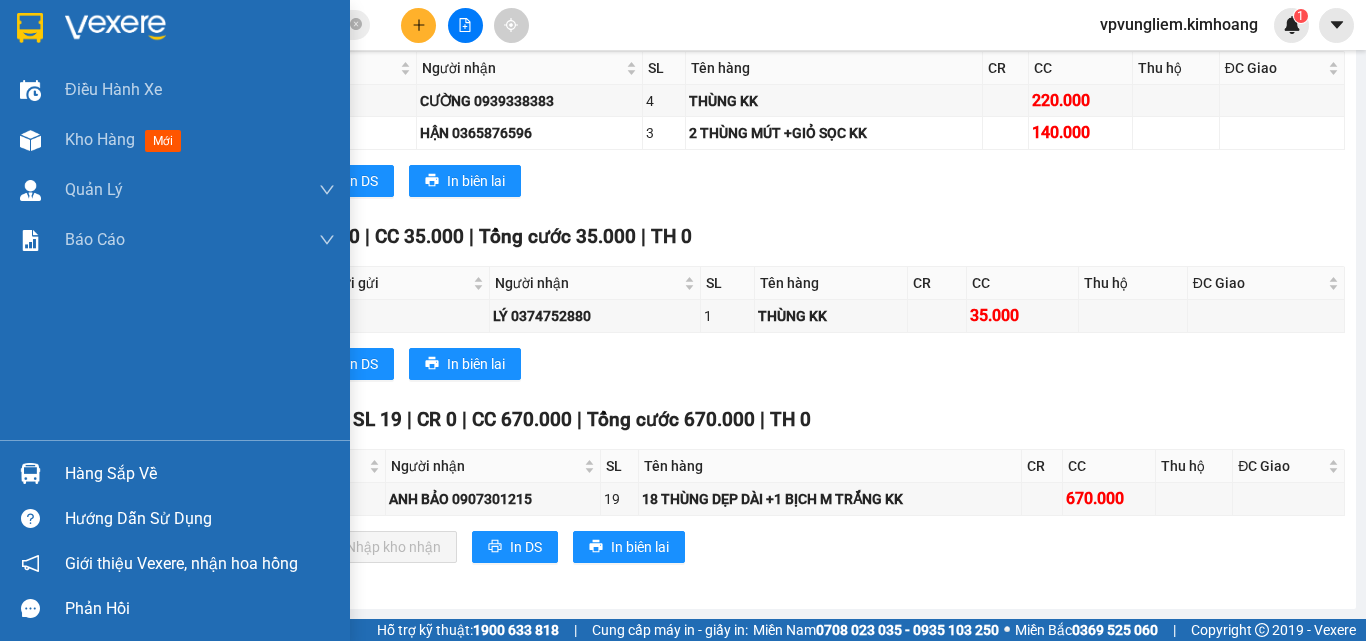 drag, startPoint x: 0, startPoint y: 355, endPoint x: 92, endPoint y: 467, distance: 144.94136 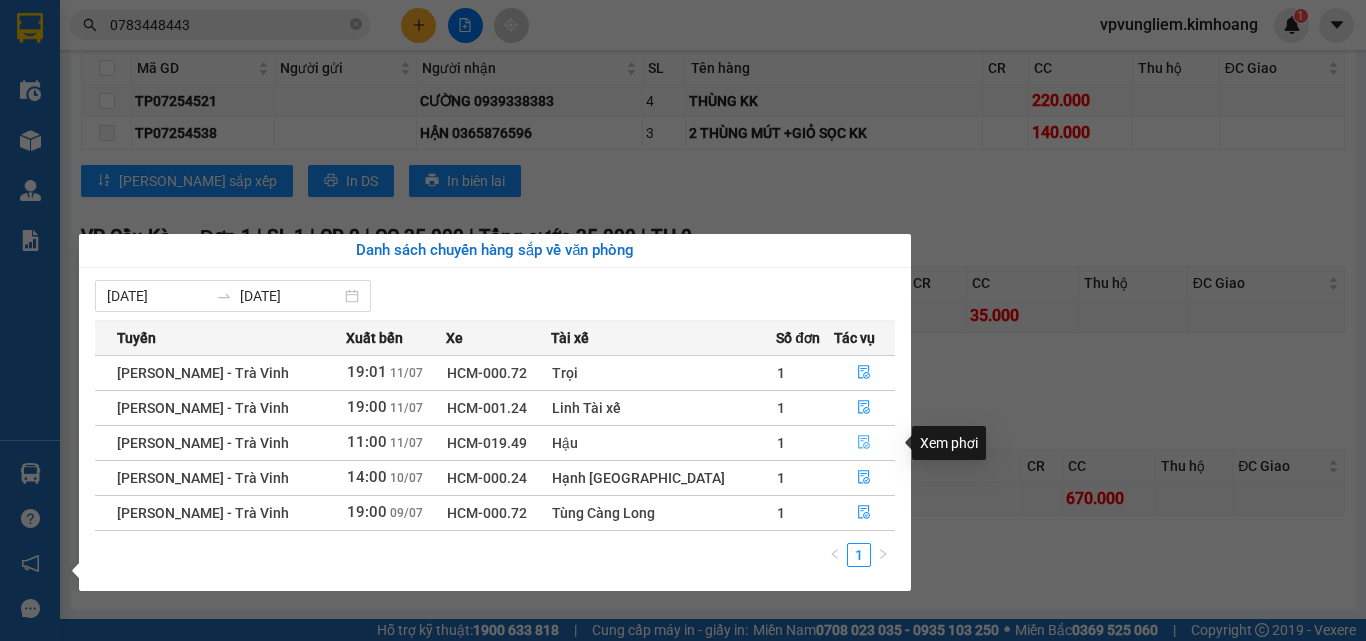 click 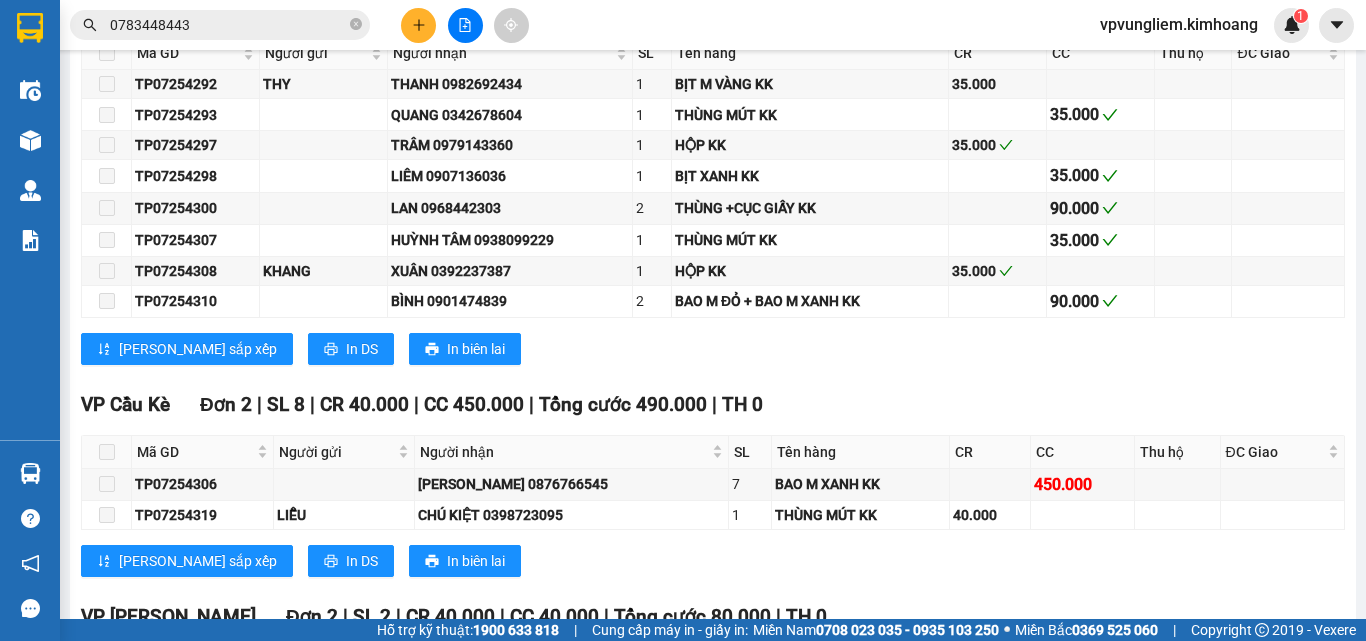 scroll, scrollTop: 2366, scrollLeft: 0, axis: vertical 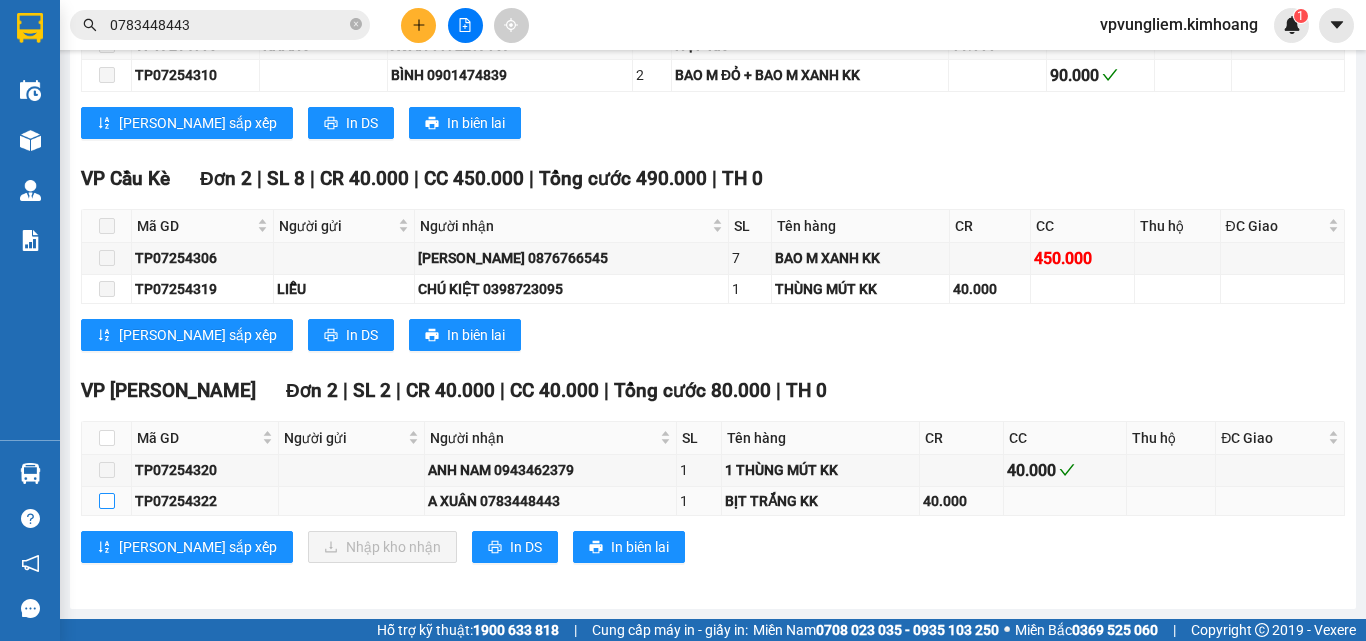 click at bounding box center [107, 501] 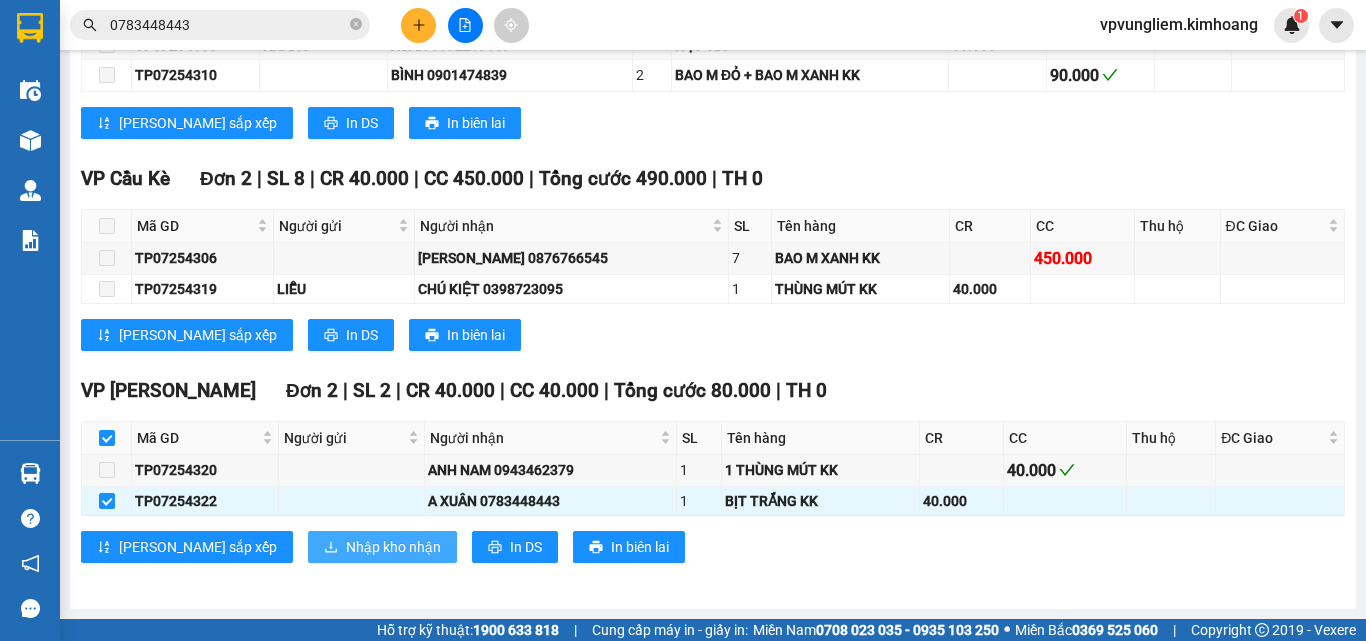 click on "Nhập kho nhận" at bounding box center (393, 547) 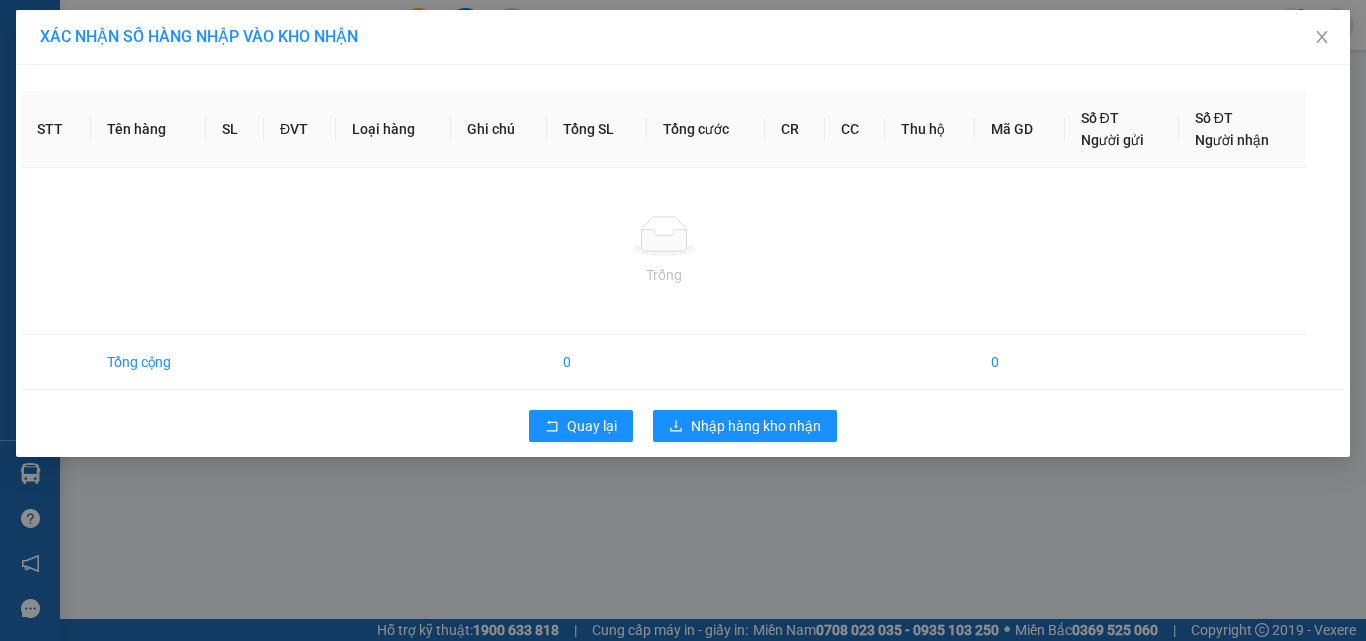 scroll, scrollTop: 0, scrollLeft: 0, axis: both 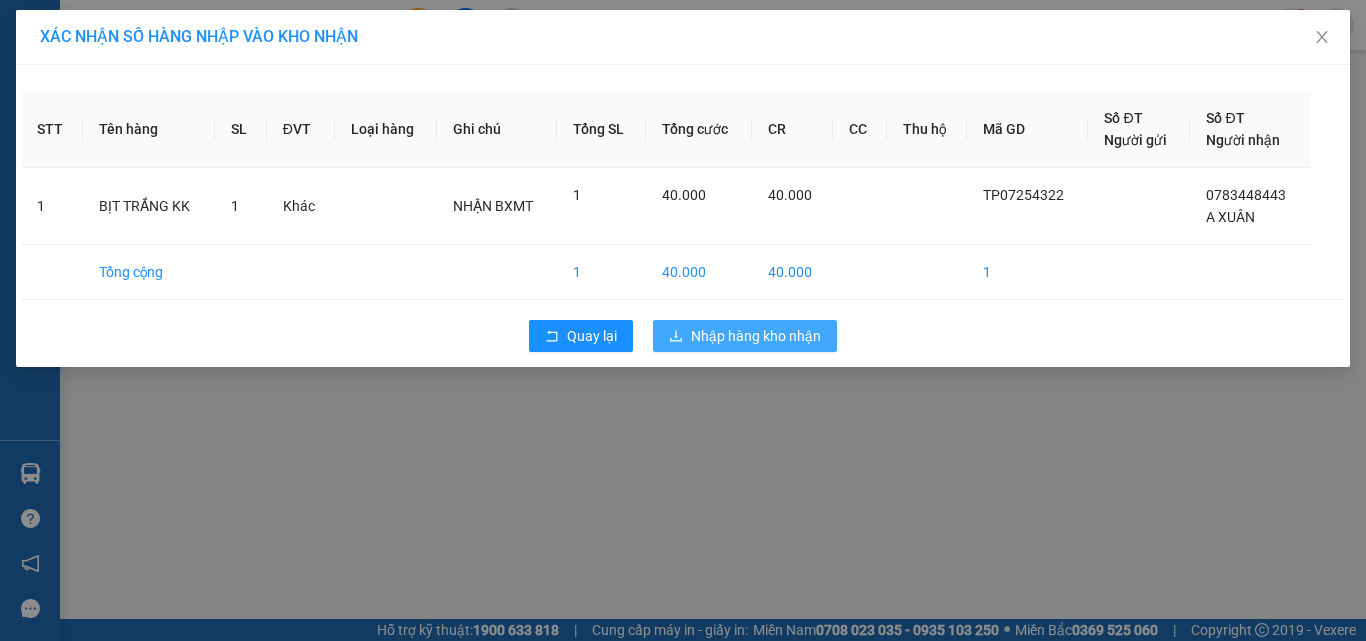 click on "Nhập hàng kho nhận" at bounding box center (756, 336) 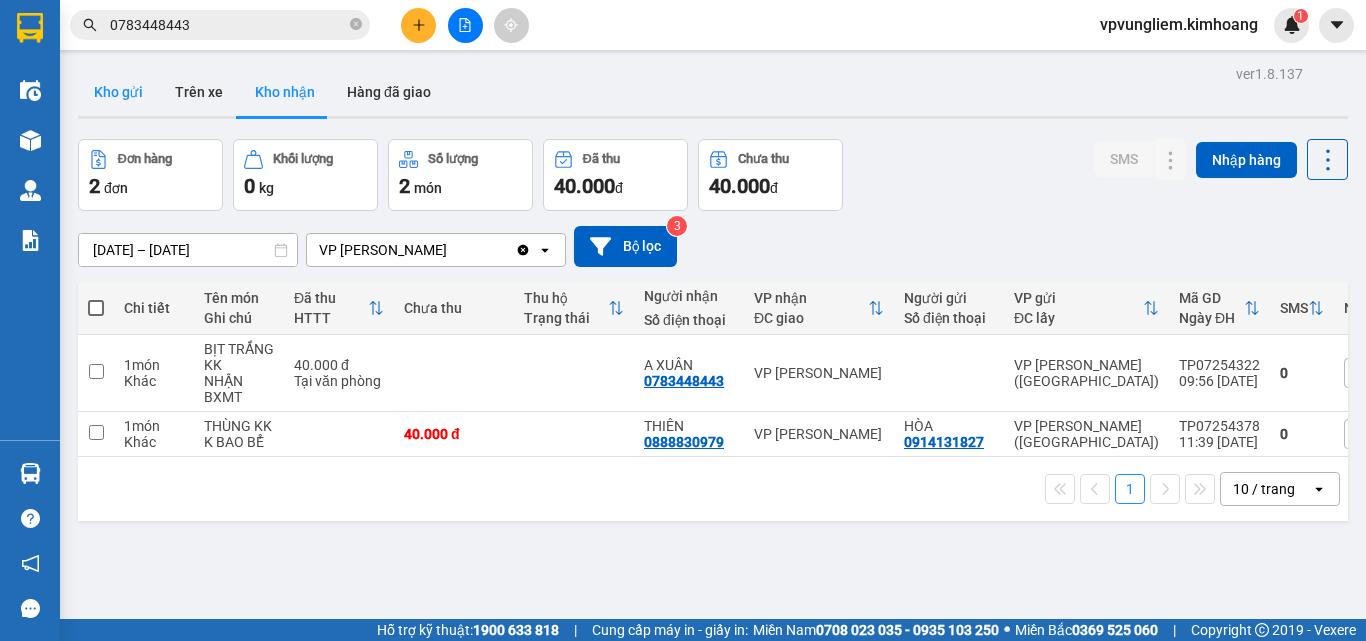 click on "Kho gửi" at bounding box center (118, 92) 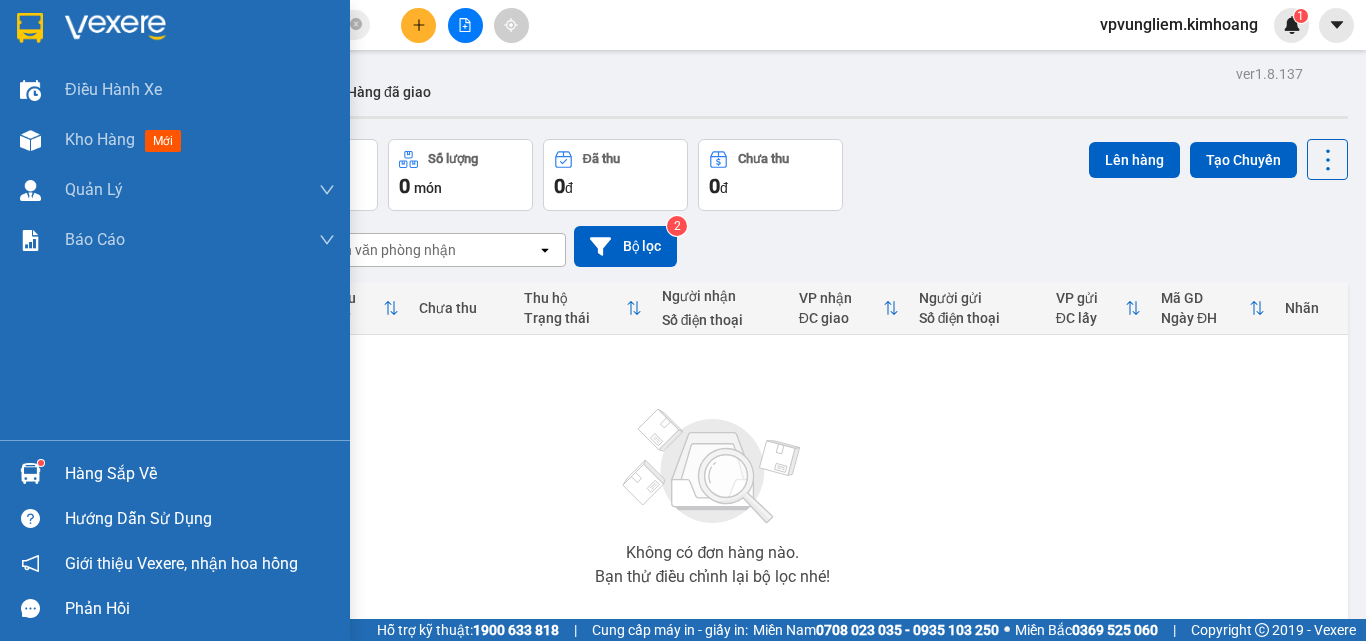 click on "Hàng sắp về" at bounding box center (175, 473) 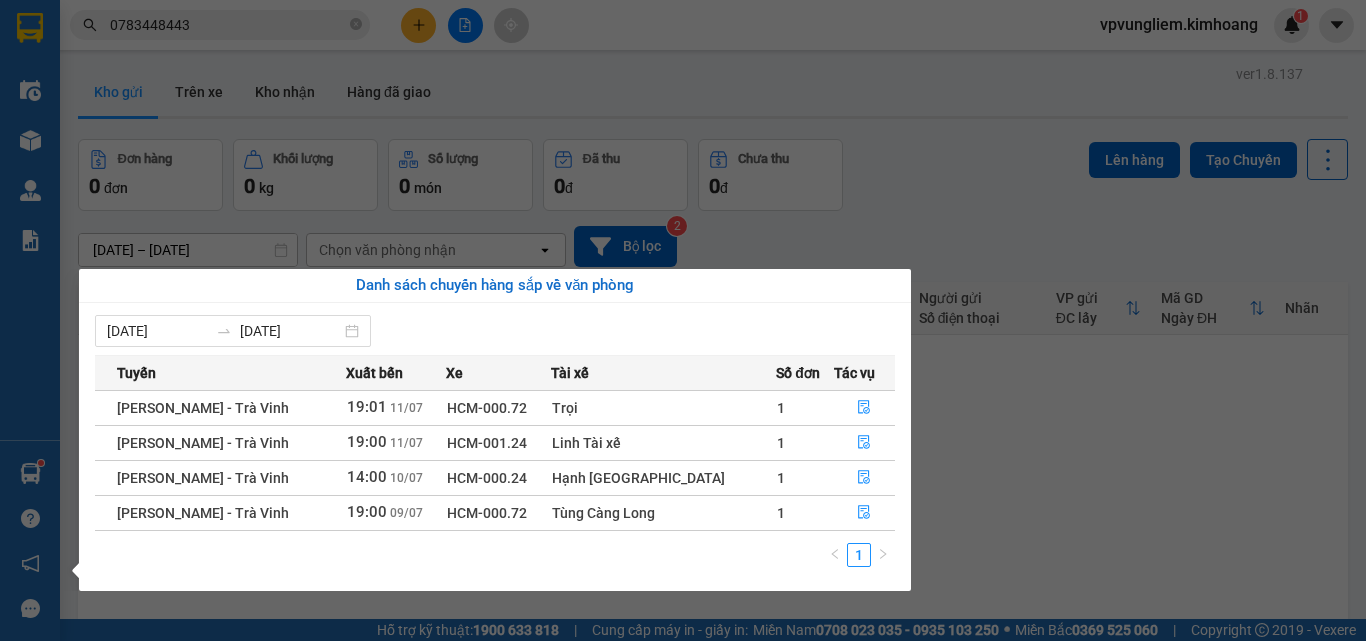 drag, startPoint x: 1249, startPoint y: 395, endPoint x: 1233, endPoint y: 397, distance: 16.124516 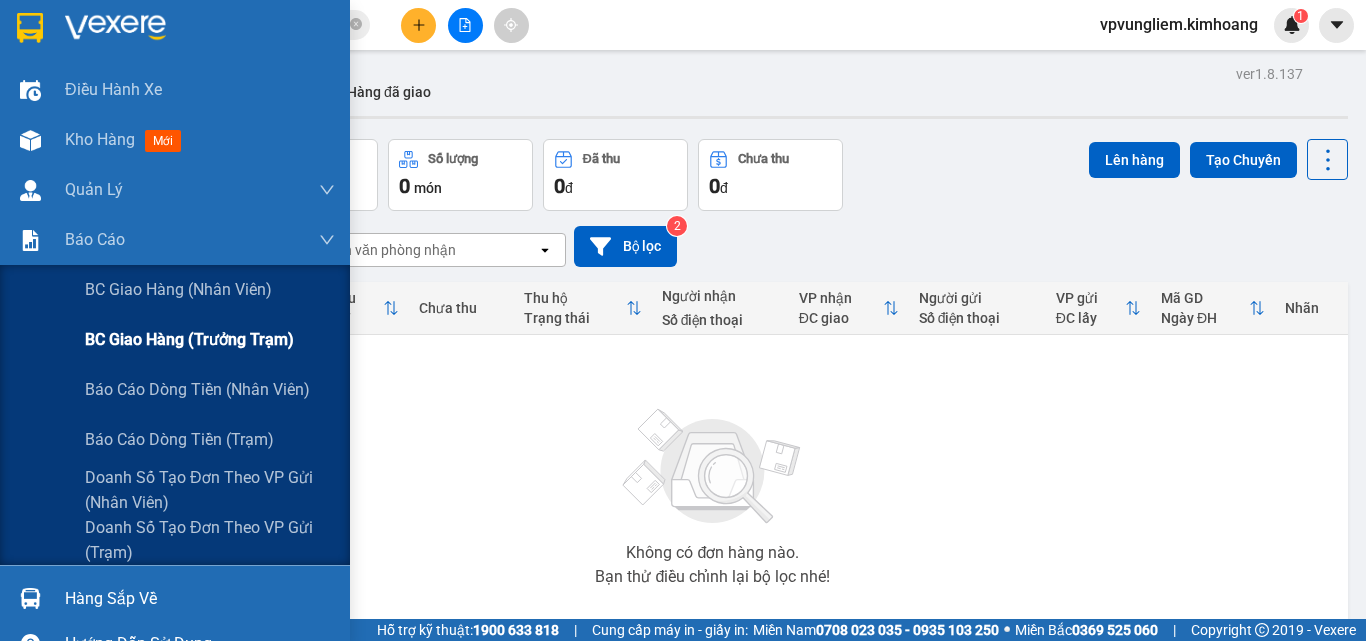 drag, startPoint x: 0, startPoint y: 332, endPoint x: 0, endPoint y: 350, distance: 18 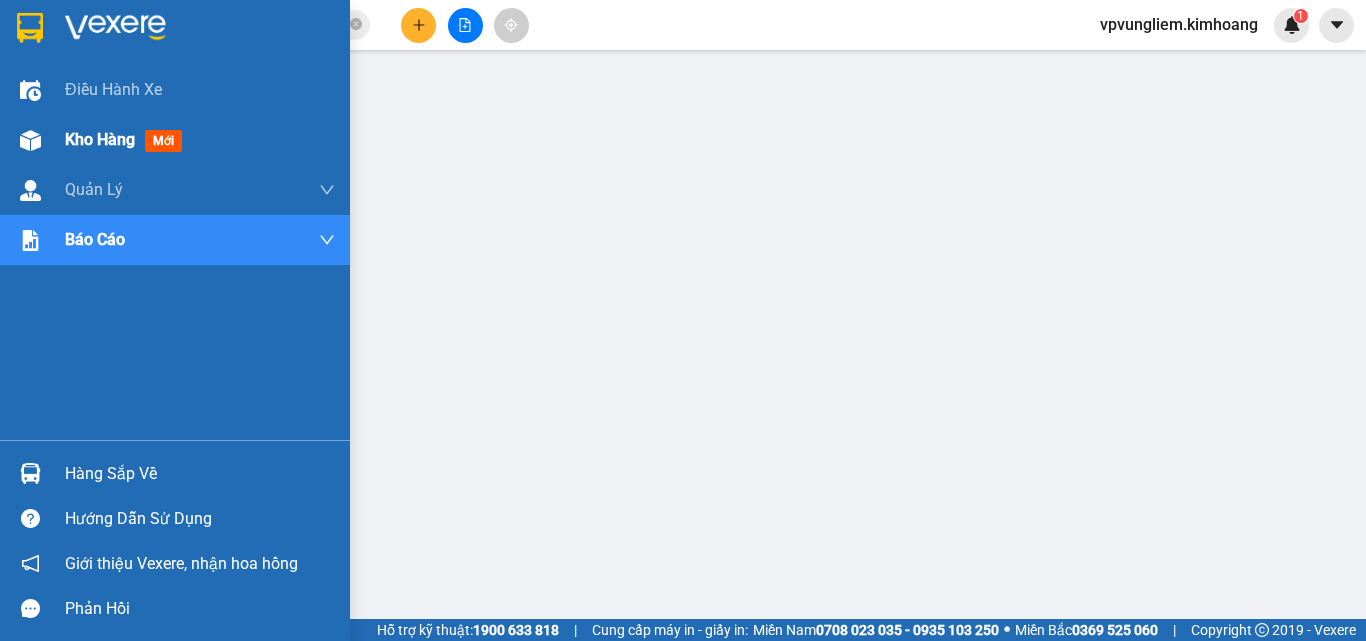 click on "Kho hàng mới" at bounding box center (127, 139) 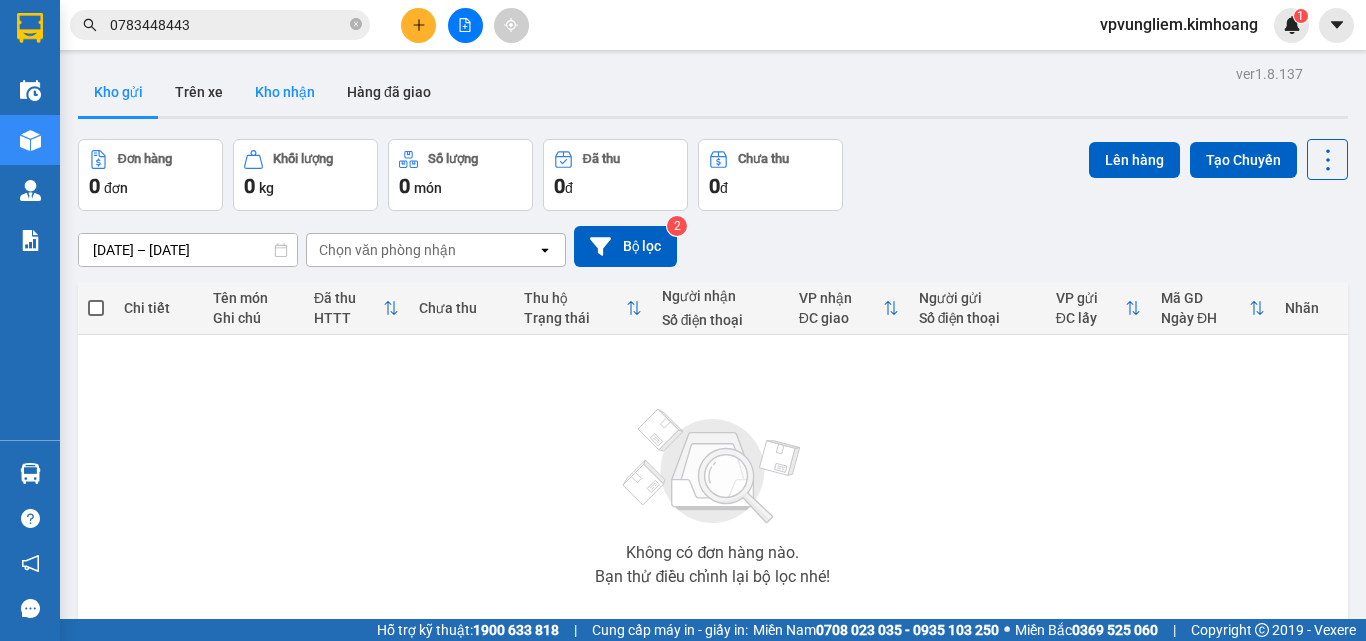 click on "Kho nhận" at bounding box center (285, 92) 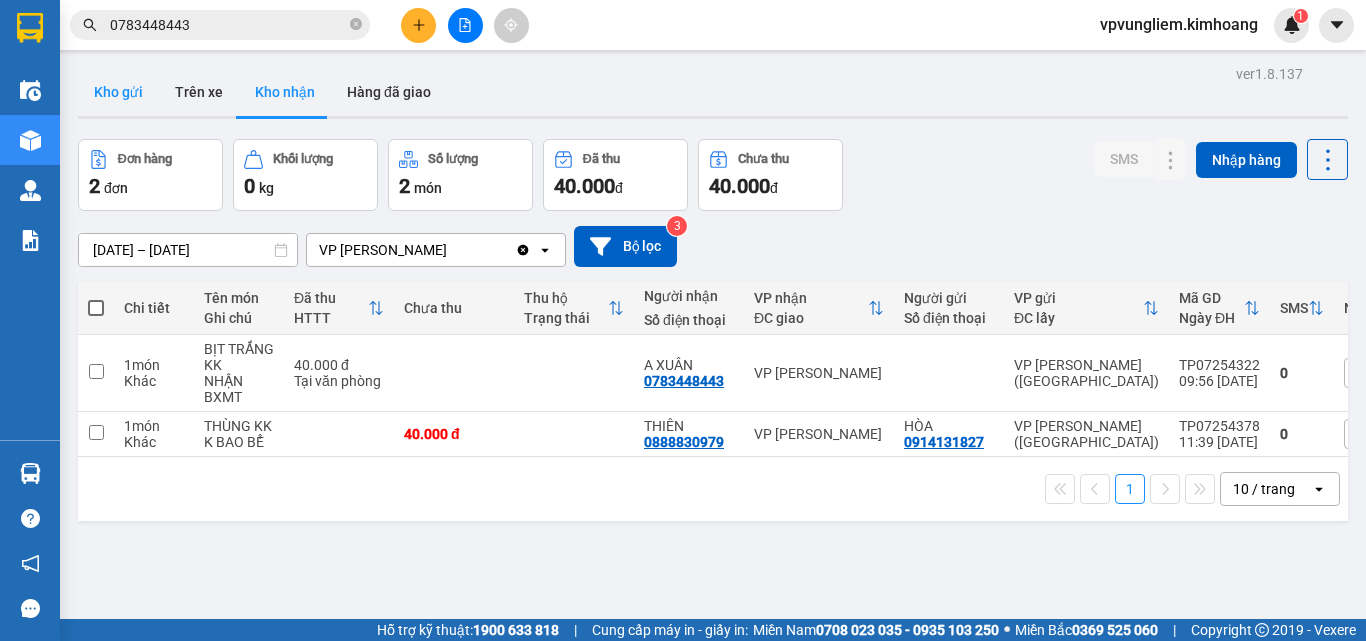 click on "Kho gửi" at bounding box center (118, 92) 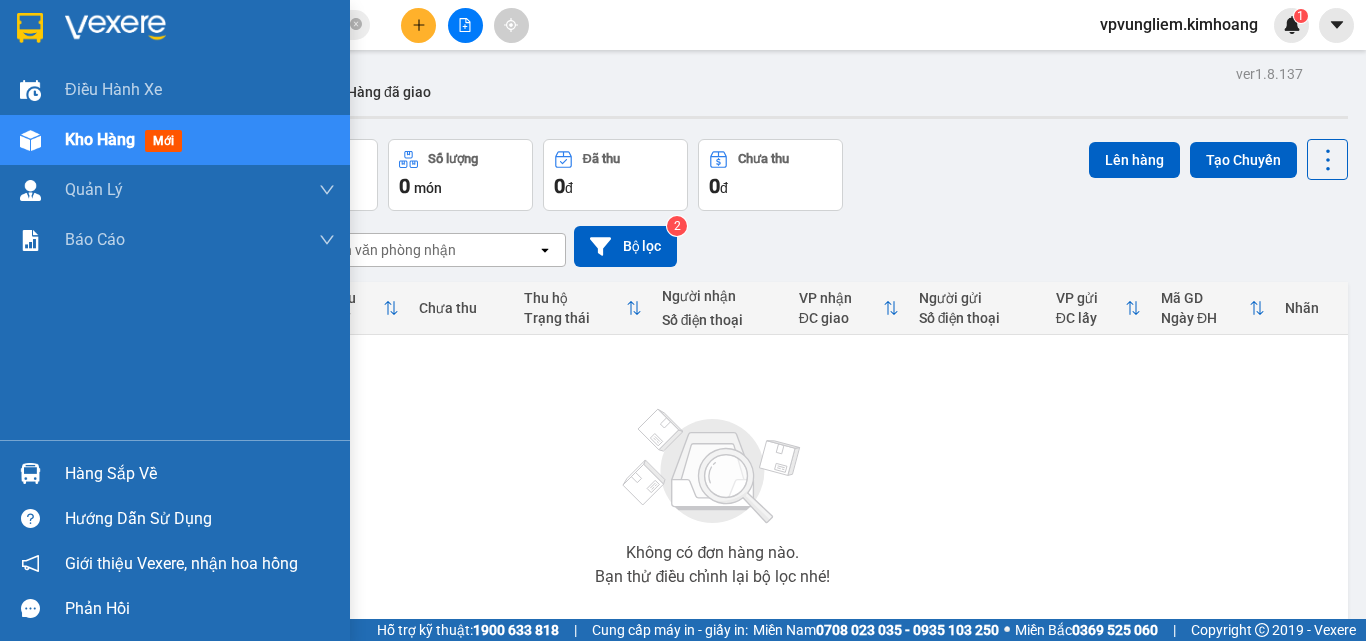 drag, startPoint x: 86, startPoint y: 448, endPoint x: 75, endPoint y: 461, distance: 17.029387 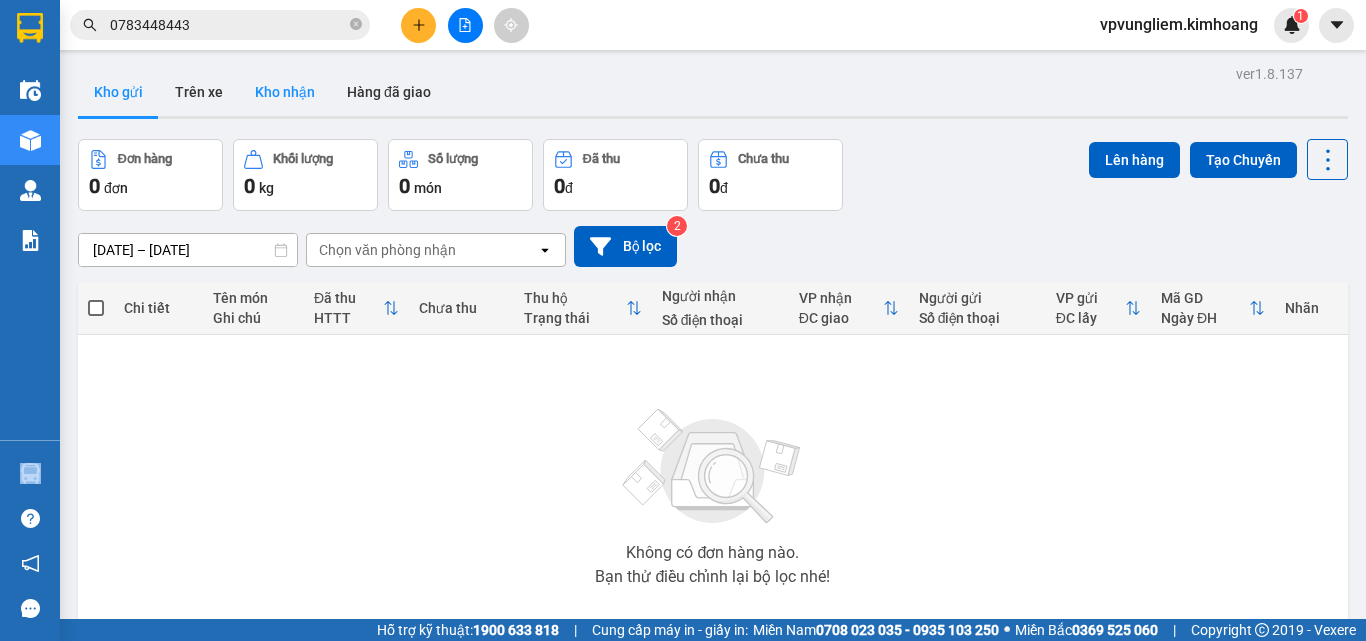 click on "Kho nhận" at bounding box center (285, 92) 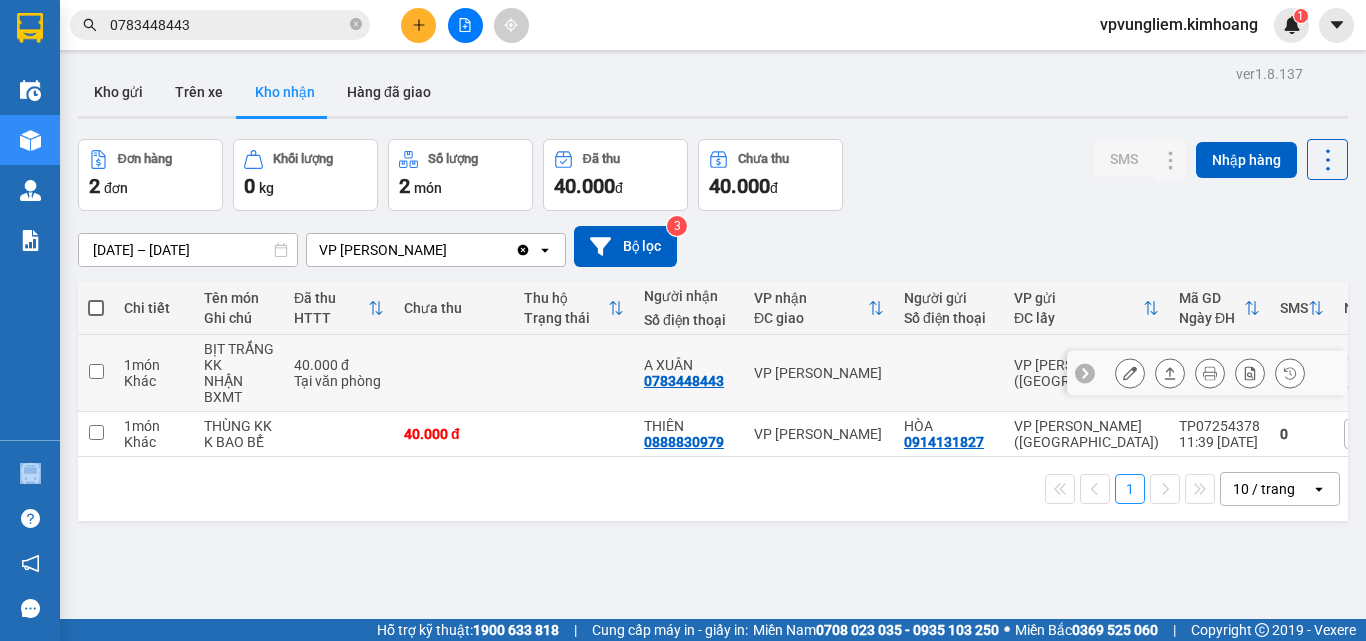 click at bounding box center (96, 371) 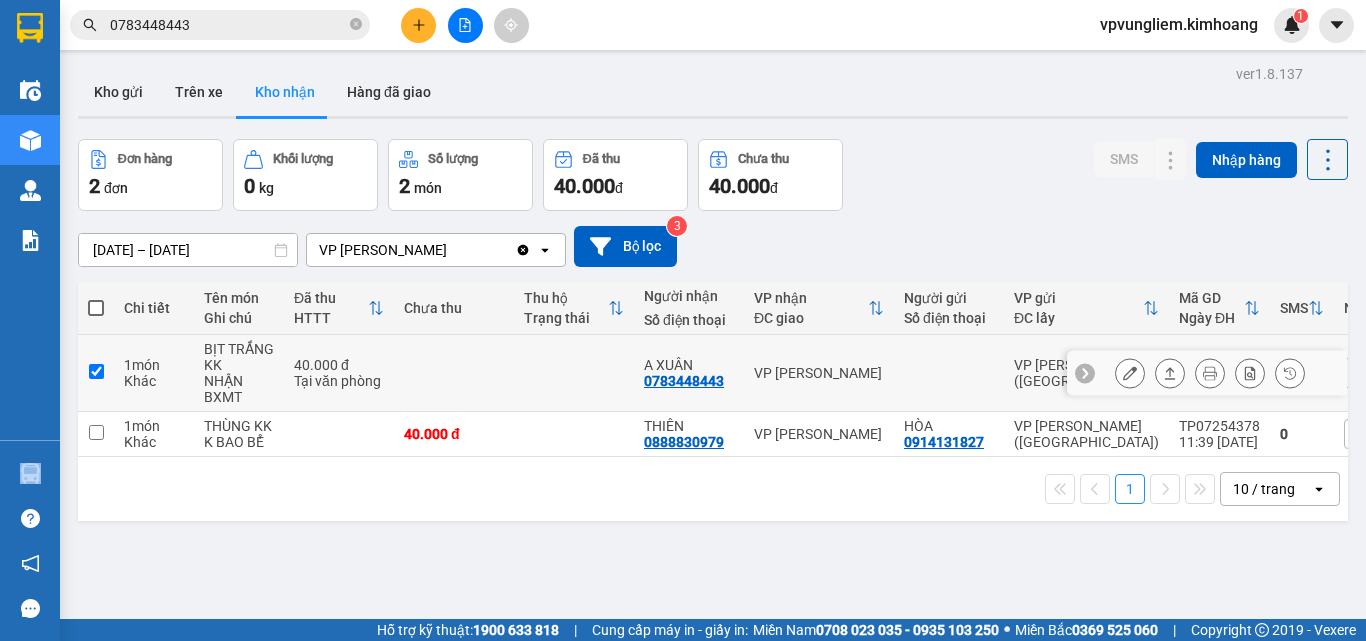 checkbox on "true" 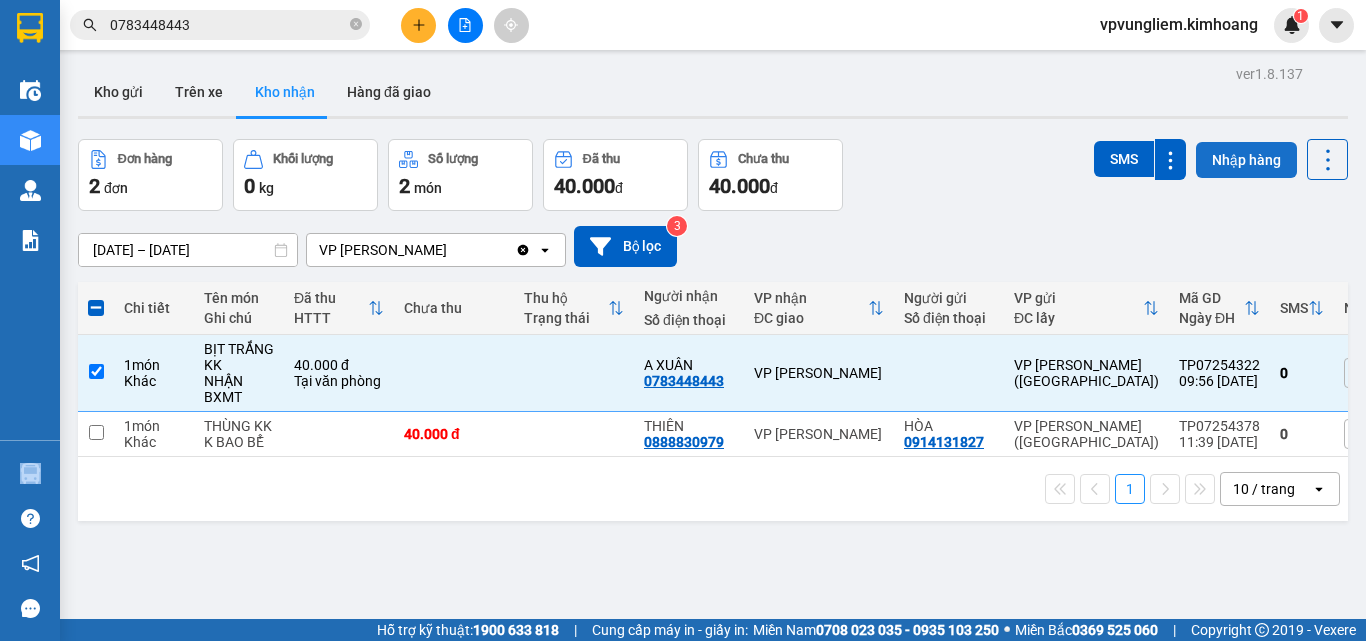 click on "Nhập hàng" at bounding box center [1246, 160] 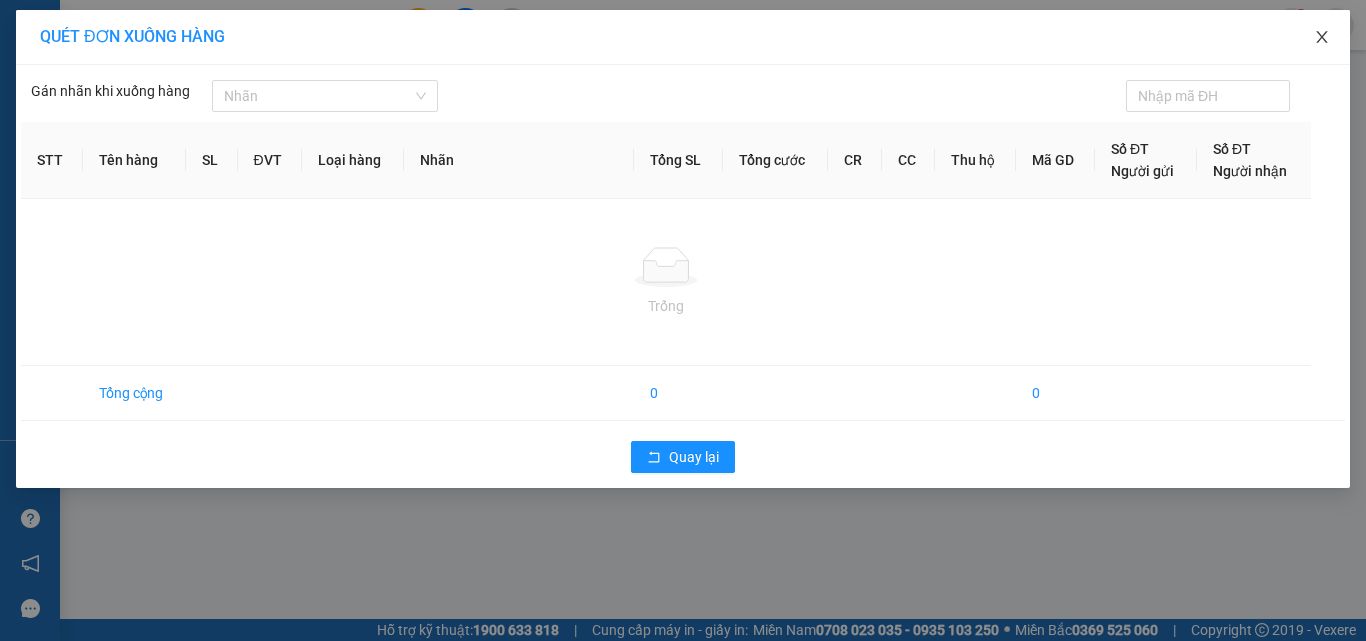 click at bounding box center (1322, 38) 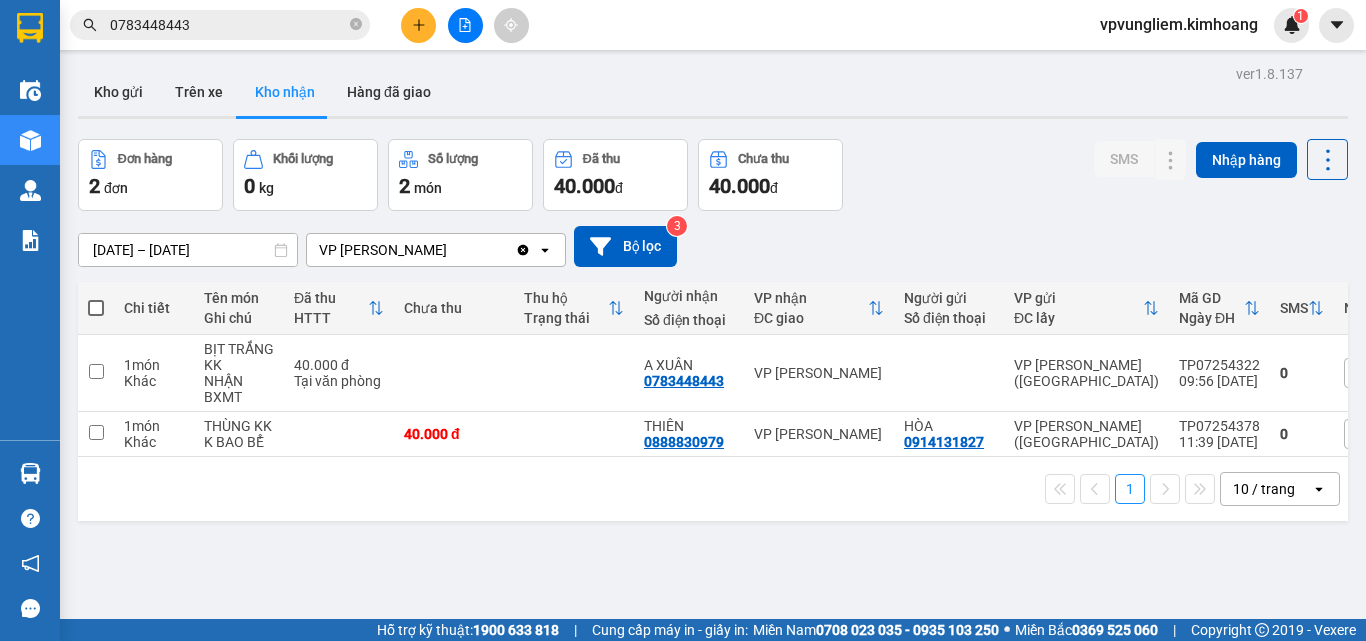 click at bounding box center (96, 308) 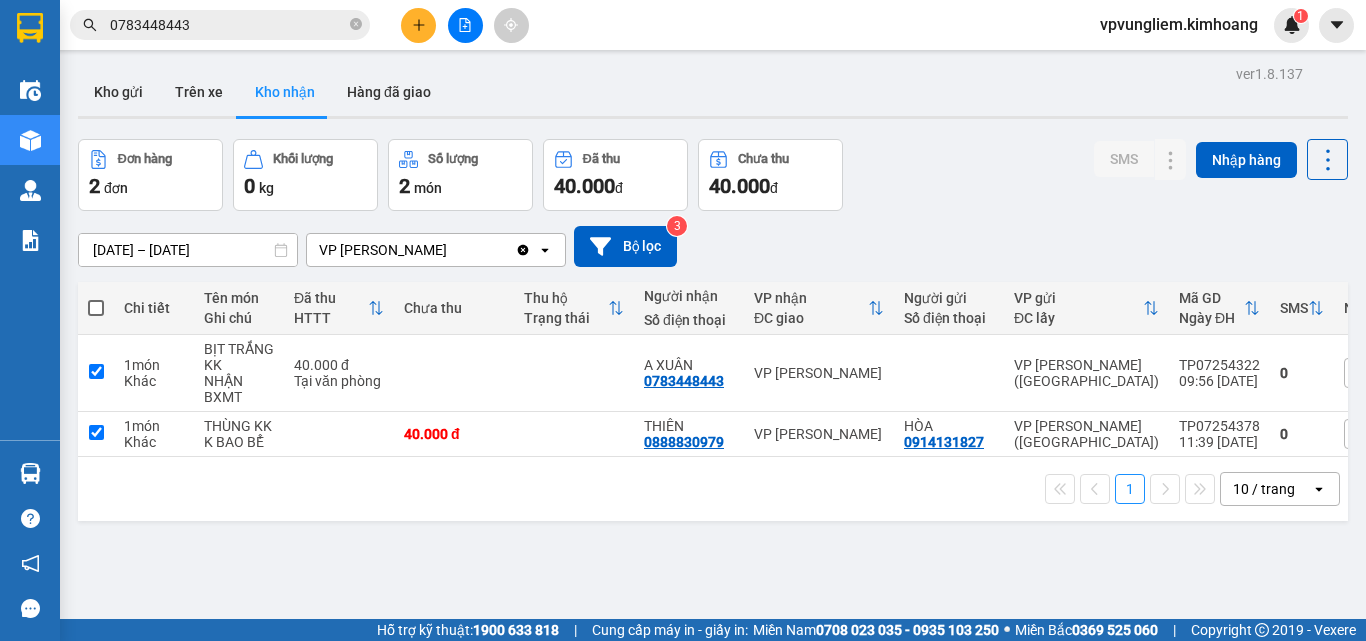 checkbox on "true" 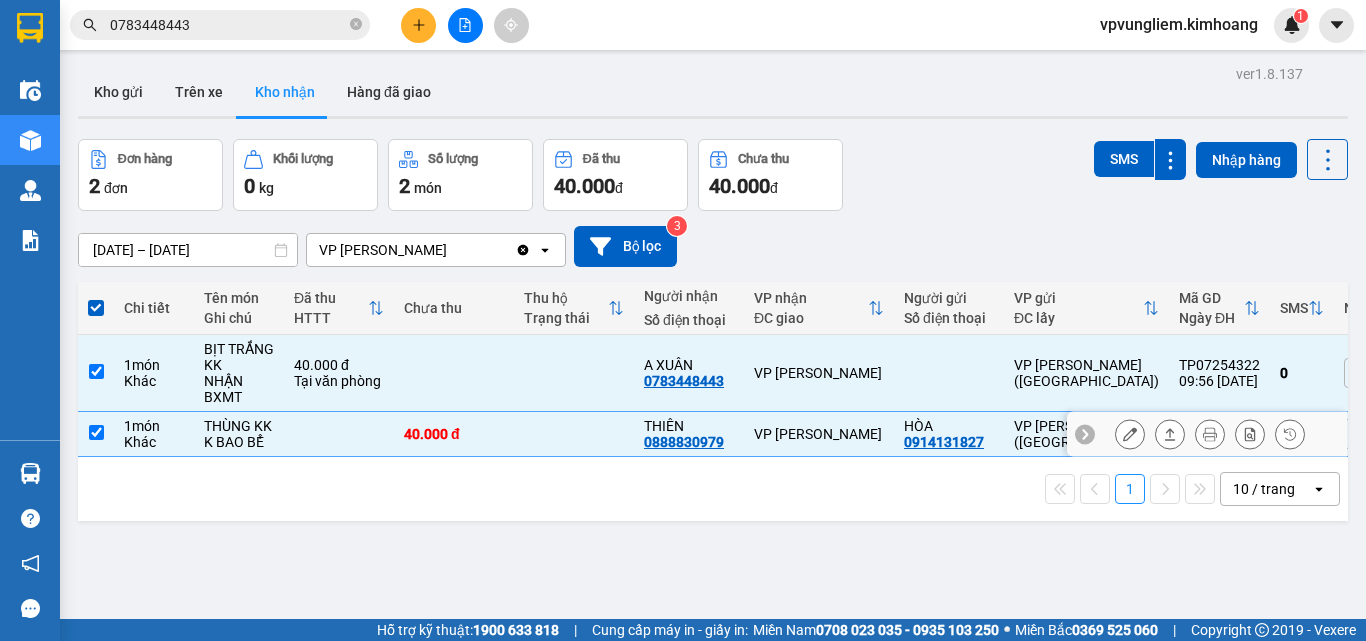 click at bounding box center (96, 434) 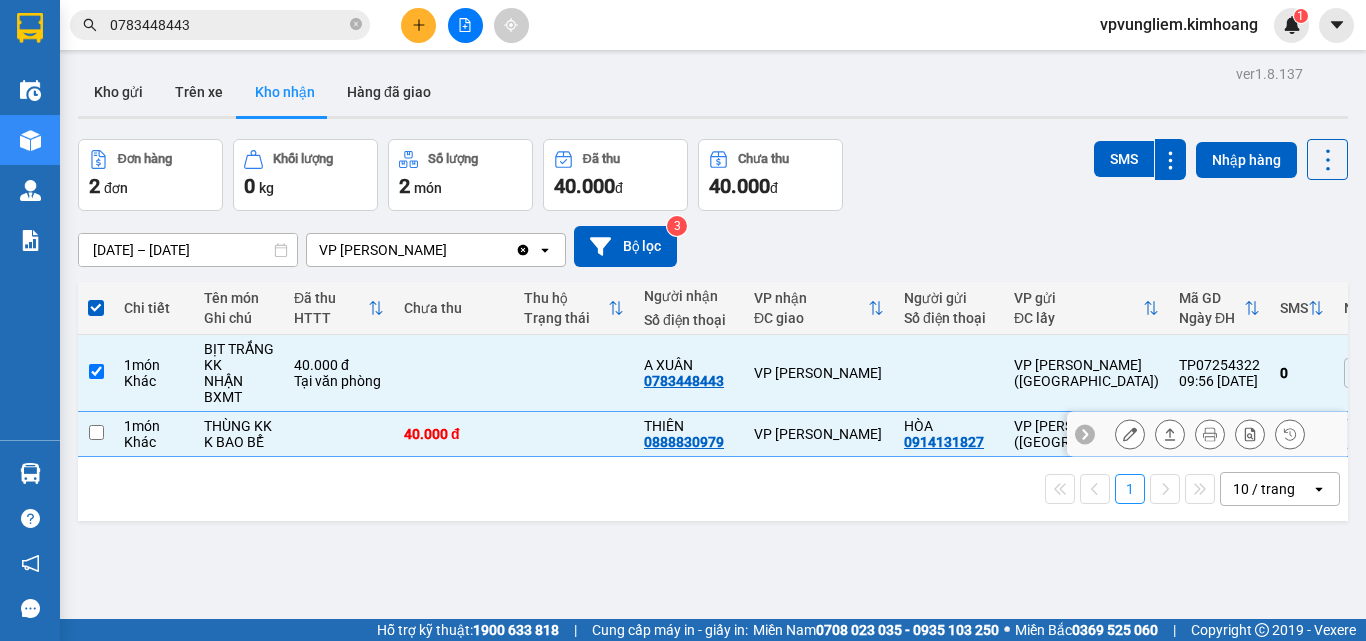 checkbox on "false" 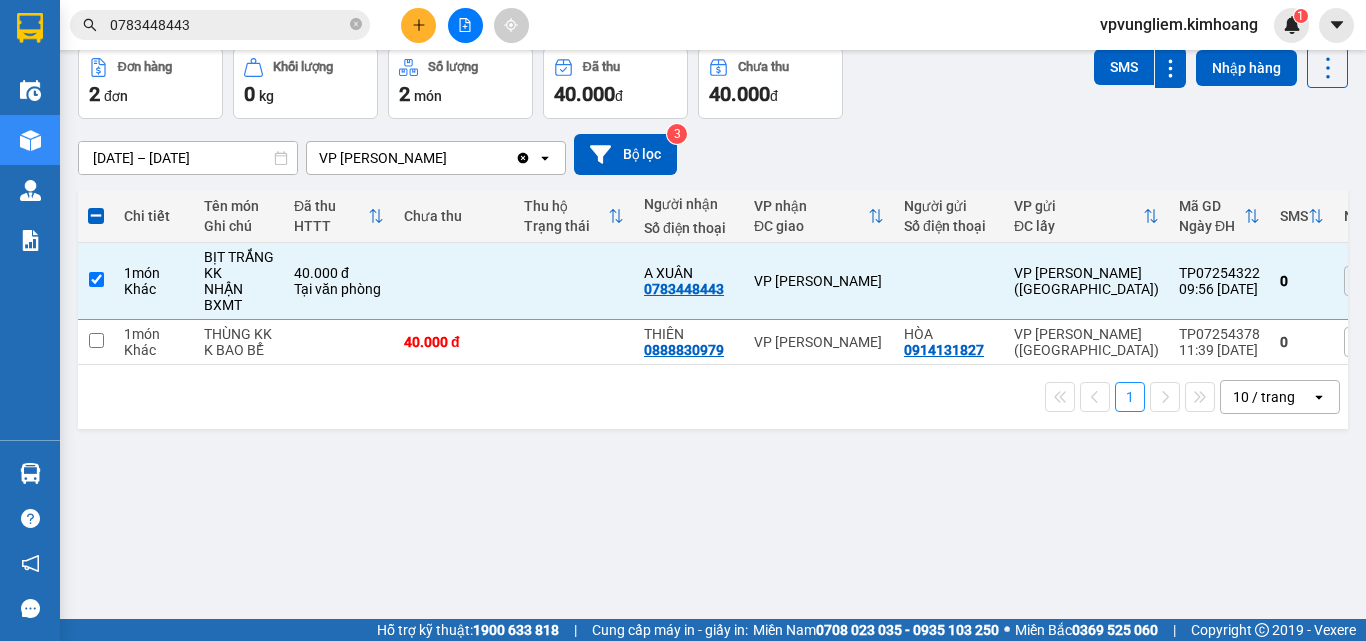 scroll, scrollTop: 0, scrollLeft: 0, axis: both 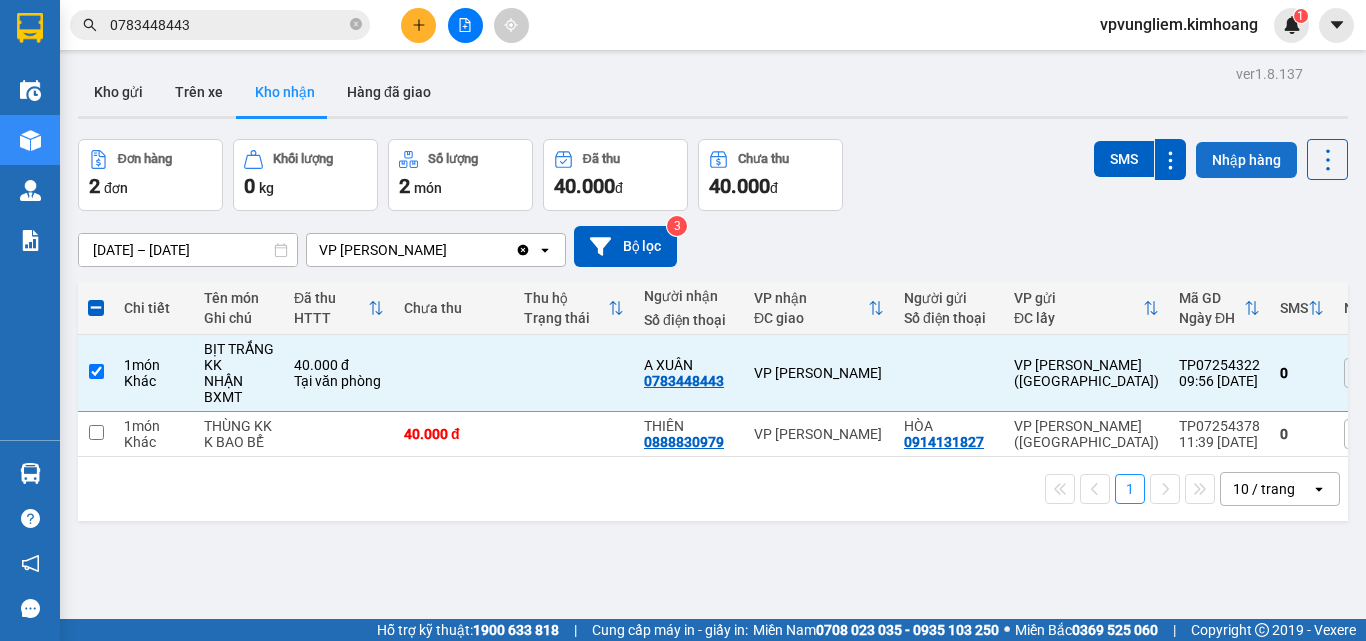 click on "Nhập hàng" at bounding box center (1246, 160) 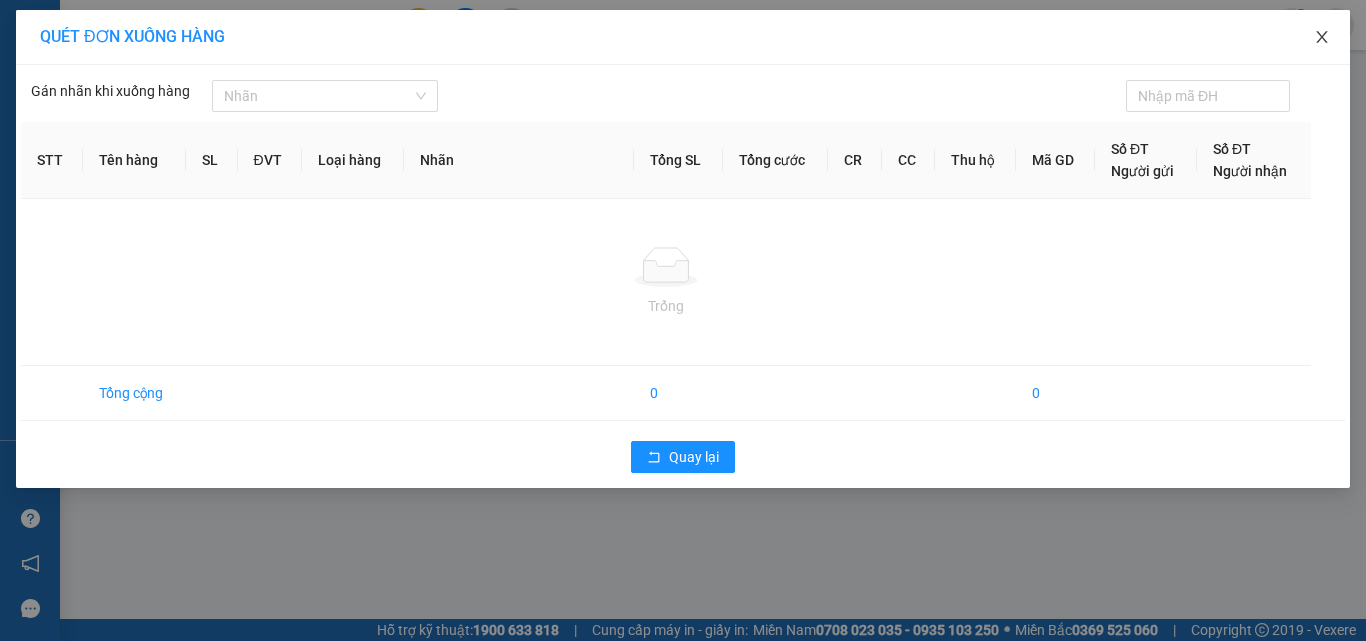 drag, startPoint x: 1332, startPoint y: 33, endPoint x: 1300, endPoint y: 57, distance: 40 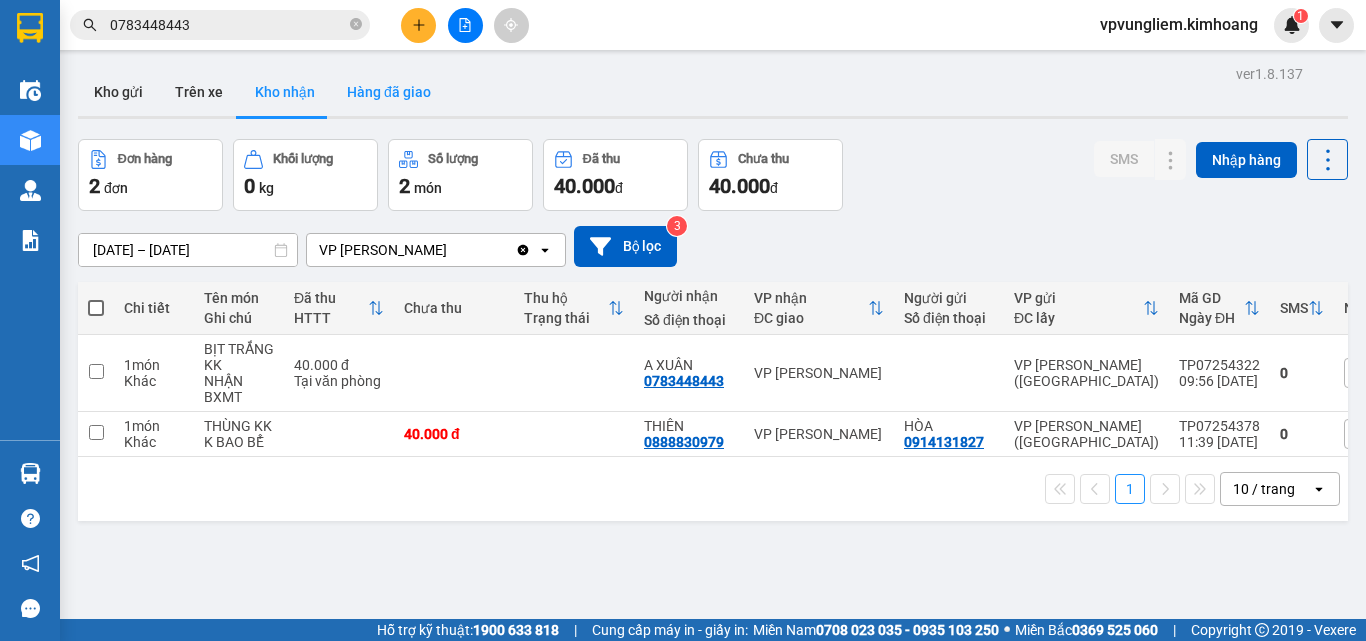 click on "Hàng đã giao" at bounding box center [389, 92] 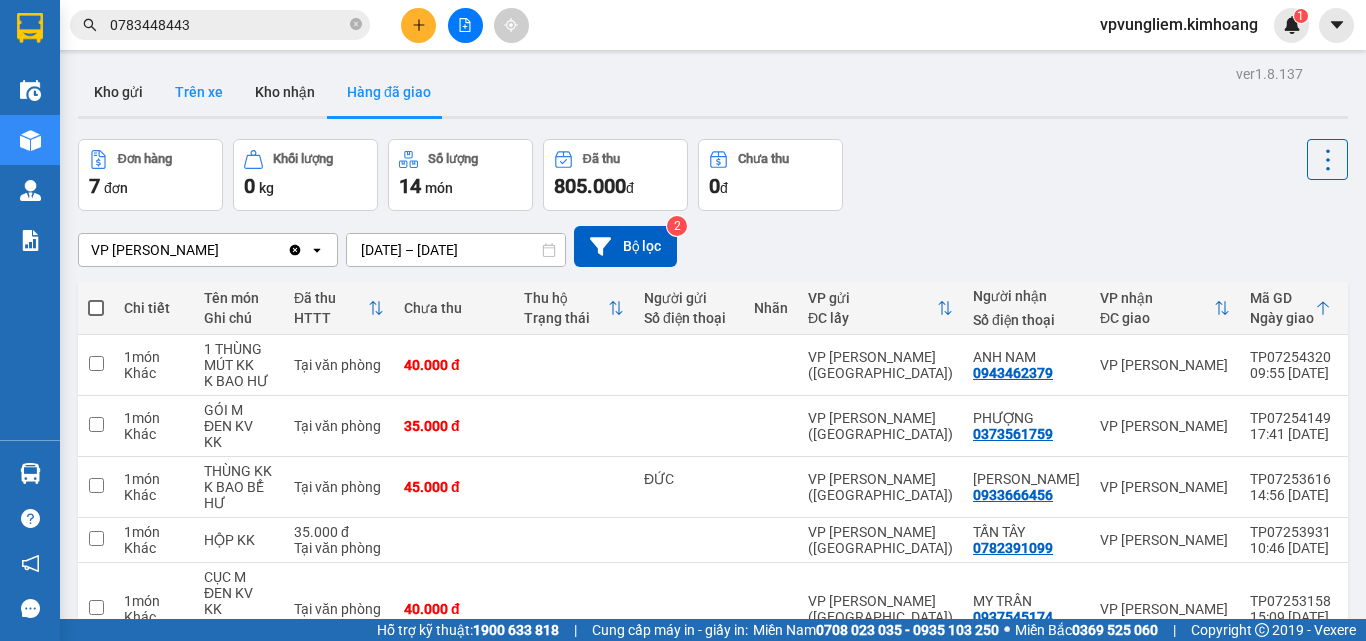 click on "Trên xe" at bounding box center (199, 92) 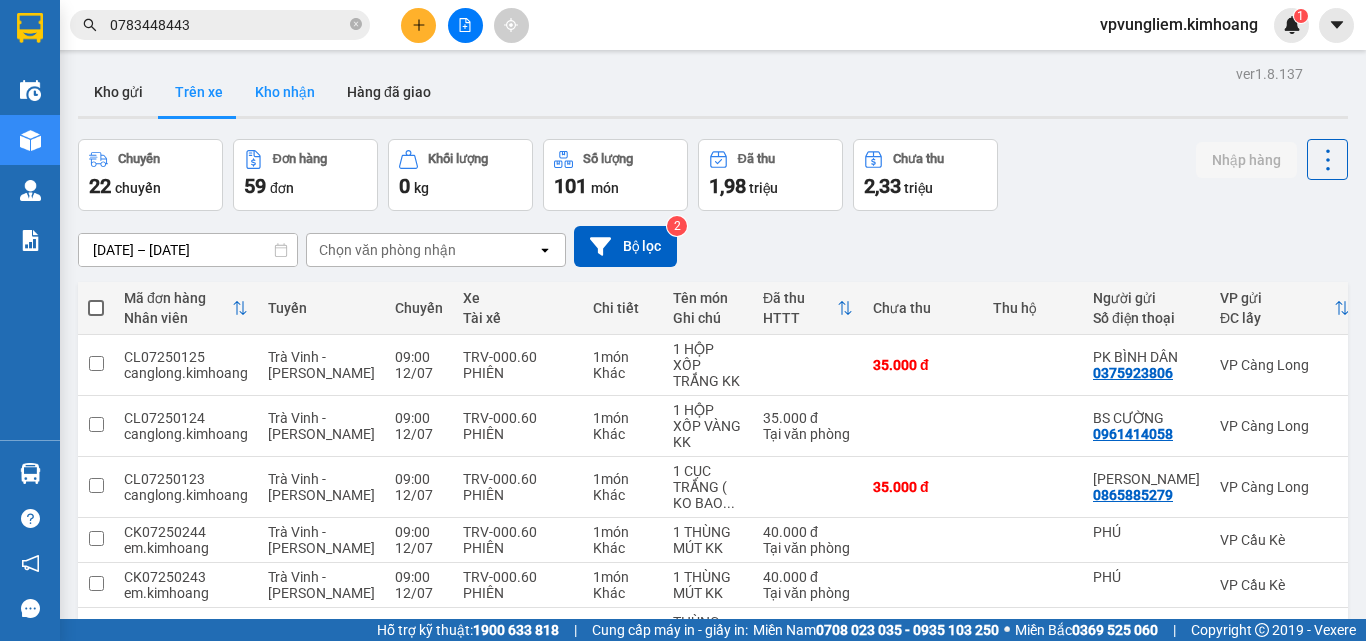 click on "Kho nhận" at bounding box center (285, 92) 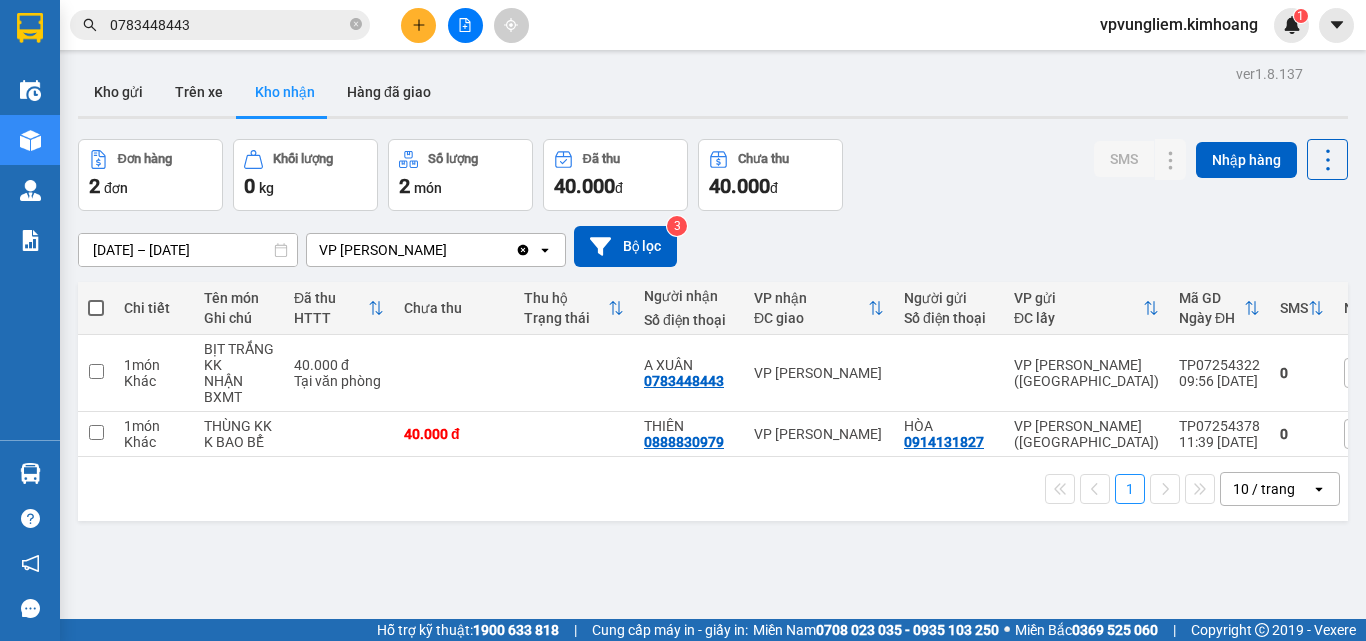 click at bounding box center [96, 308] 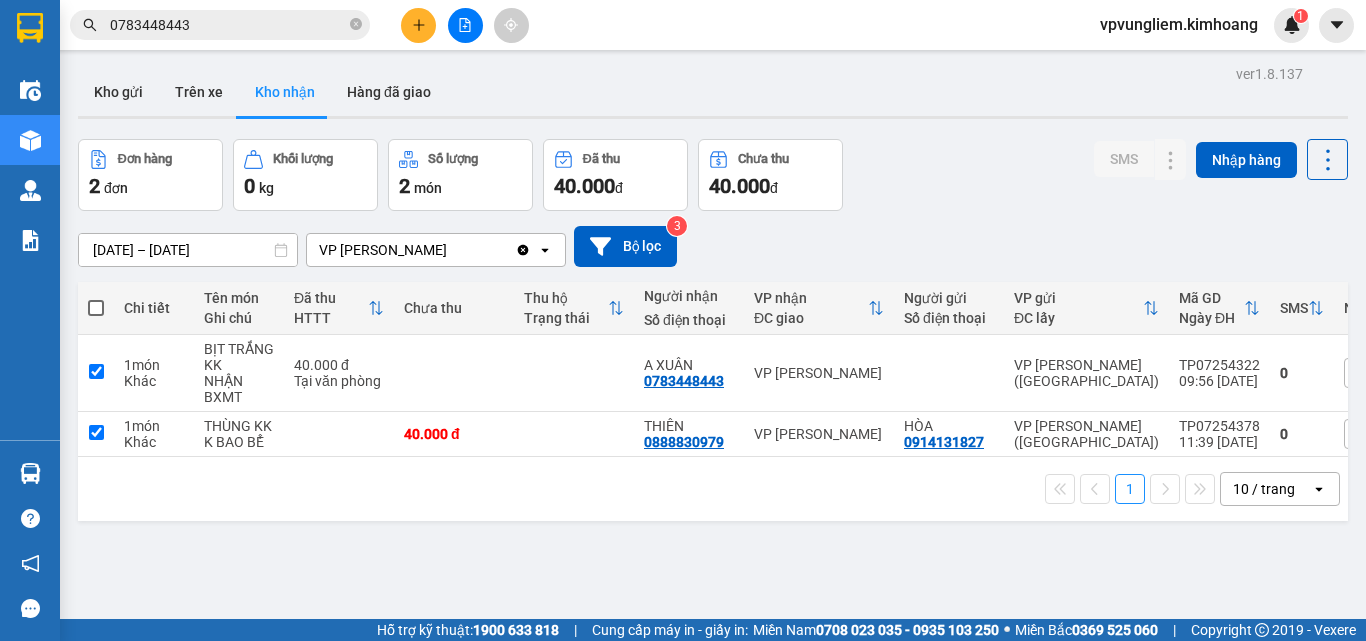 checkbox on "true" 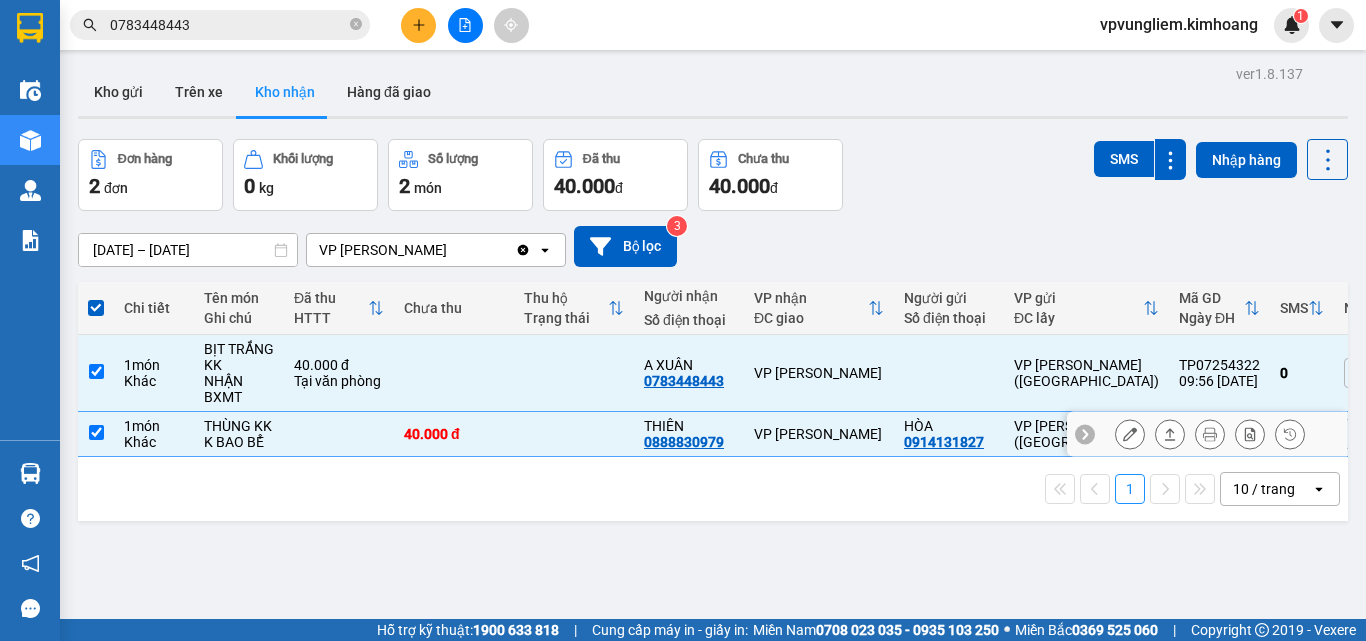 click at bounding box center (96, 432) 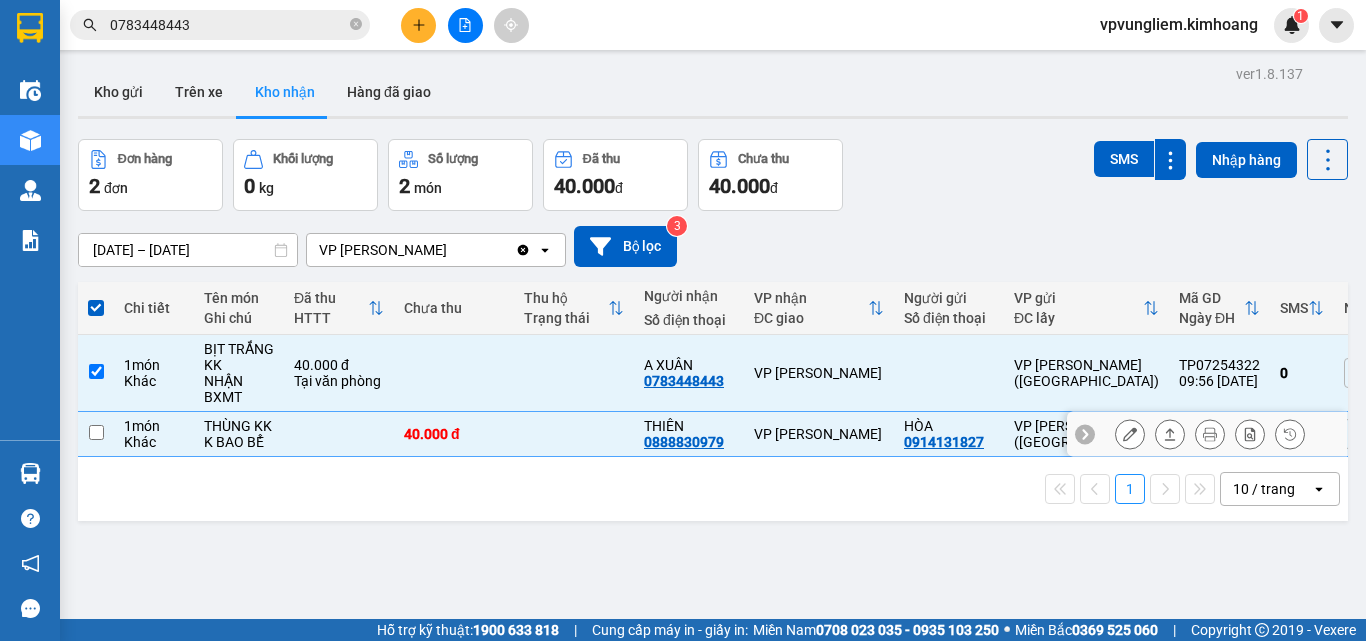 checkbox on "false" 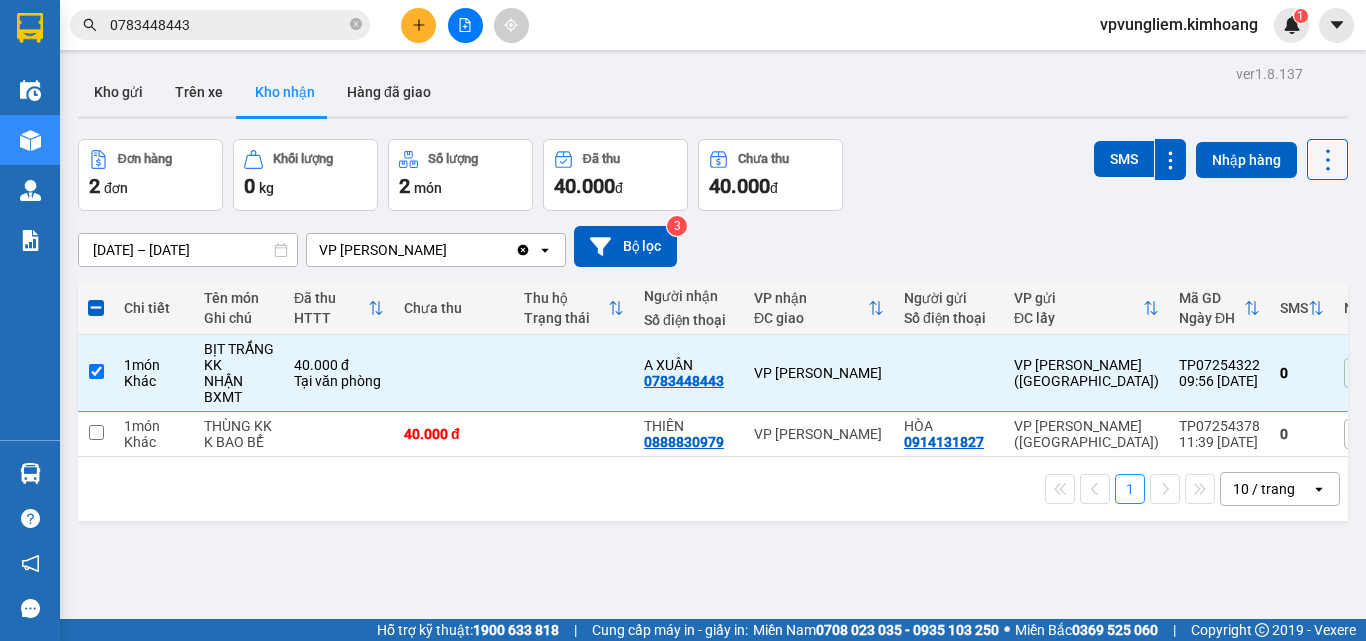 click 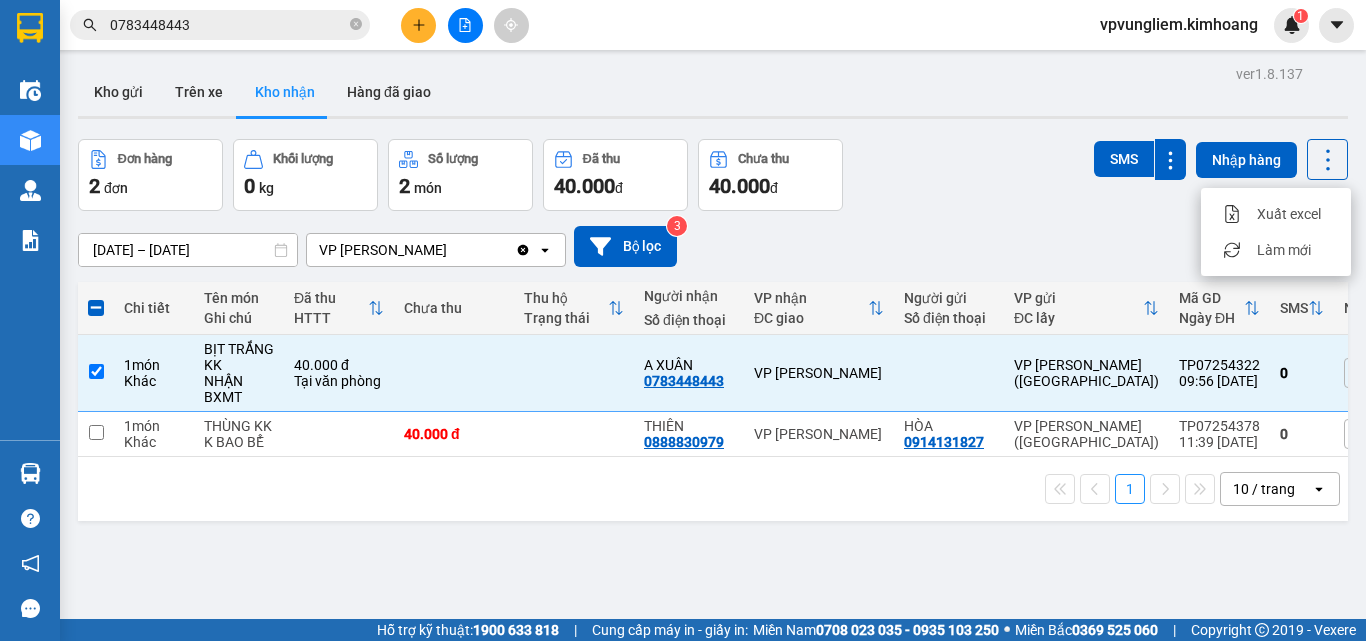 click on "[DATE] – [DATE] Press the down arrow key to interact with the calendar and select a date. Press the escape button to close the calendar. Selected date range is from [DATE] to [DATE]. VP Vũng Liêm Clear value open Bộ lọc 3" at bounding box center (713, 246) 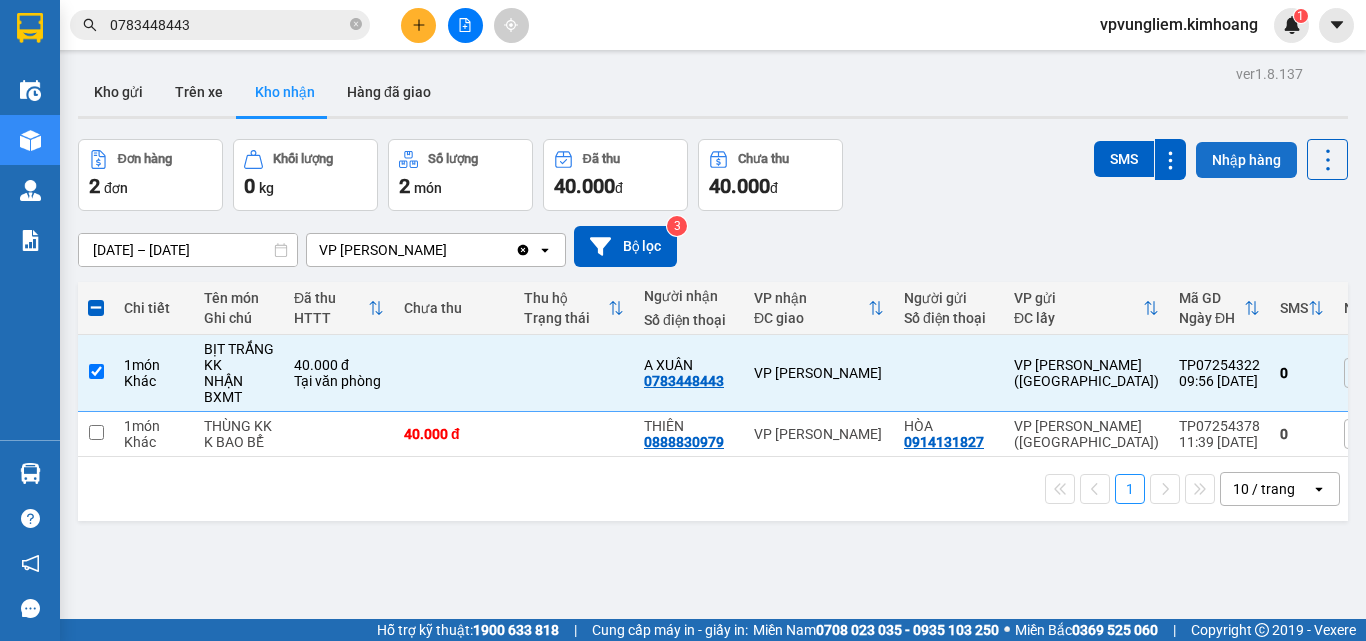 click on "Nhập hàng" at bounding box center (1246, 160) 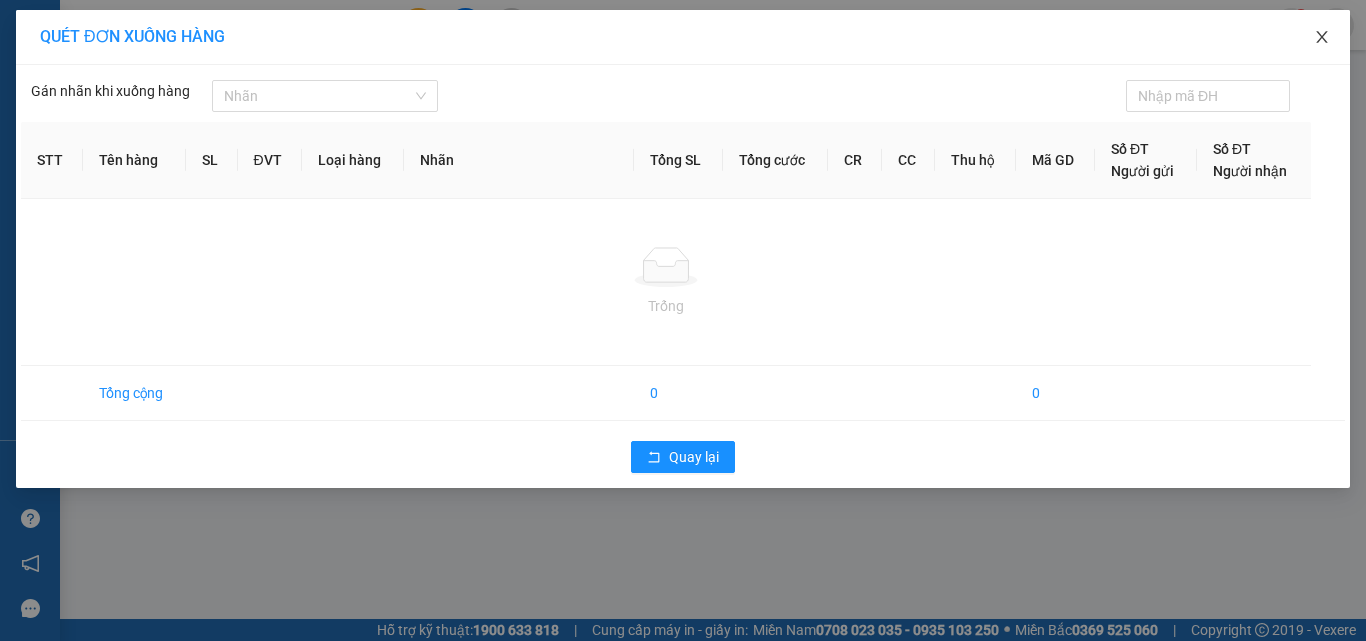 click at bounding box center [1322, 38] 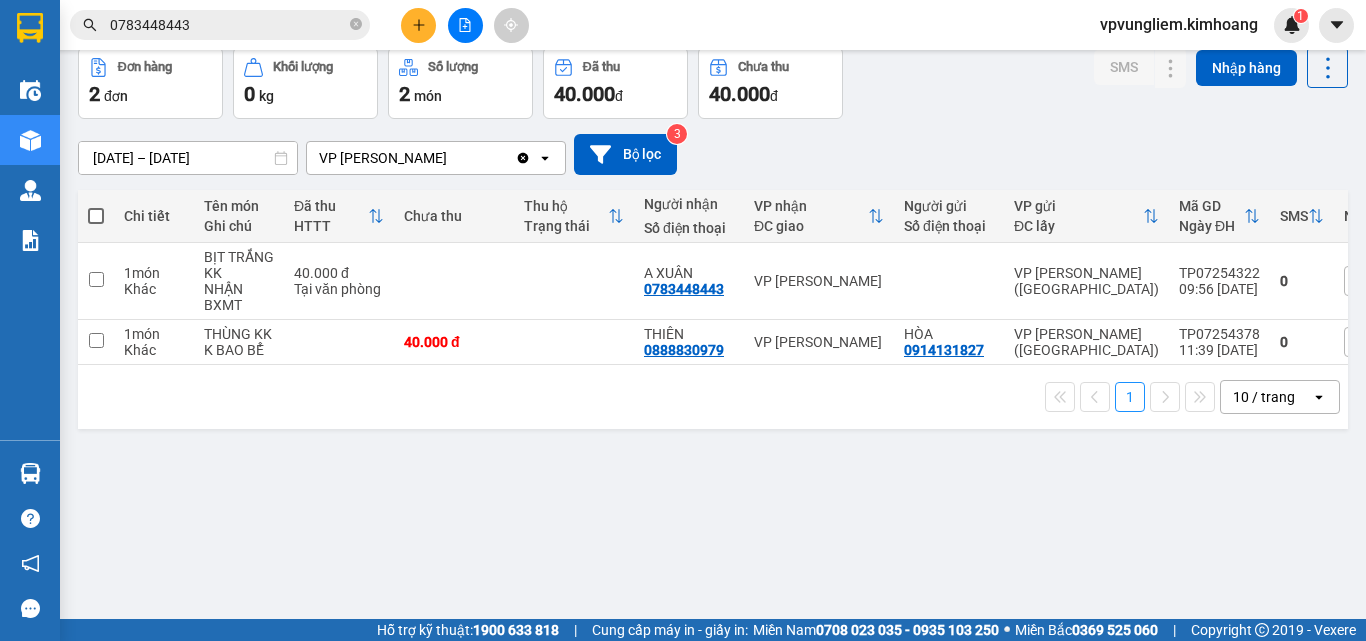 scroll, scrollTop: 0, scrollLeft: 0, axis: both 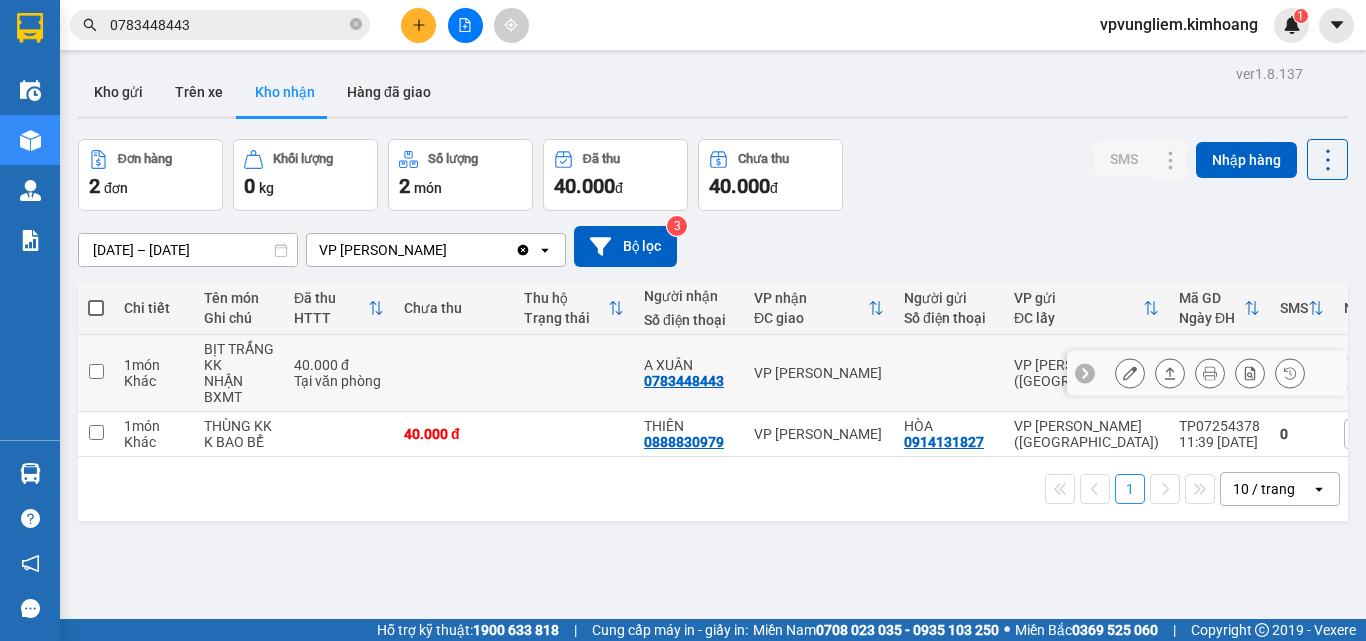 click at bounding box center (949, 373) 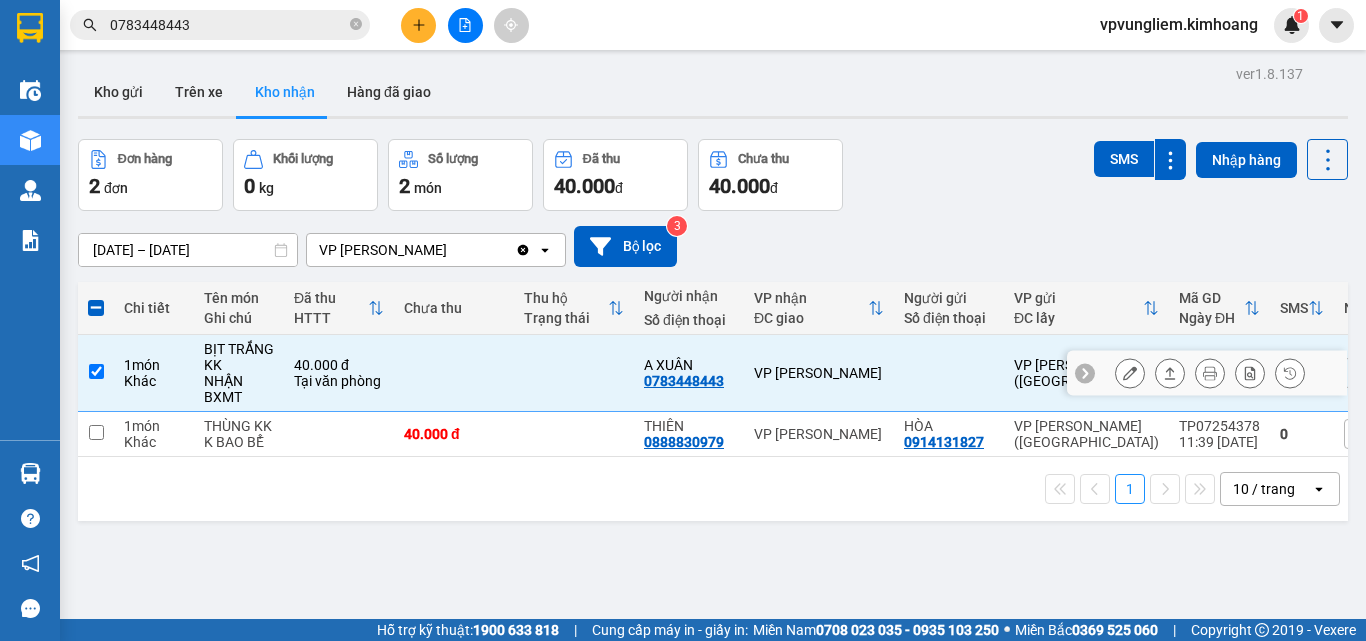 click at bounding box center (949, 373) 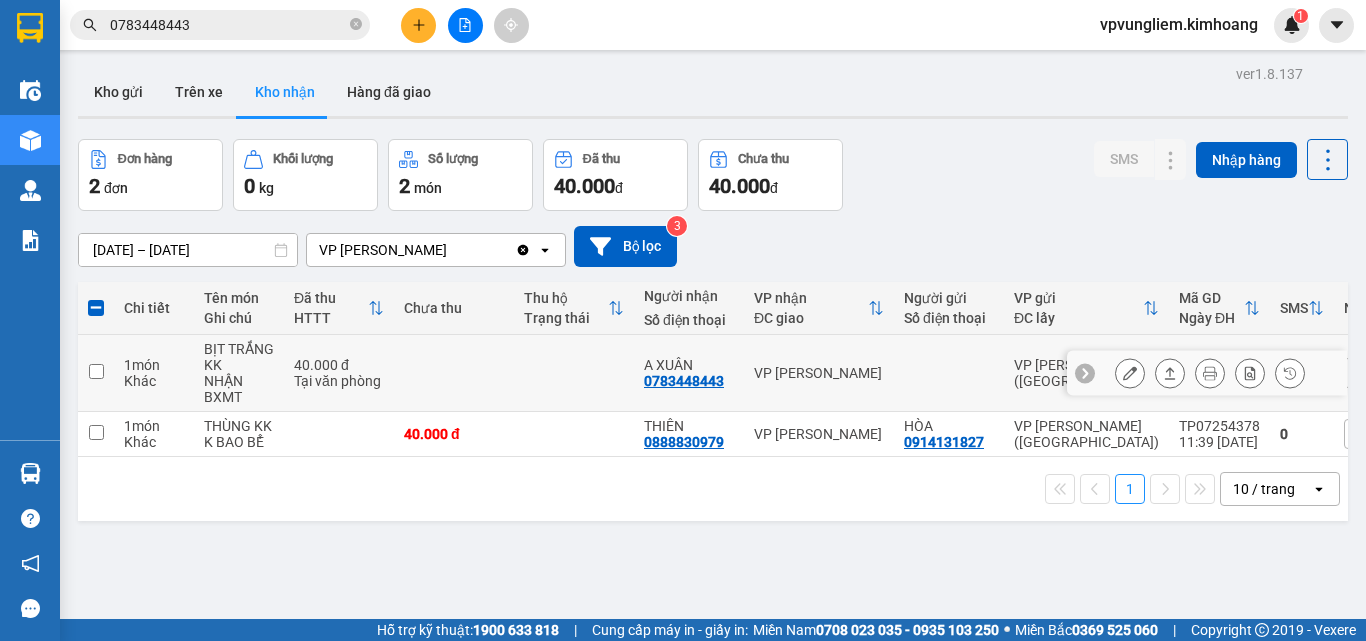 click at bounding box center (949, 373) 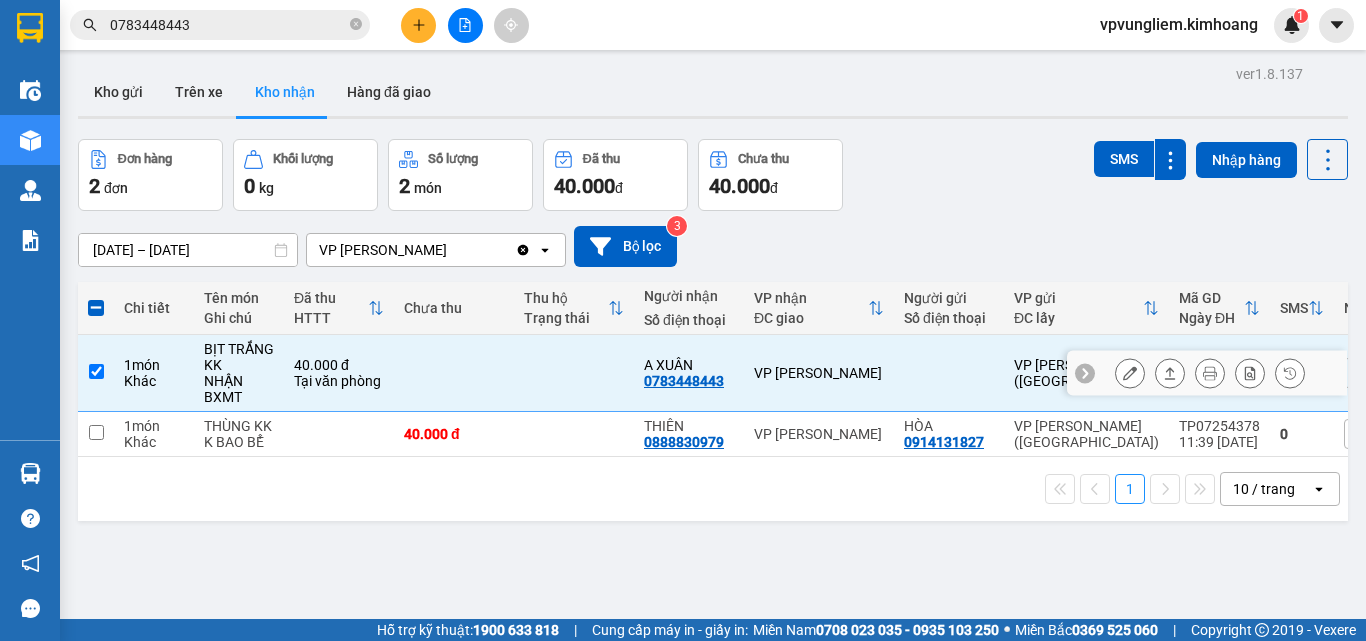 click at bounding box center [949, 373] 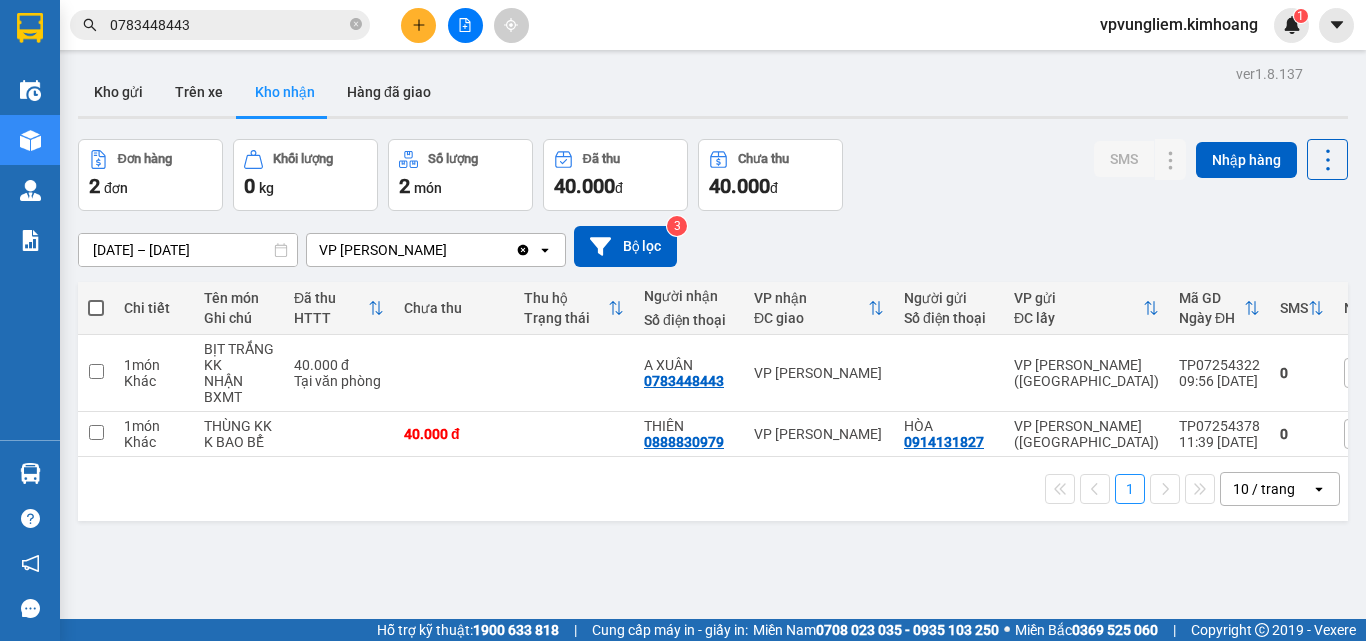 drag, startPoint x: 91, startPoint y: 303, endPoint x: 100, endPoint y: 320, distance: 19.235384 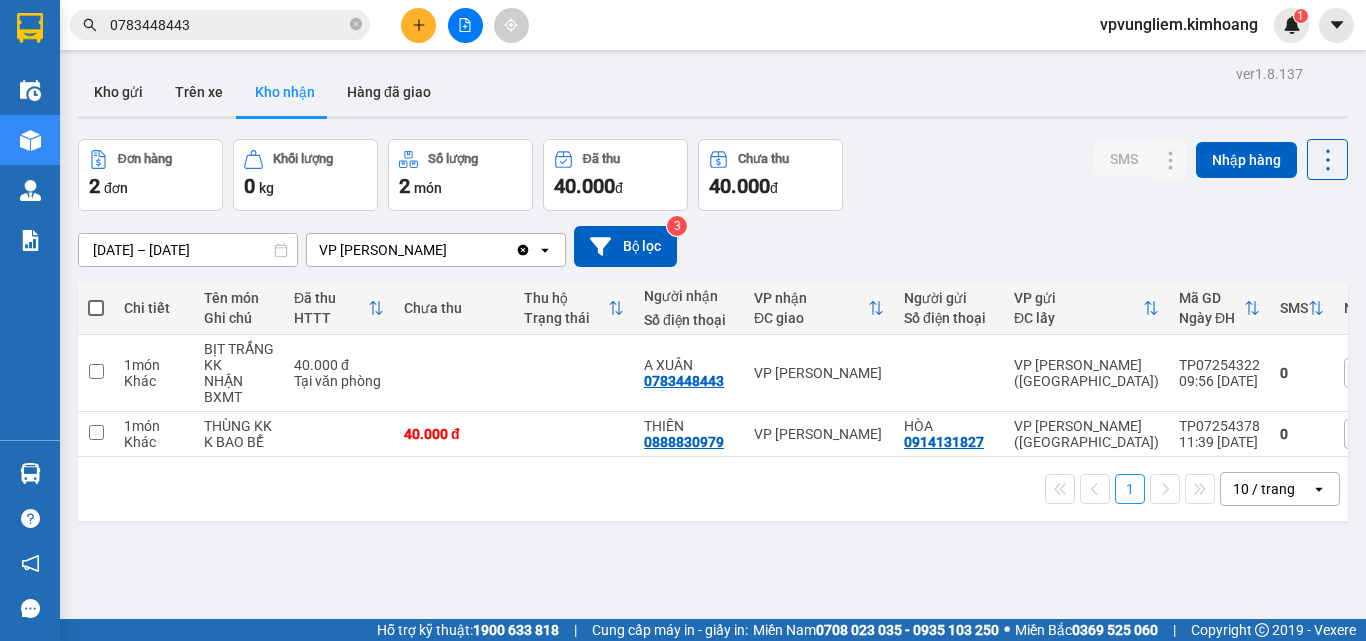 click at bounding box center [96, 308] 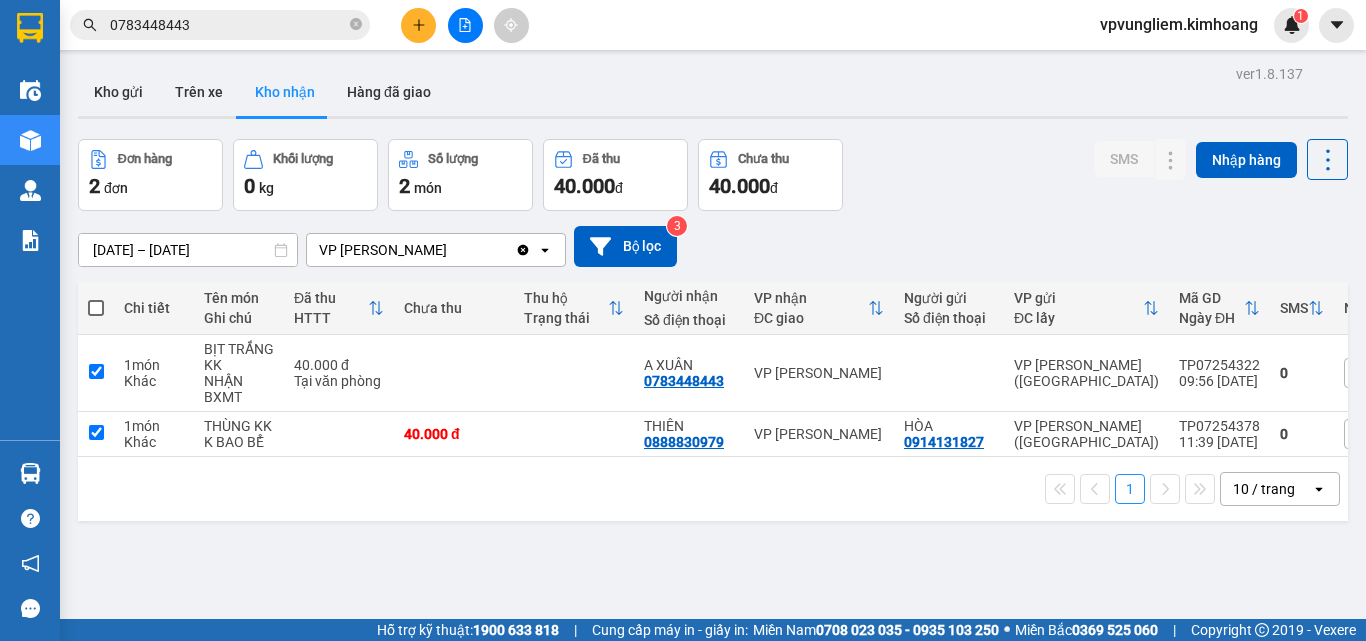 checkbox on "true" 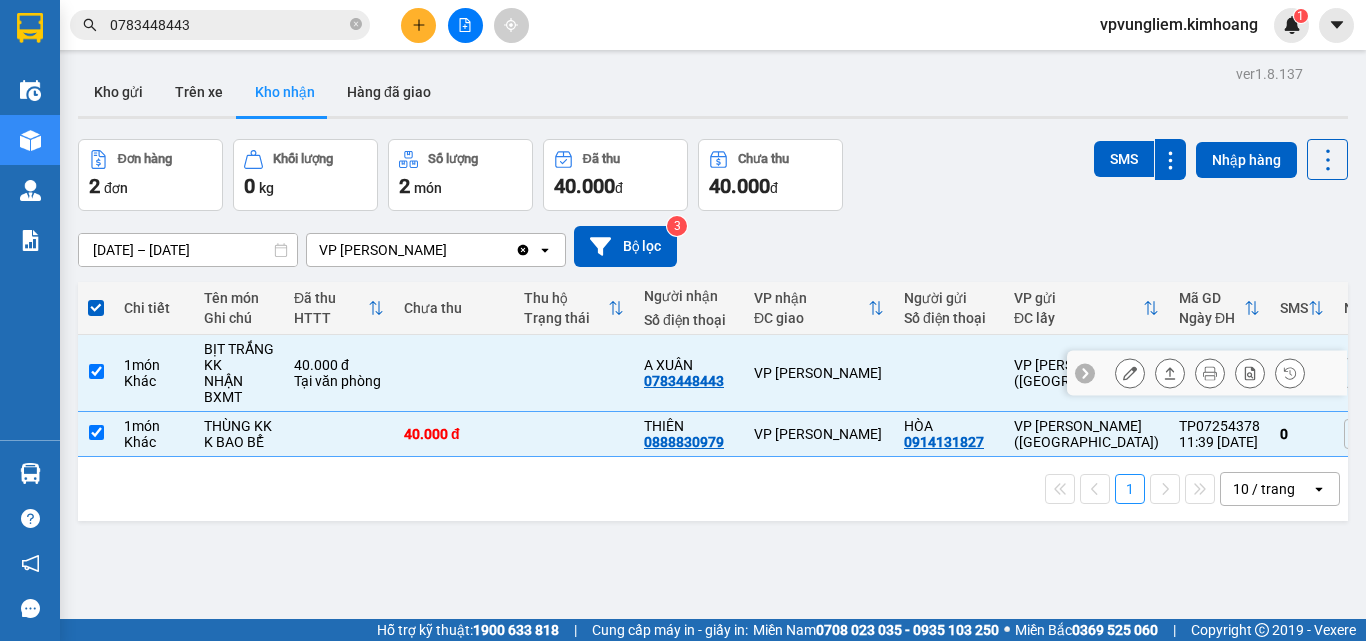 click at bounding box center [96, 373] 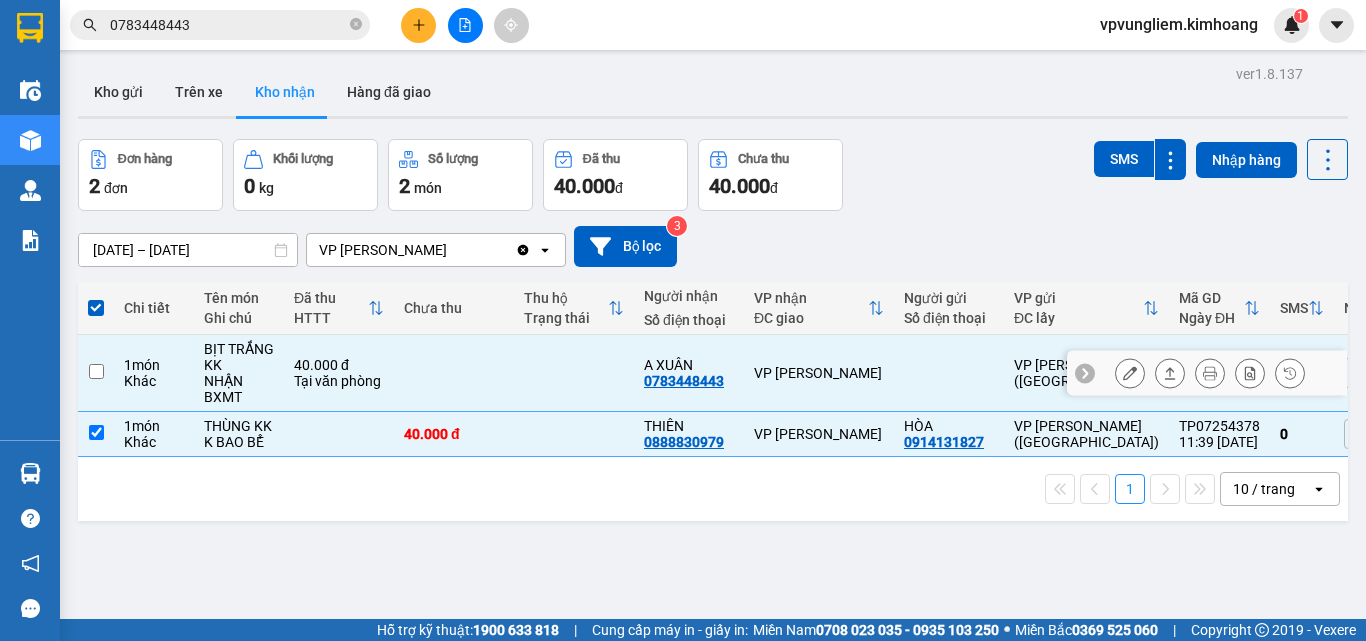 checkbox on "false" 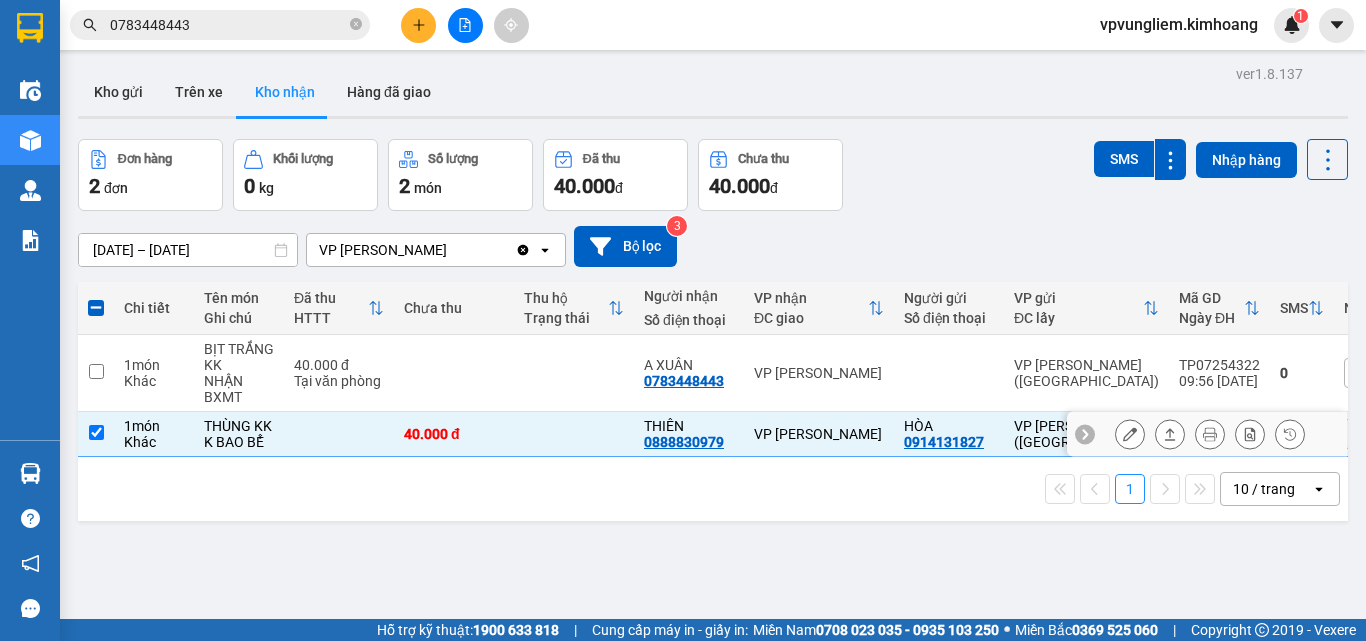 click at bounding box center (96, 434) 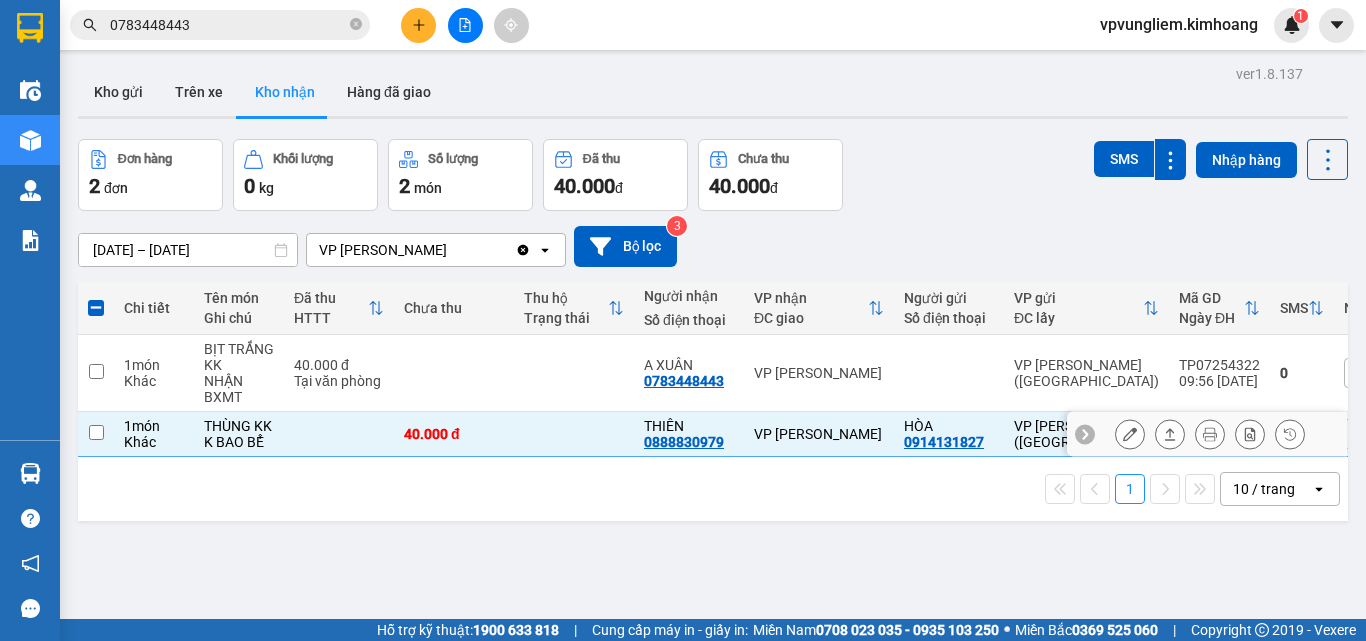 checkbox on "false" 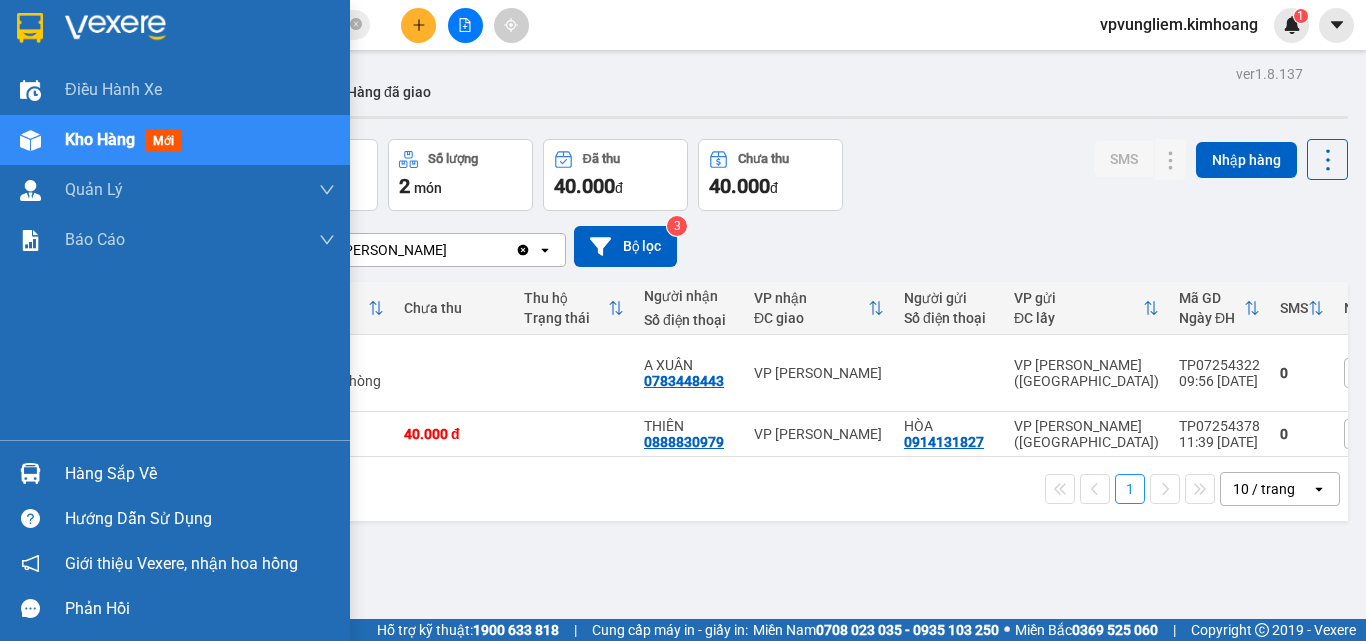 click on "Điều hành xe     Kho hàng mới     Quản [PERSON_NAME] lý chuyến Quản lý khách hàng mới     Báo cáo BC giao hàng (nhân viên) BC giao hàng (trưởng trạm) Báo cáo dòng tiền (nhân viên) Báo cáo dòng tiền (trạm) Doanh số tạo đơn theo VP gửi (nhân viên) Doanh số tạo đơn theo VP gửi (trạm)" at bounding box center (175, 252) 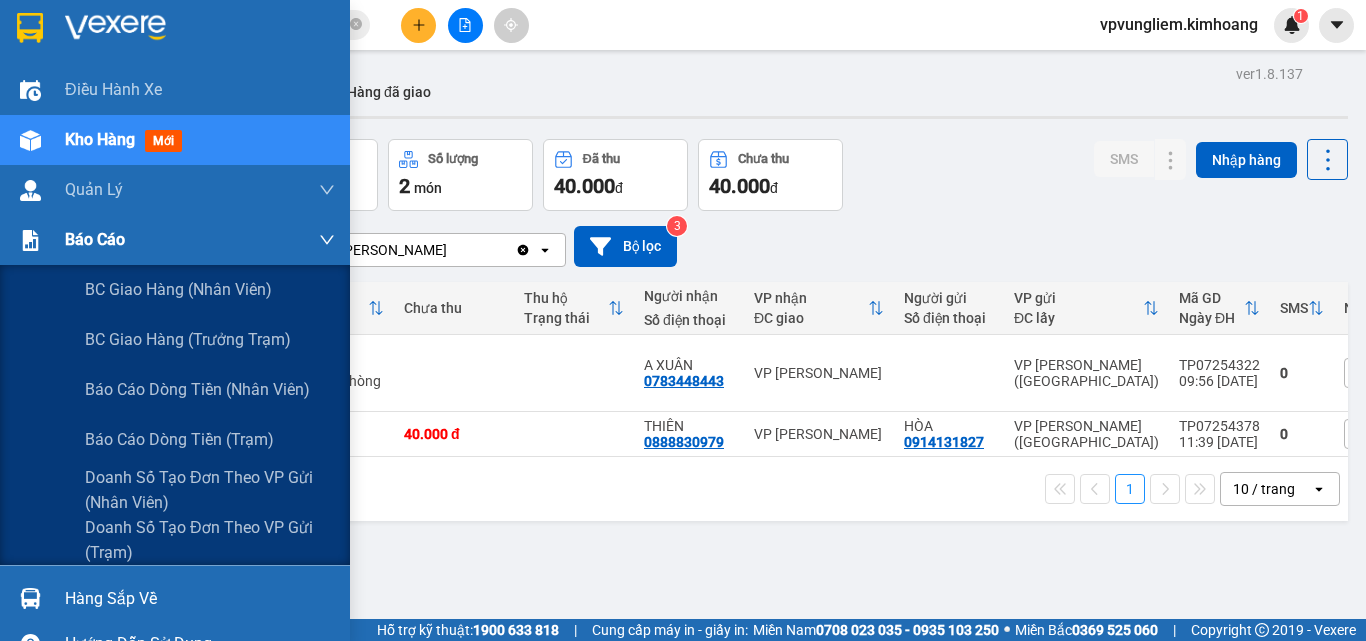 click on "Báo cáo" at bounding box center [95, 239] 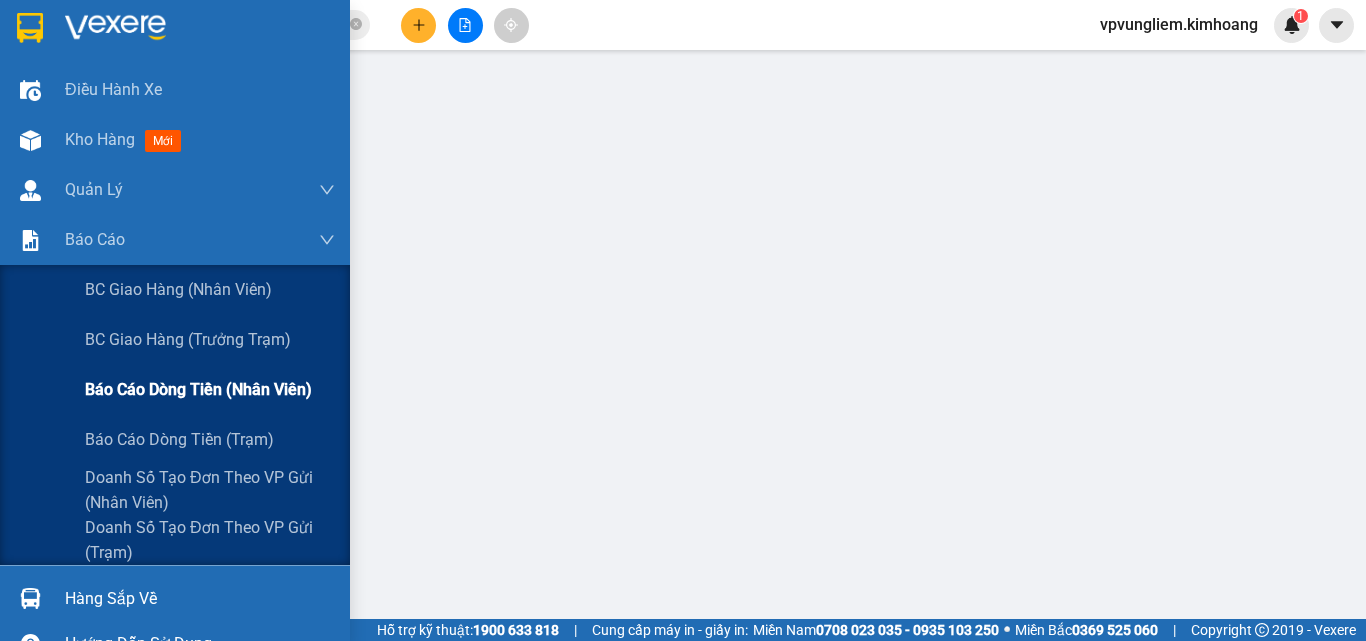 click on "Báo cáo dòng tiền (nhân viên)" at bounding box center (198, 389) 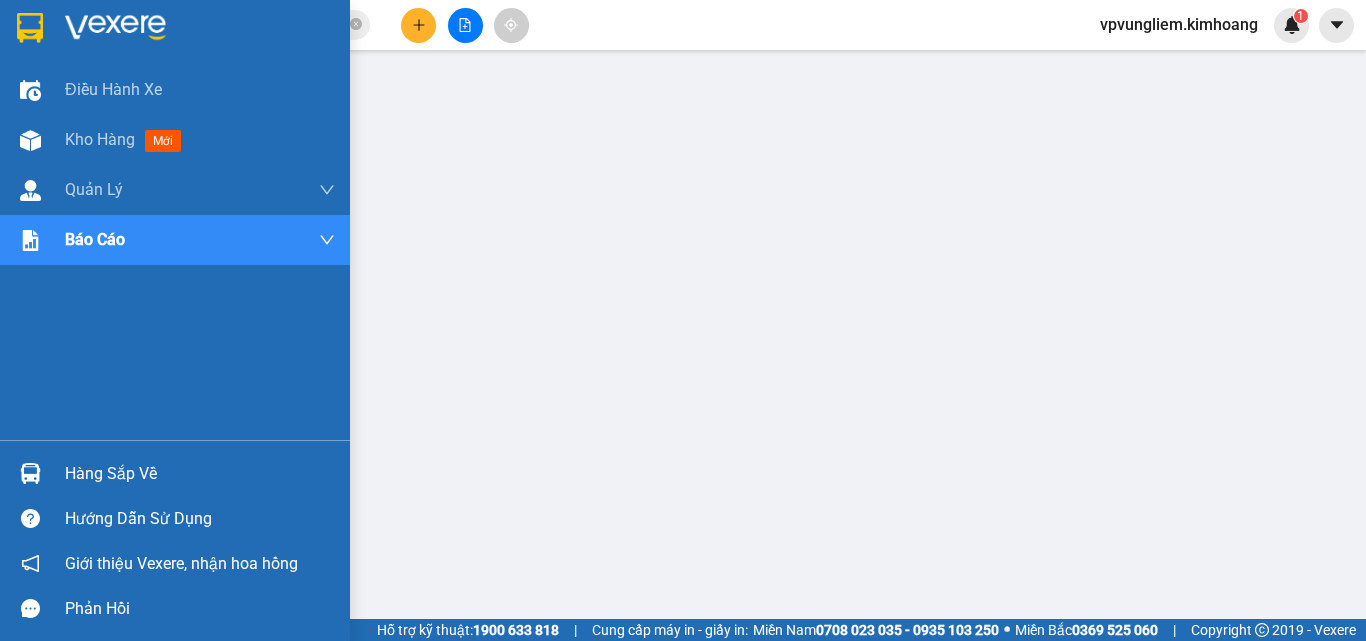 click on "Điều hành xe     Kho hàng mới     Quản [PERSON_NAME] lý chuyến Quản lý khách hàng mới     Báo cáo BC giao hàng (nhân viên) BC giao hàng (trưởng trạm) Báo cáo dòng tiền (nhân viên) Báo cáo dòng tiền (trạm) Doanh số tạo đơn theo VP gửi (nhân viên) Doanh số tạo đơn theo VP gửi (trạm)" at bounding box center (175, 252) 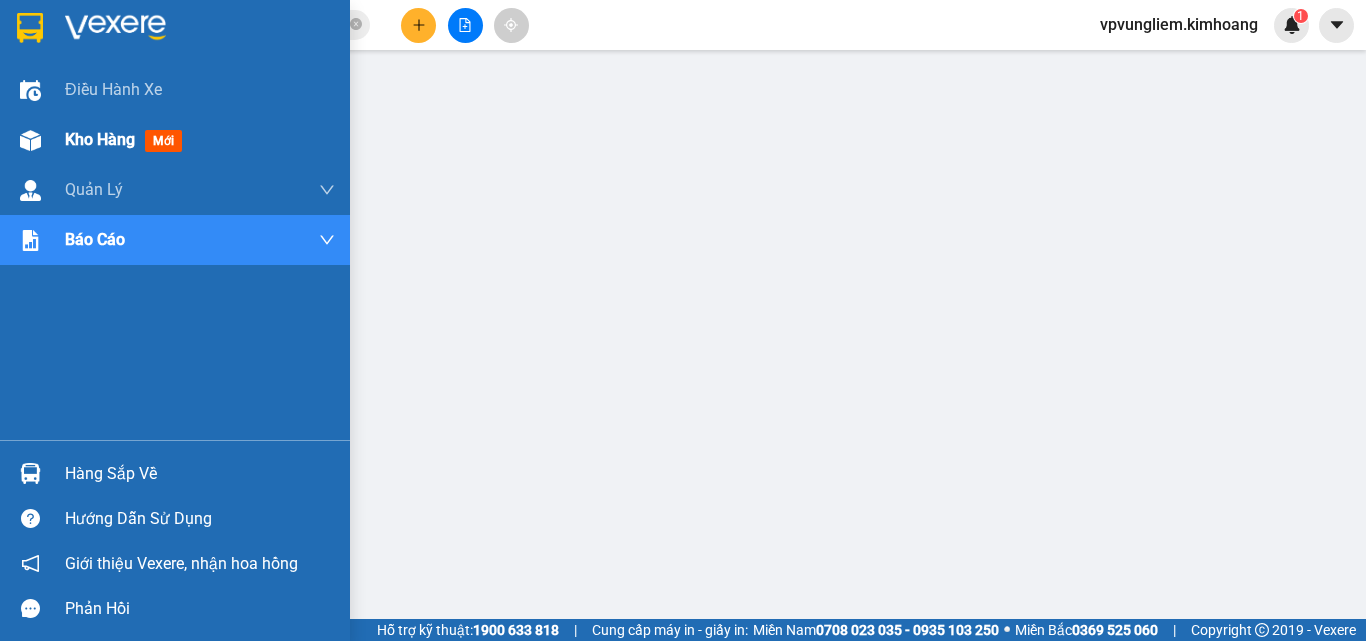 click on "Kho hàng mới" at bounding box center [200, 140] 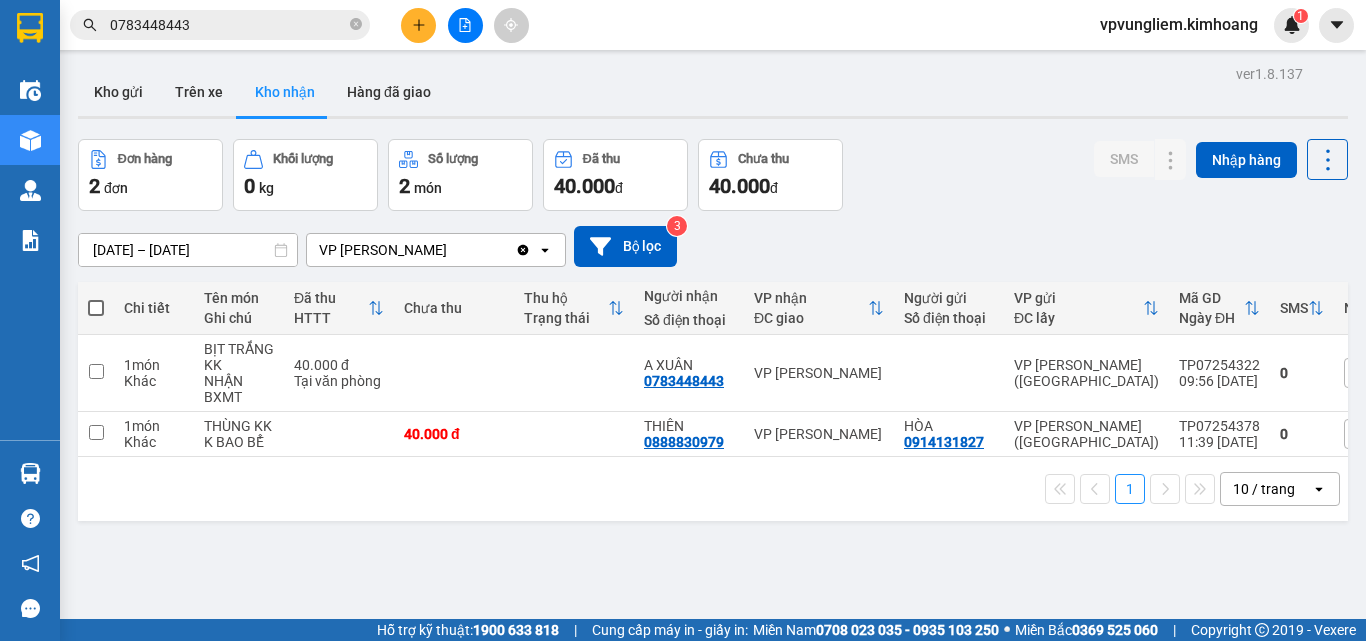 drag, startPoint x: 285, startPoint y: 92, endPoint x: 270, endPoint y: 104, distance: 19.209373 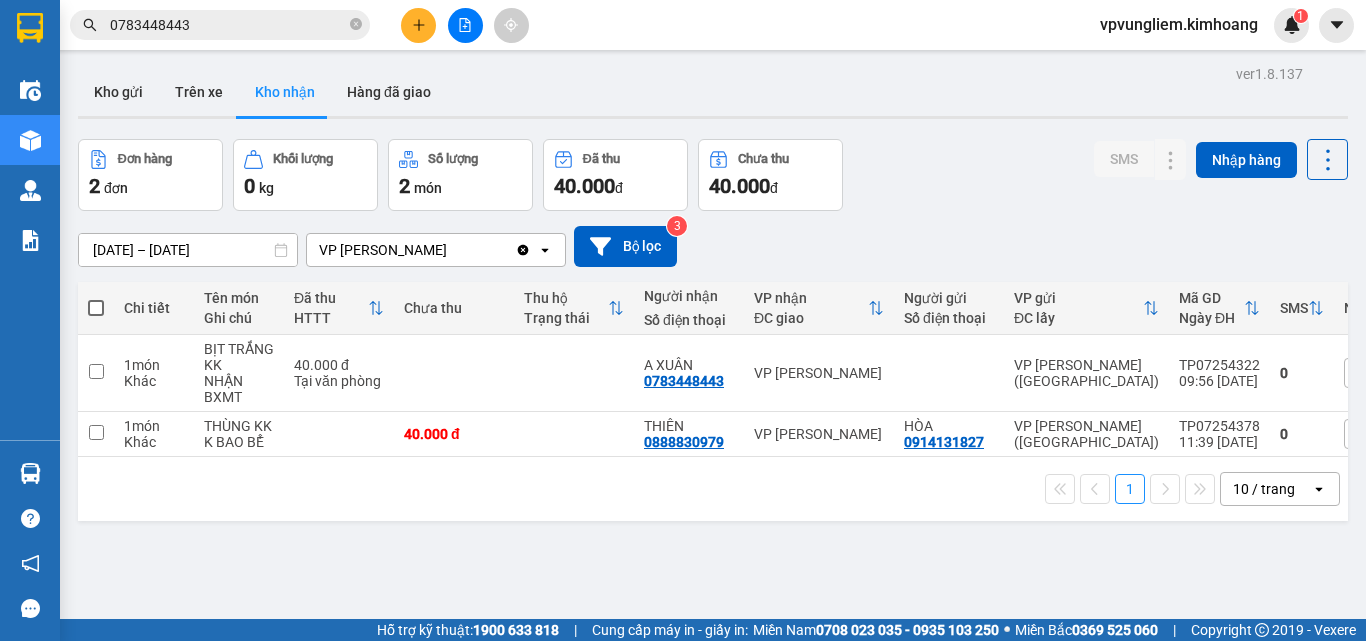 click at bounding box center (96, 308) 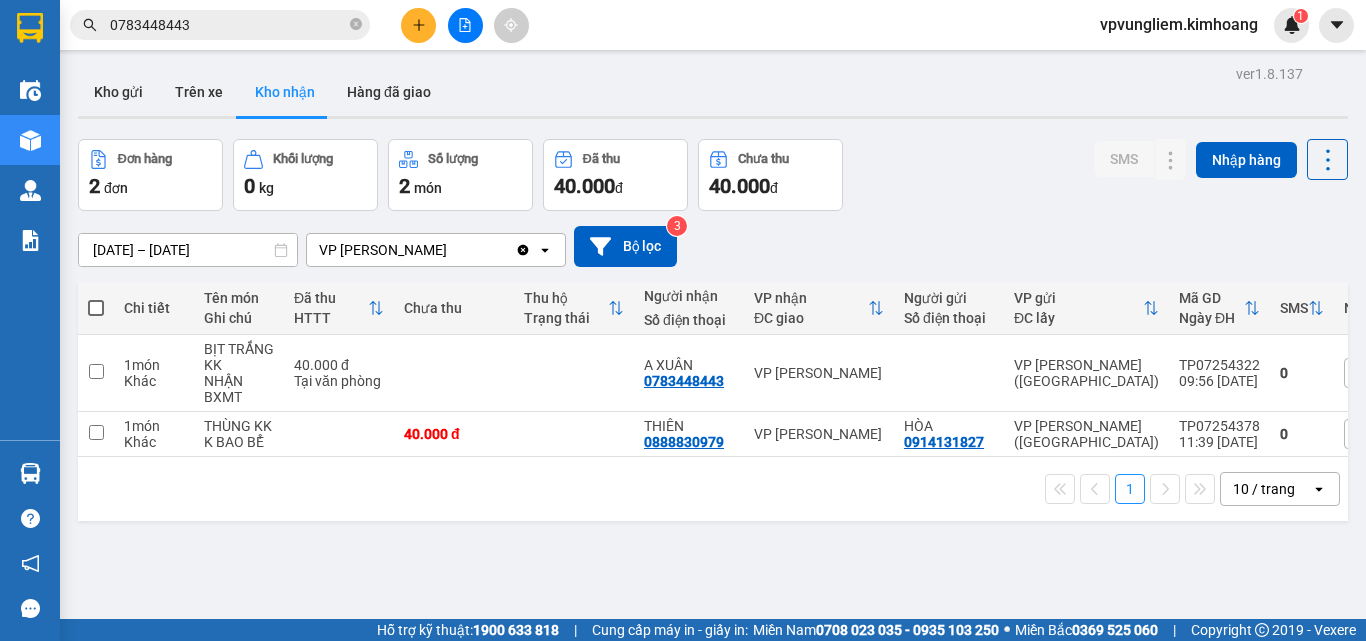 click at bounding box center [96, 298] 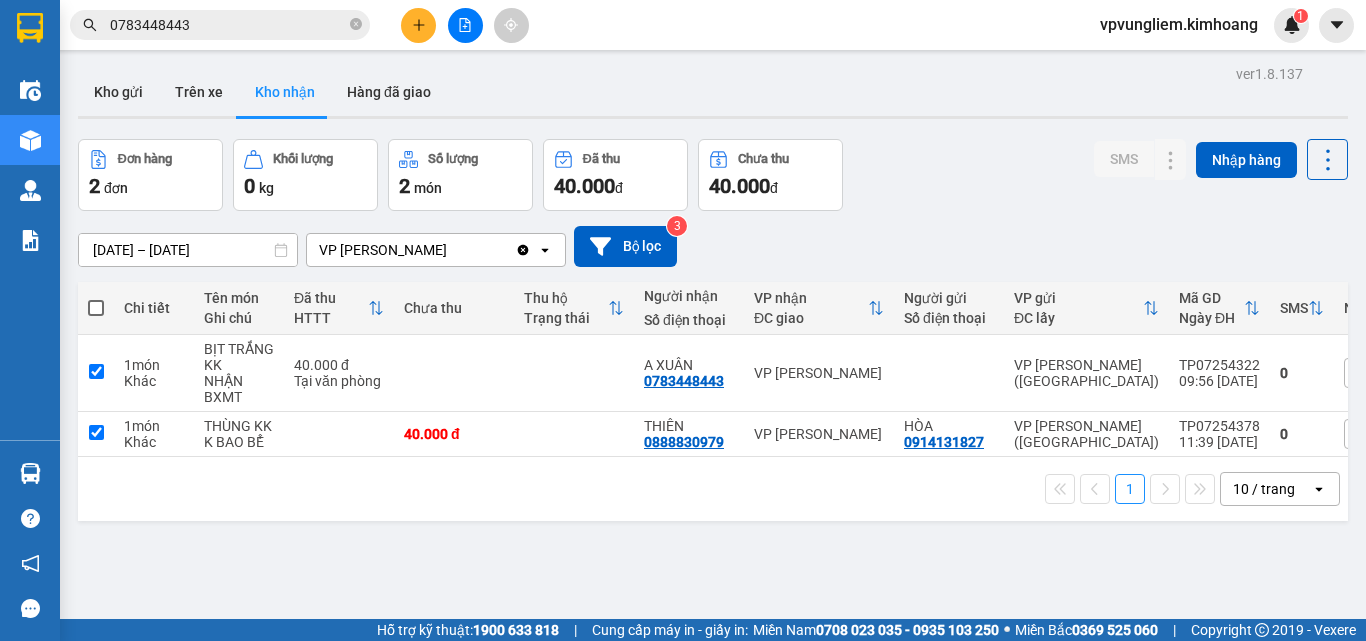 checkbox on "true" 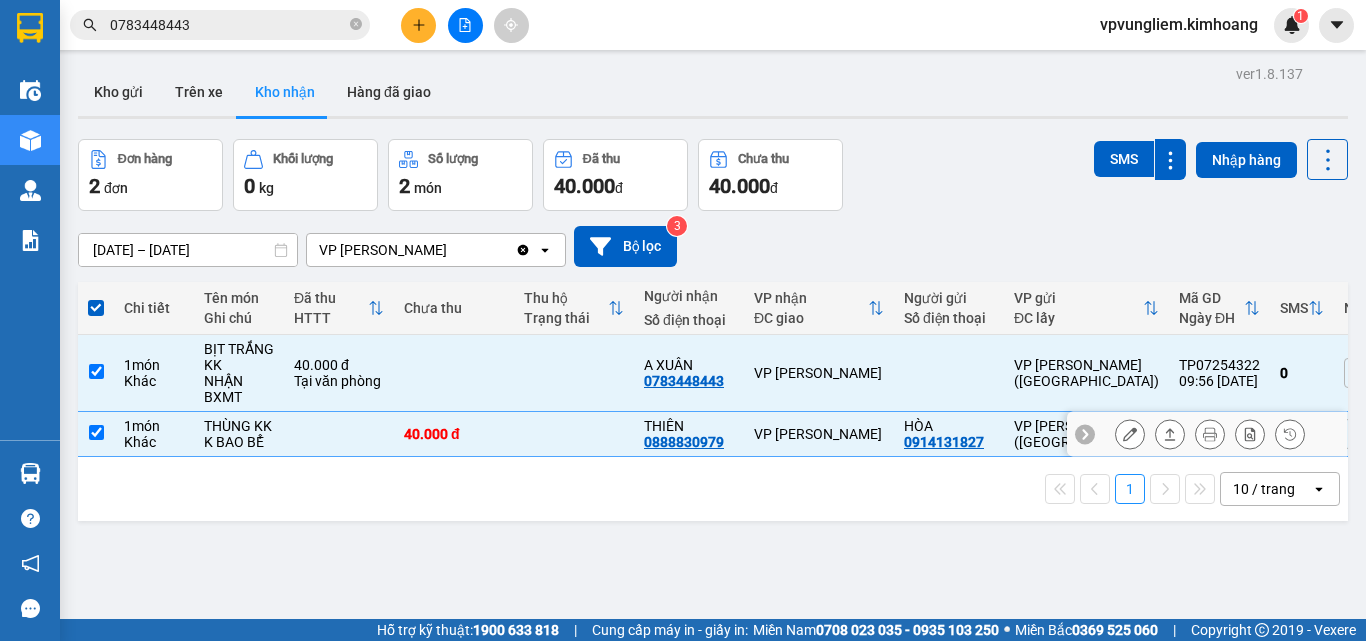 click at bounding box center [96, 434] 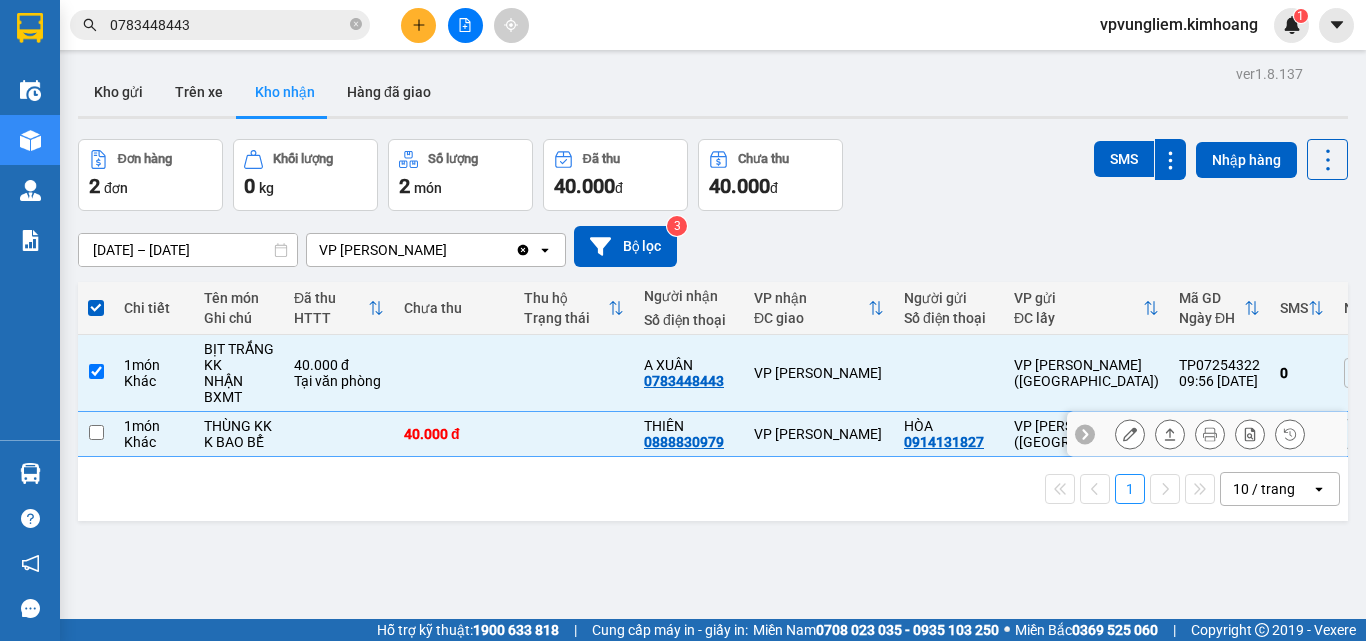 checkbox on "false" 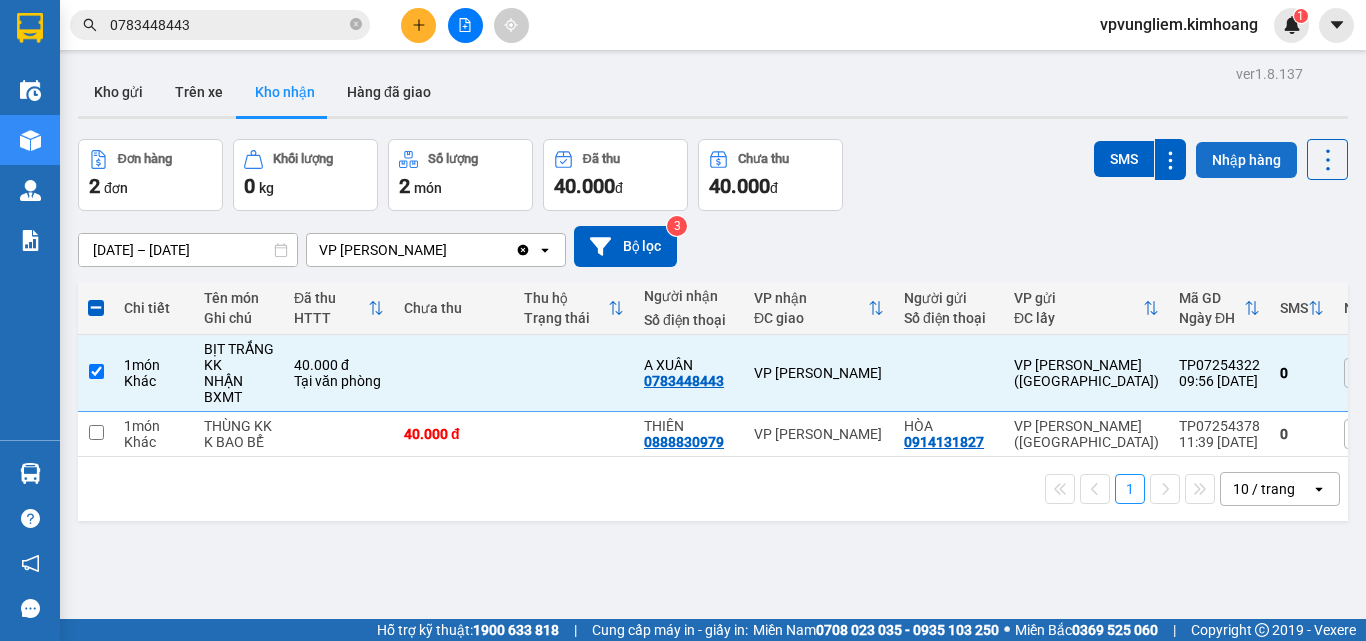 click on "Nhập hàng" at bounding box center [1246, 160] 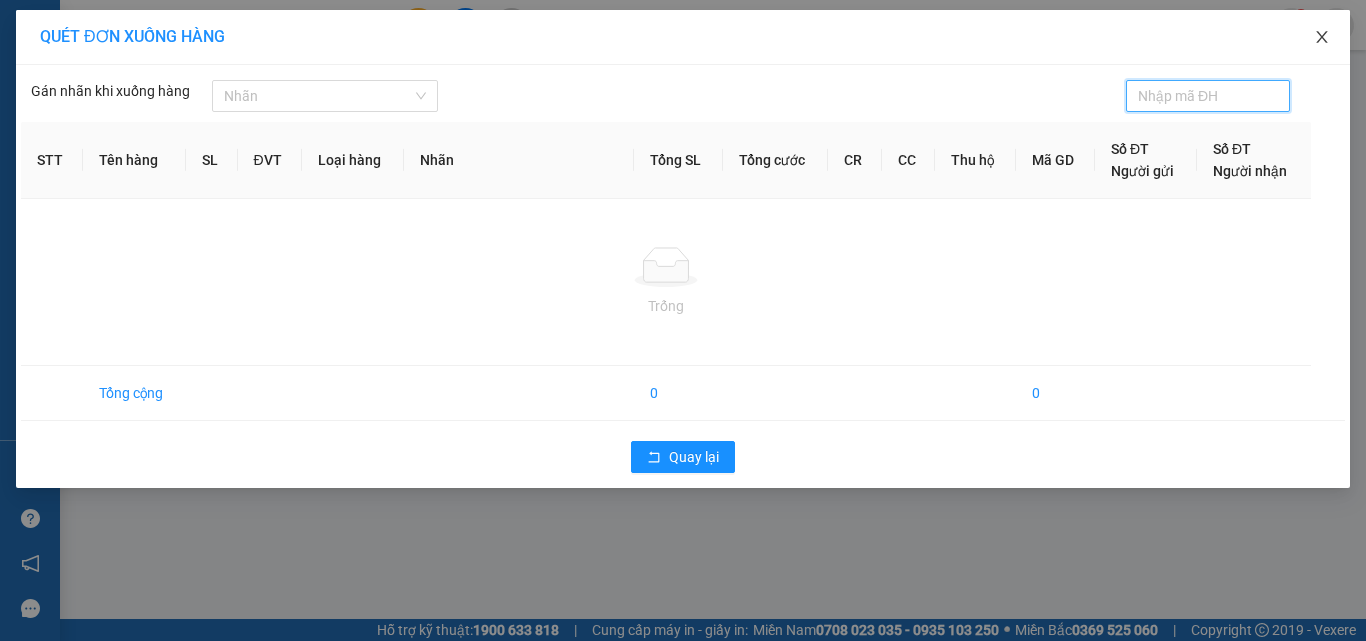 click at bounding box center (1322, 38) 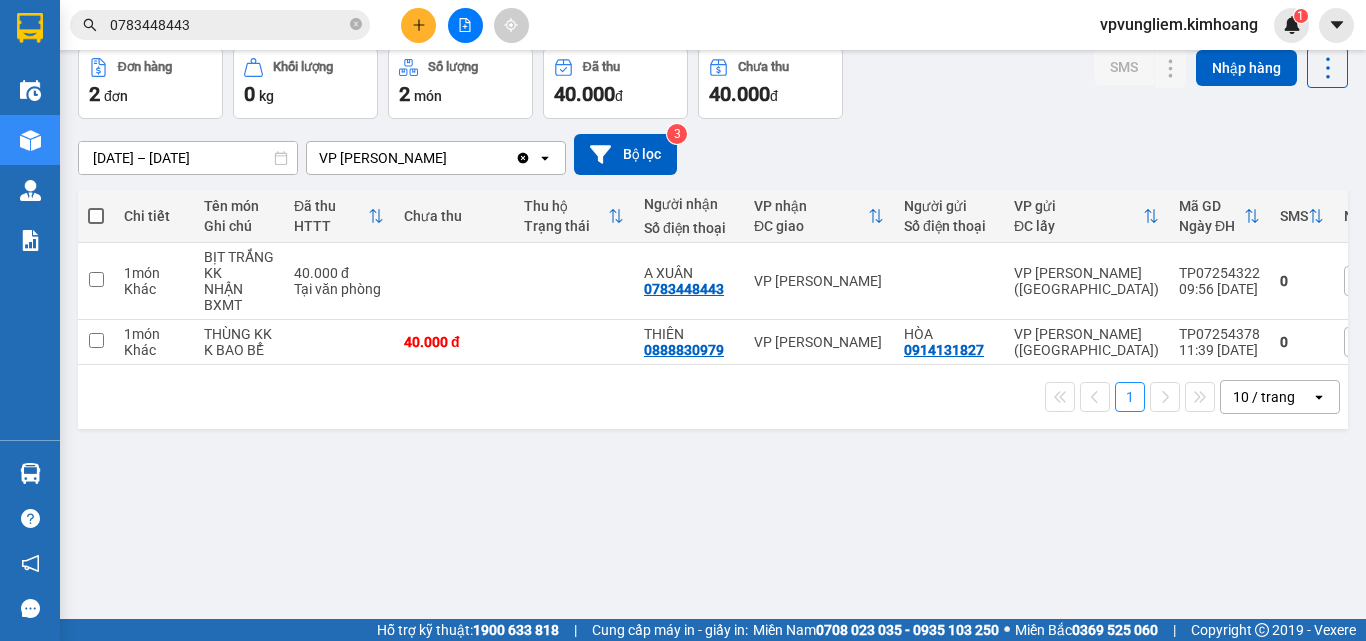 scroll, scrollTop: 0, scrollLeft: 0, axis: both 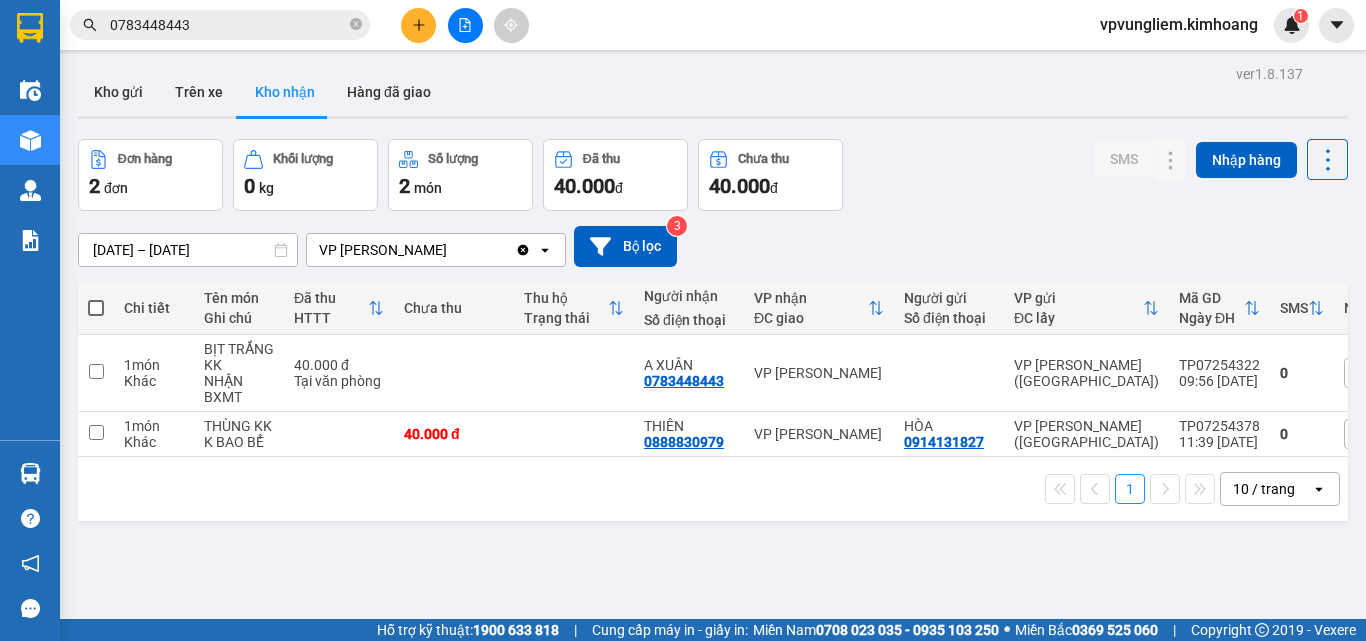 click at bounding box center [96, 308] 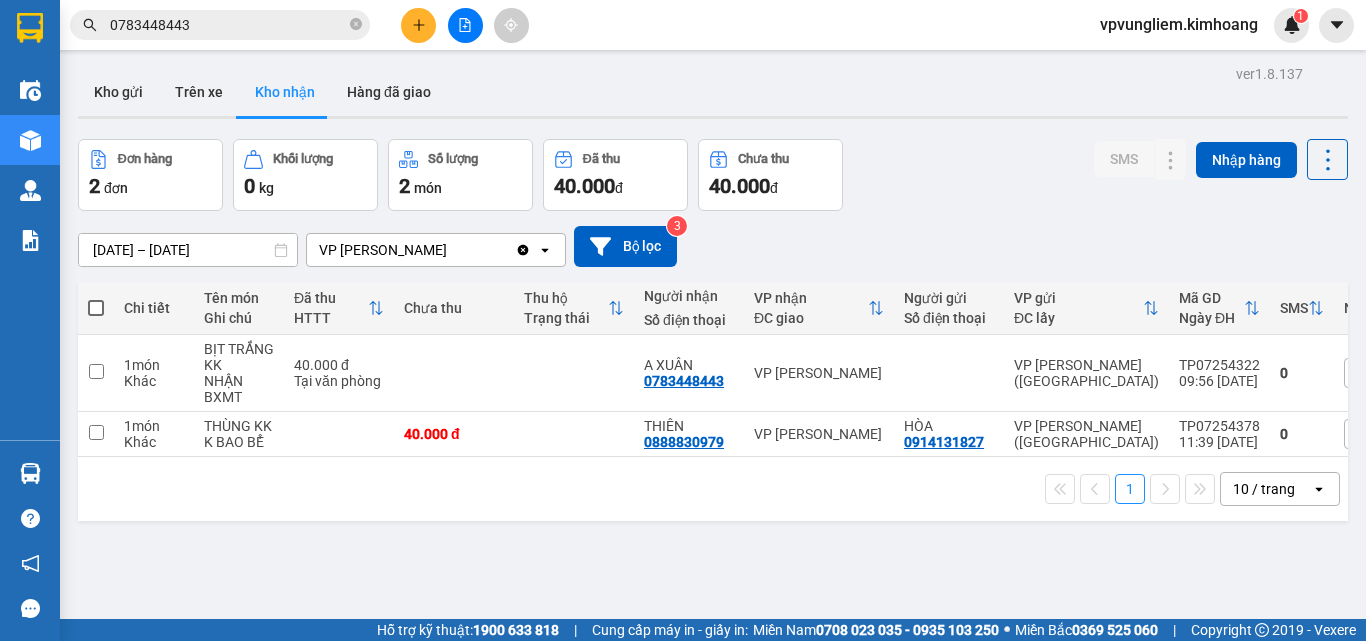 click at bounding box center (96, 308) 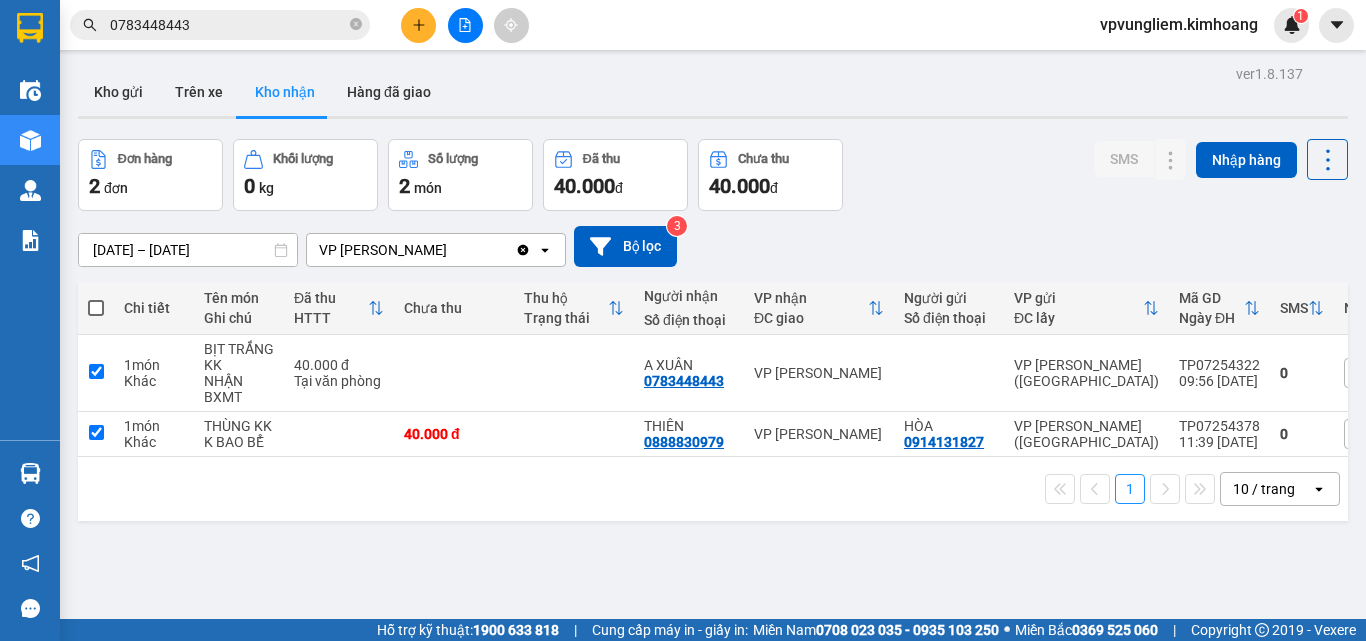 checkbox on "true" 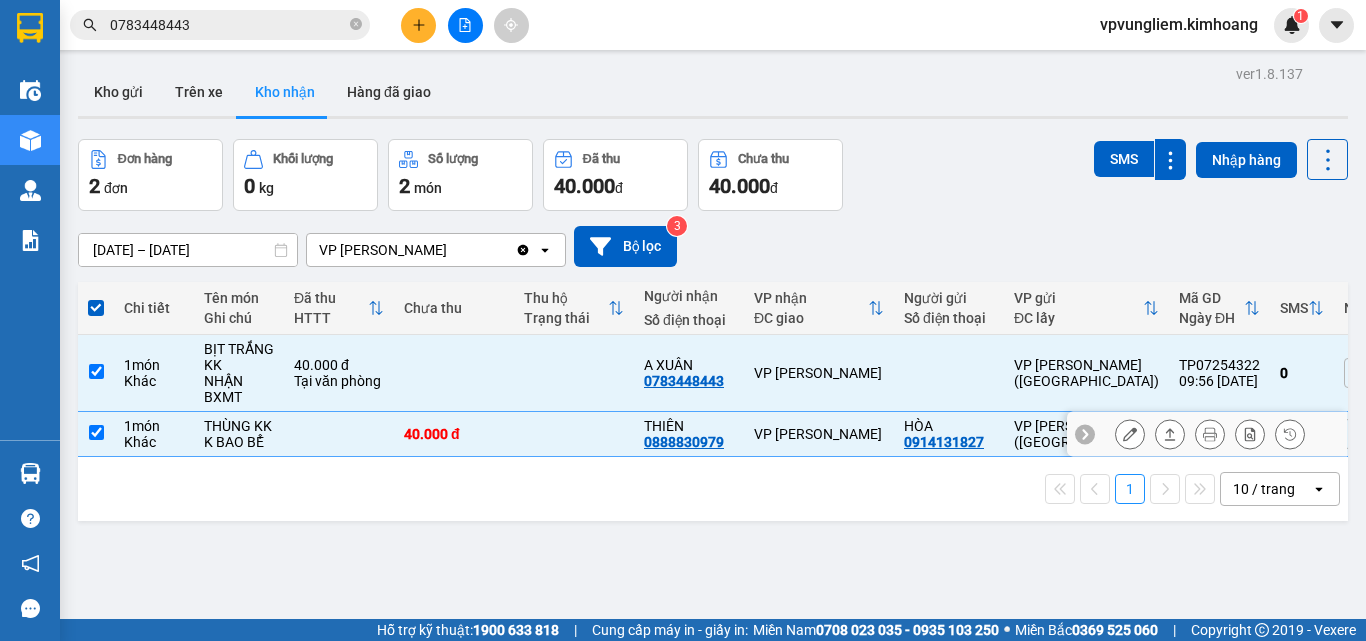 click at bounding box center [96, 434] 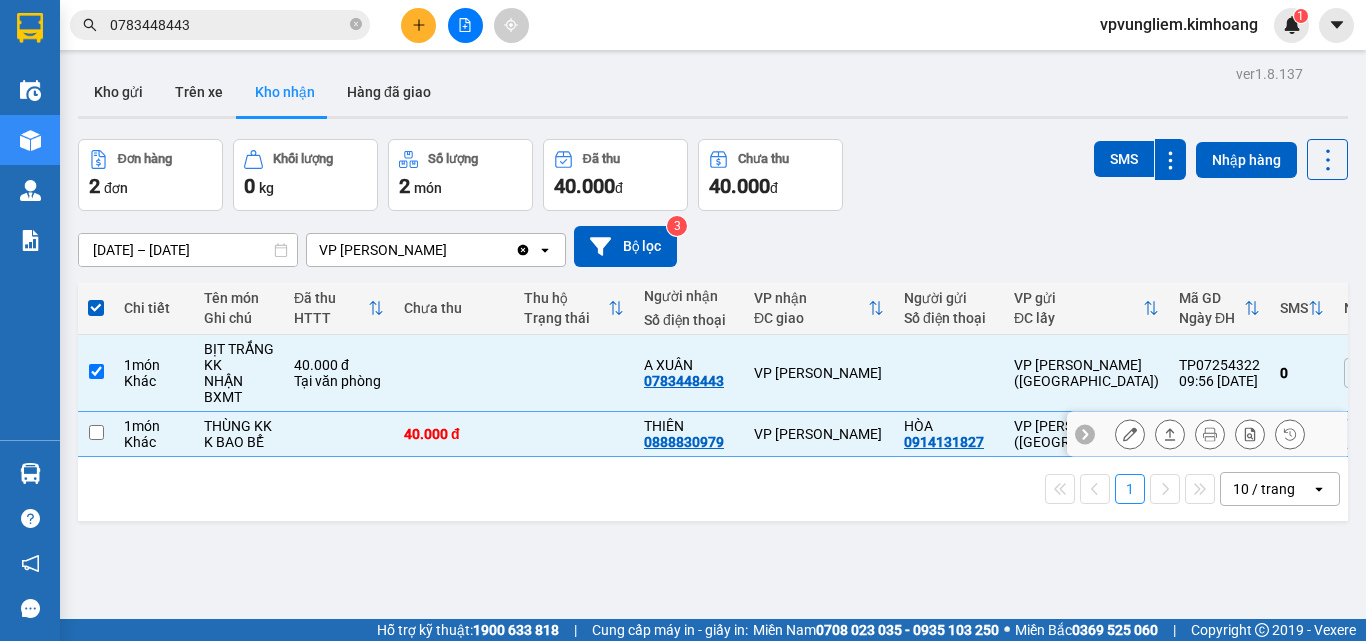 checkbox on "false" 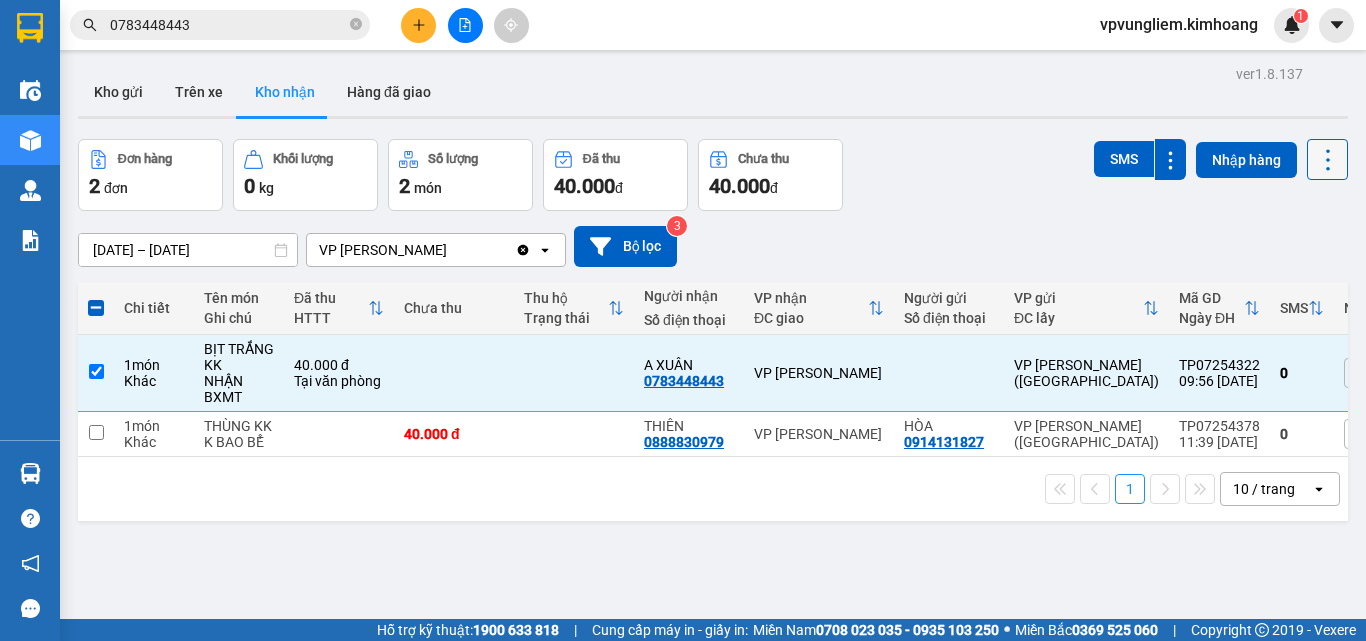 click at bounding box center [1327, 159] 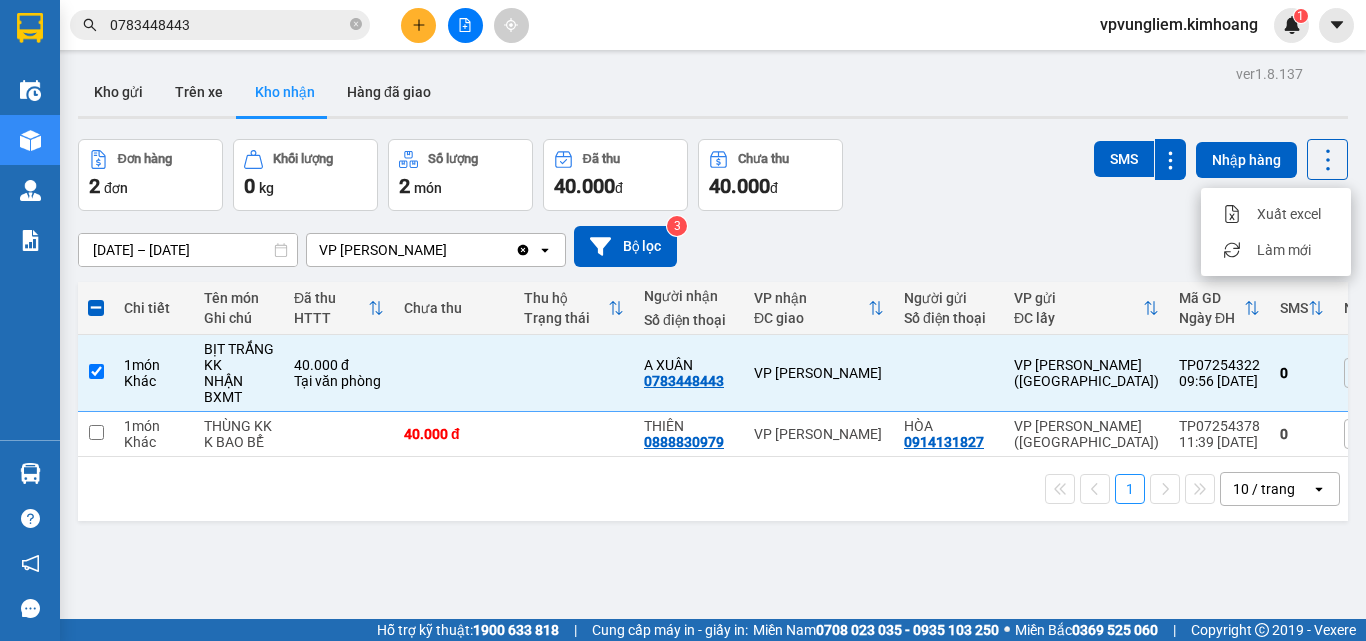 click on "[DATE] – [DATE] Press the down arrow key to interact with the calendar and select a date. Press the escape button to close the calendar. Selected date range is from [DATE] to [DATE]. VP Vũng Liêm Clear value open Bộ lọc 3" at bounding box center (713, 246) 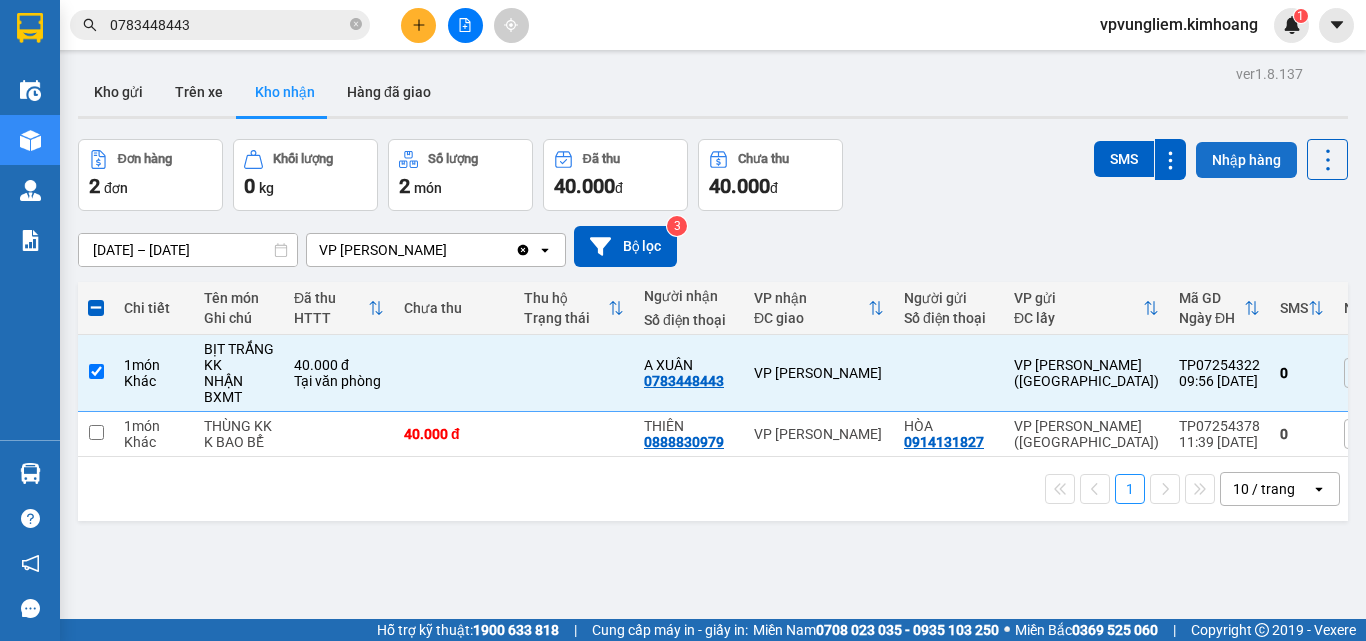 click on "Nhập hàng" at bounding box center (1246, 160) 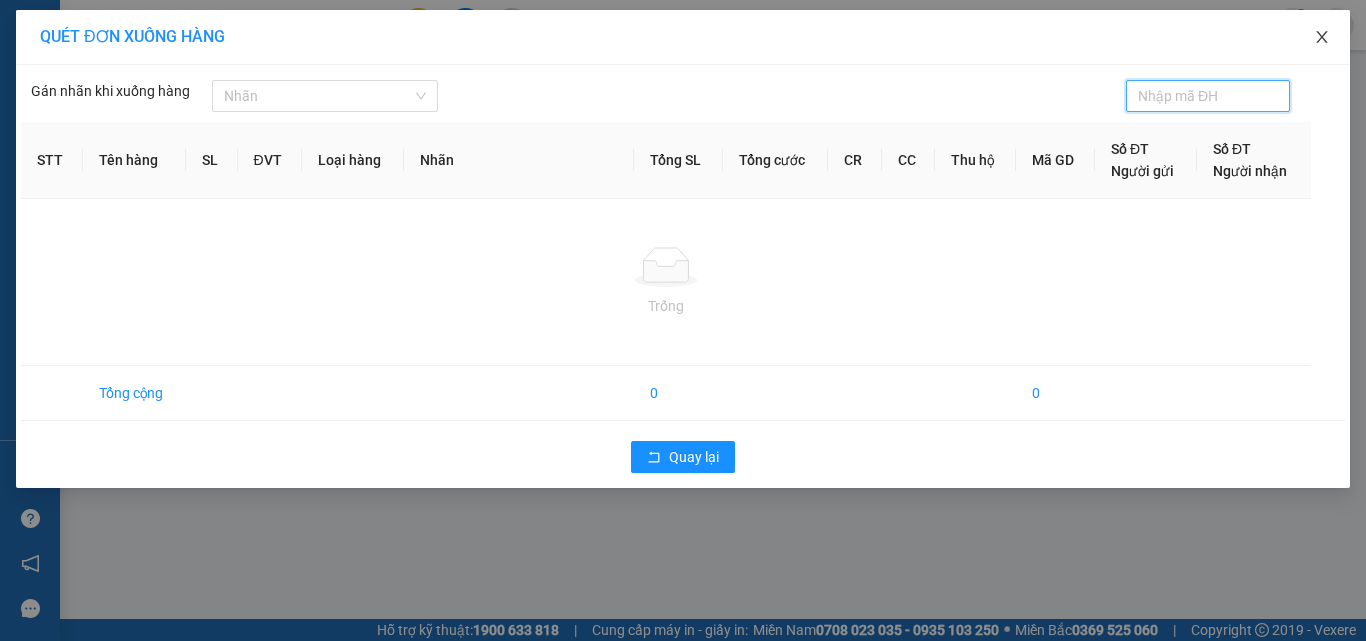 click 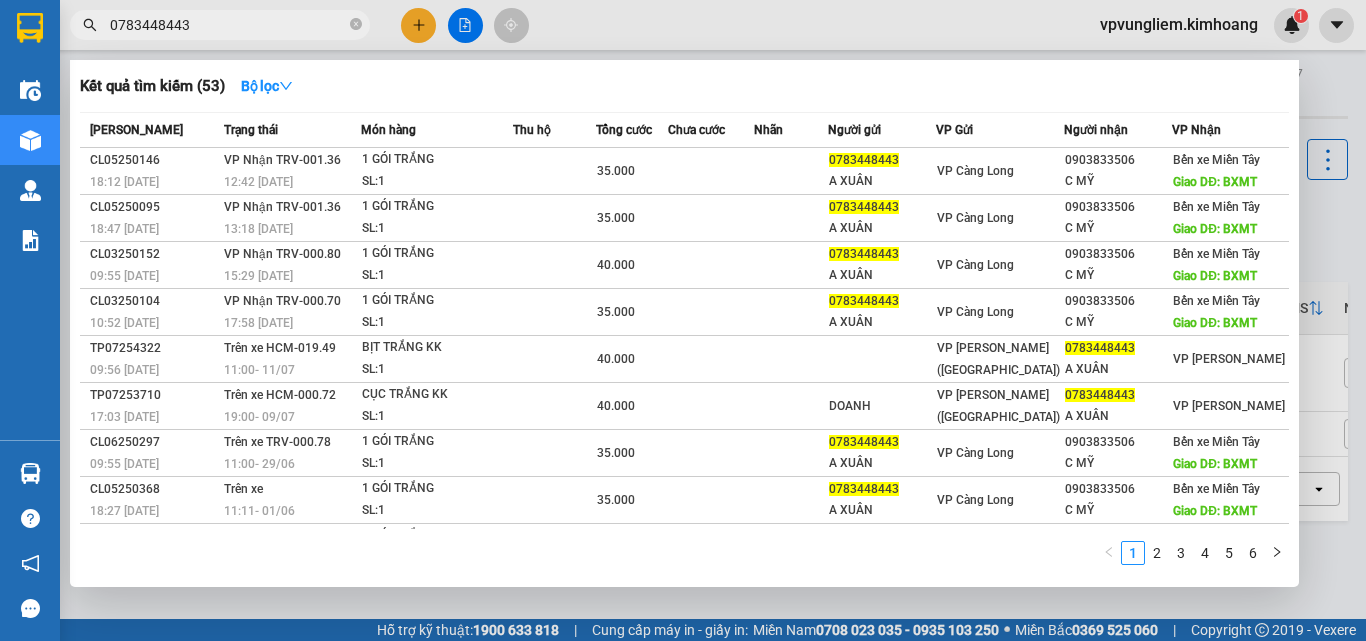 click on "0783448443" at bounding box center (228, 25) 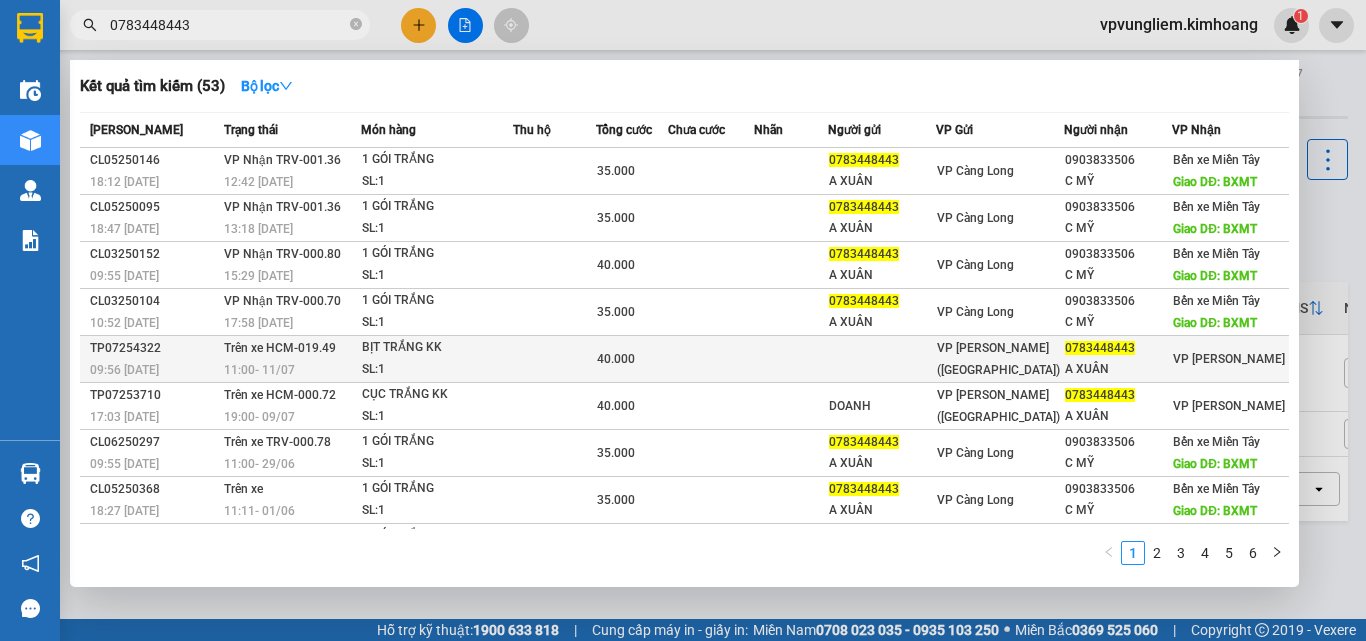 click at bounding box center [711, 359] 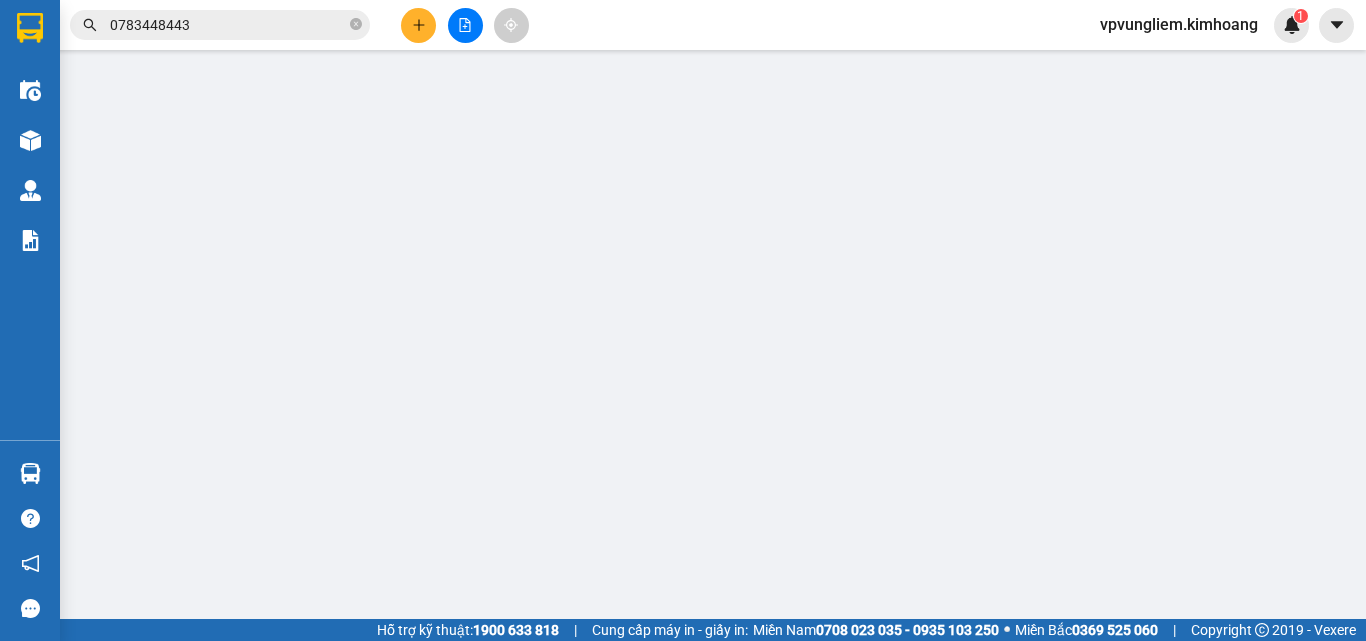 type on "0783448443" 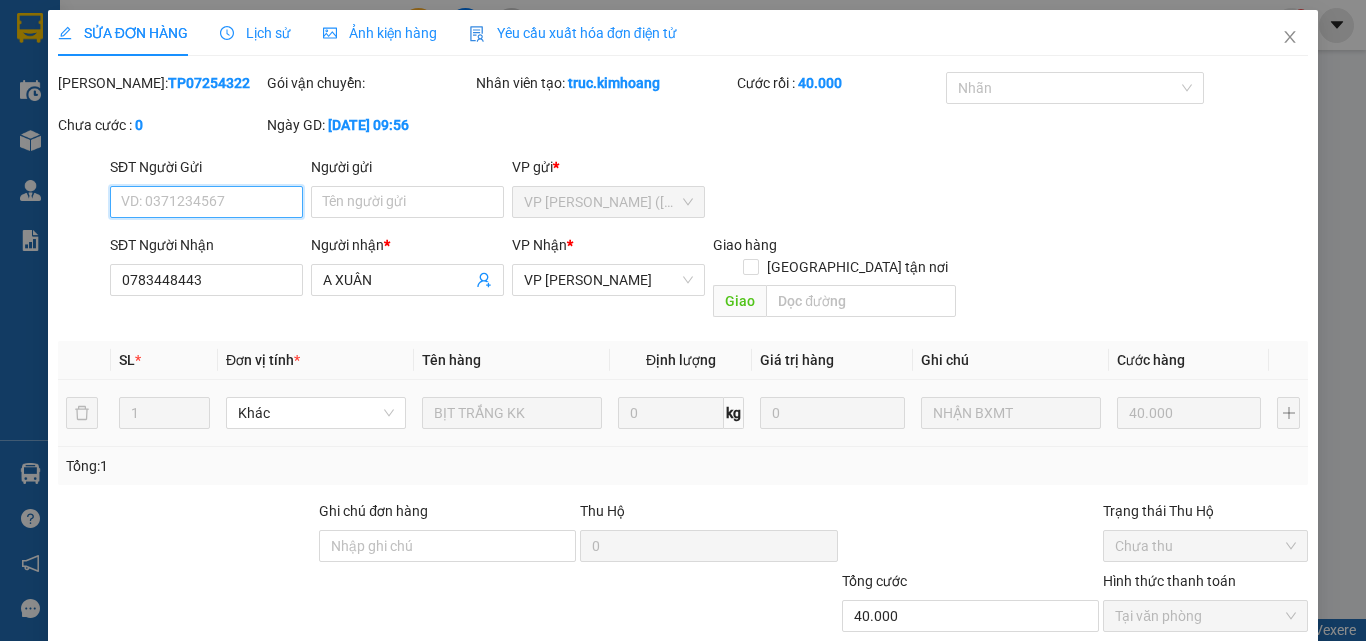 scroll, scrollTop: 103, scrollLeft: 0, axis: vertical 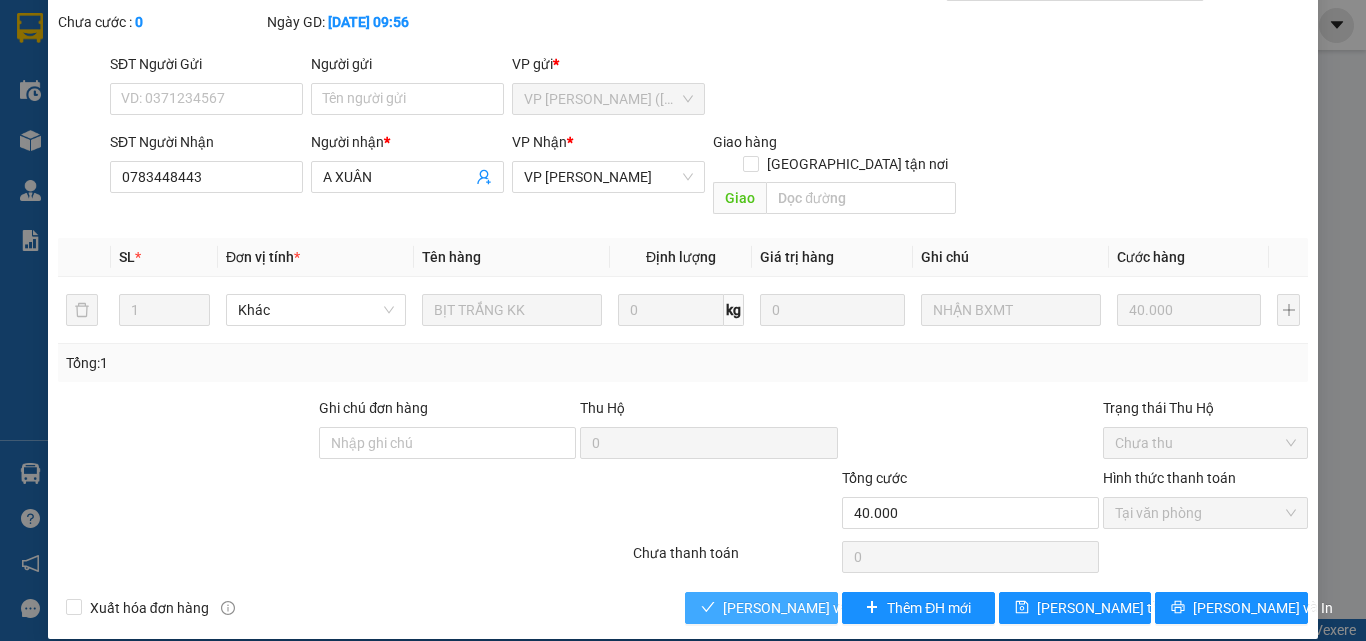 click on "[PERSON_NAME] và Giao hàng" at bounding box center (819, 608) 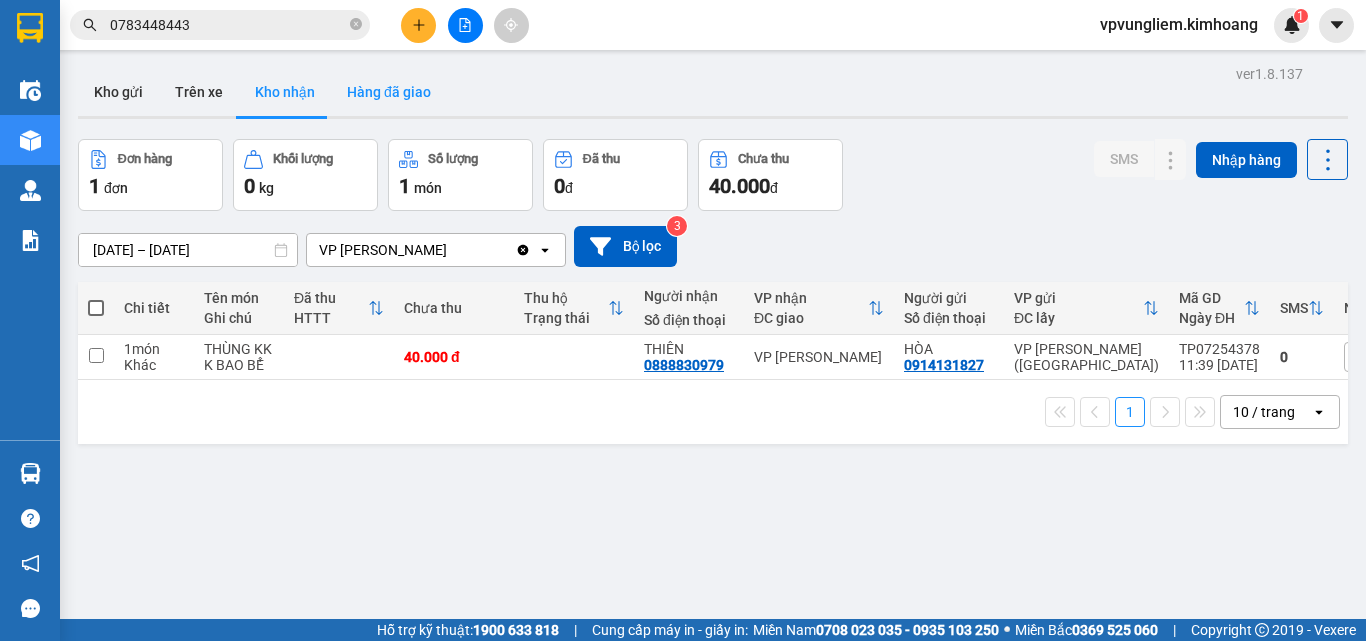 click on "Hàng đã giao" at bounding box center [389, 92] 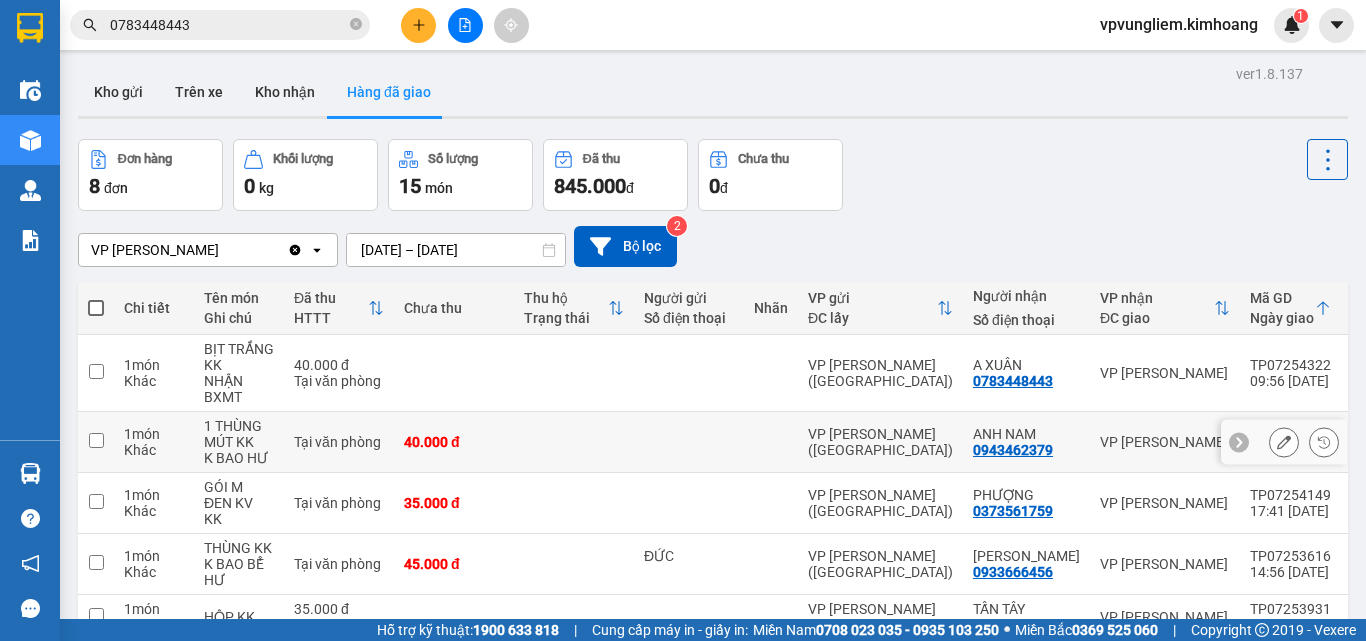 scroll, scrollTop: 100, scrollLeft: 0, axis: vertical 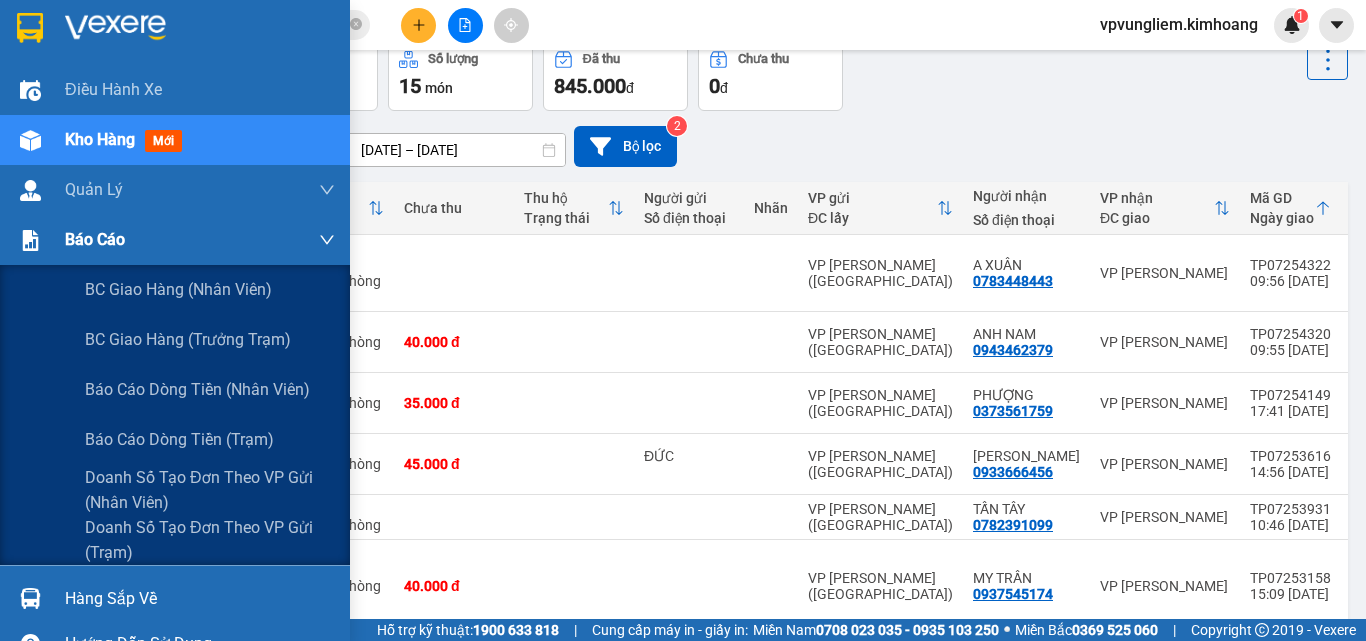 click at bounding box center [30, 240] 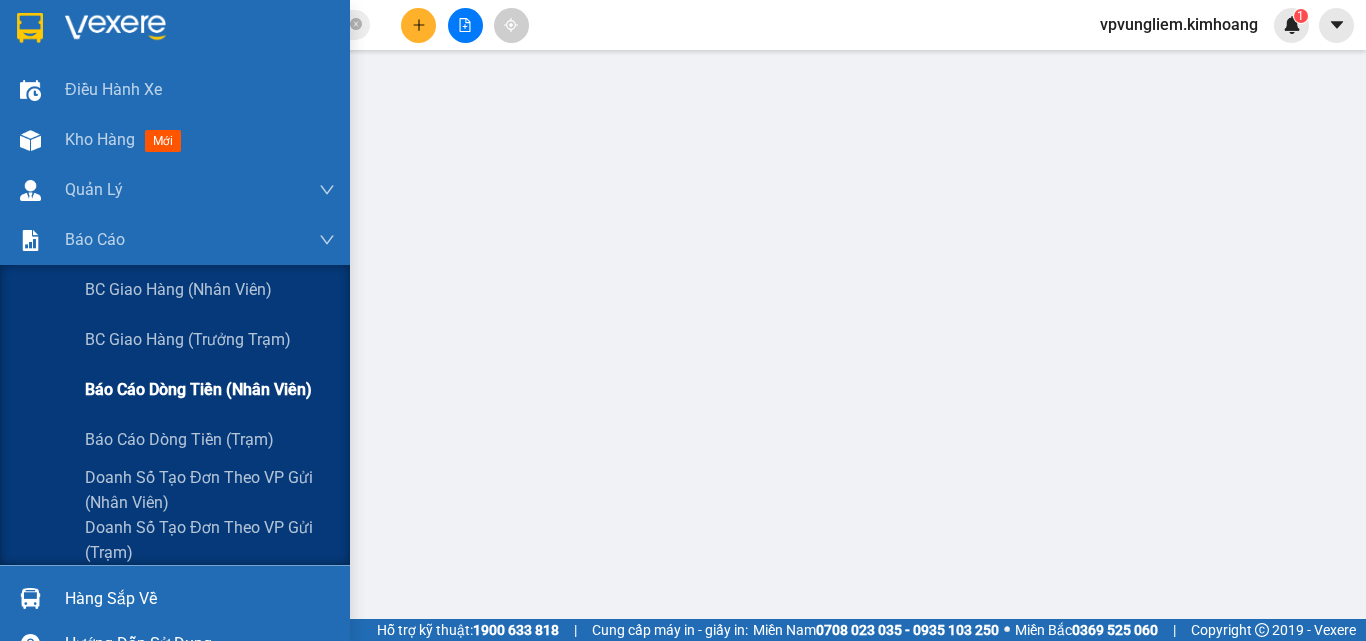 click on "Báo cáo dòng tiền (nhân viên)" at bounding box center [198, 389] 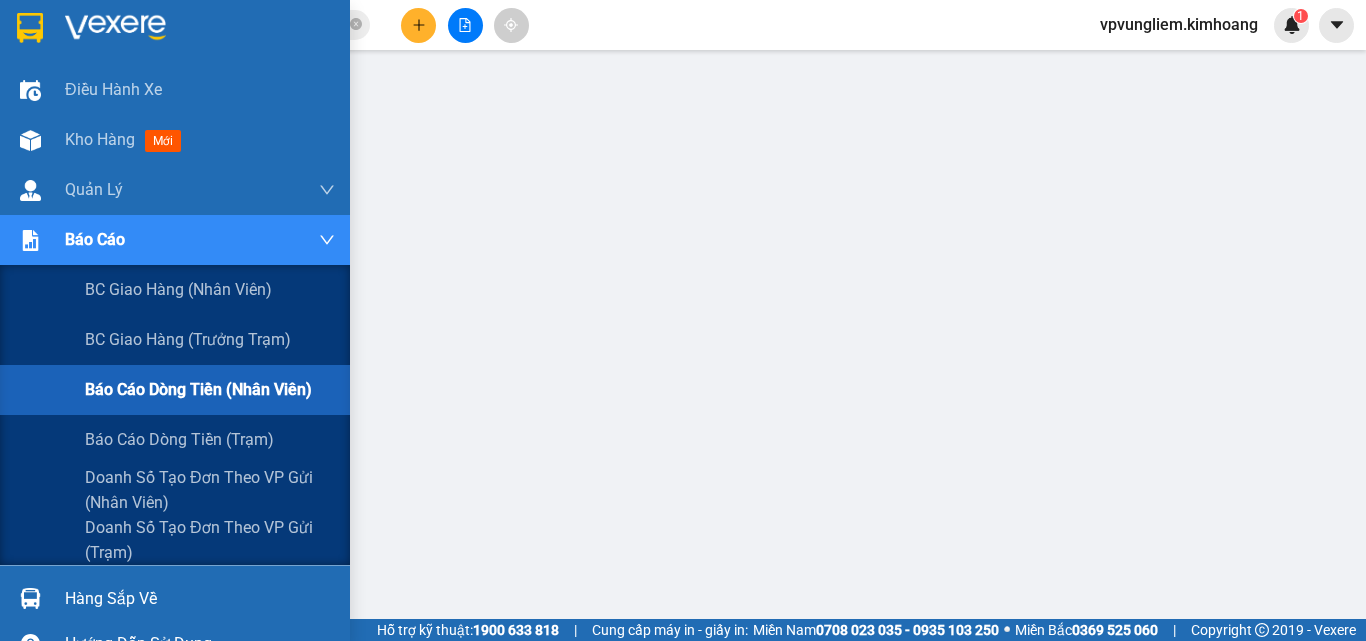 click on "Báo cáo" at bounding box center [95, 239] 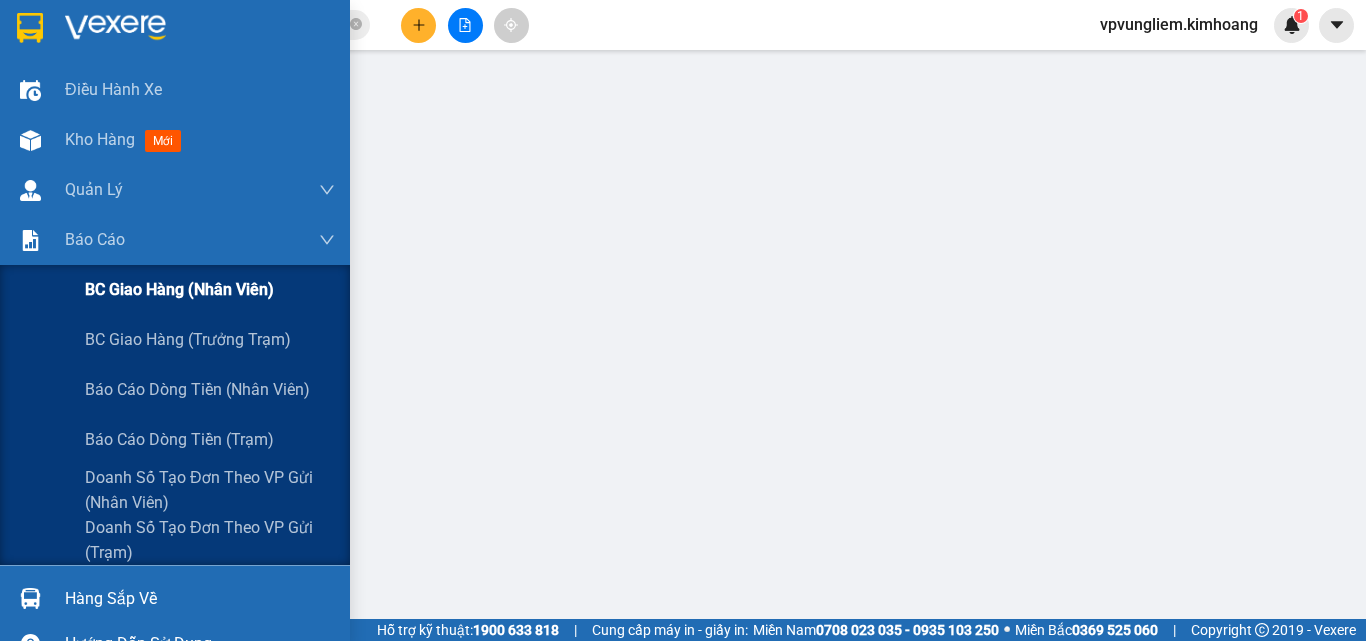 click on "BC giao hàng (nhân viên)" at bounding box center [179, 289] 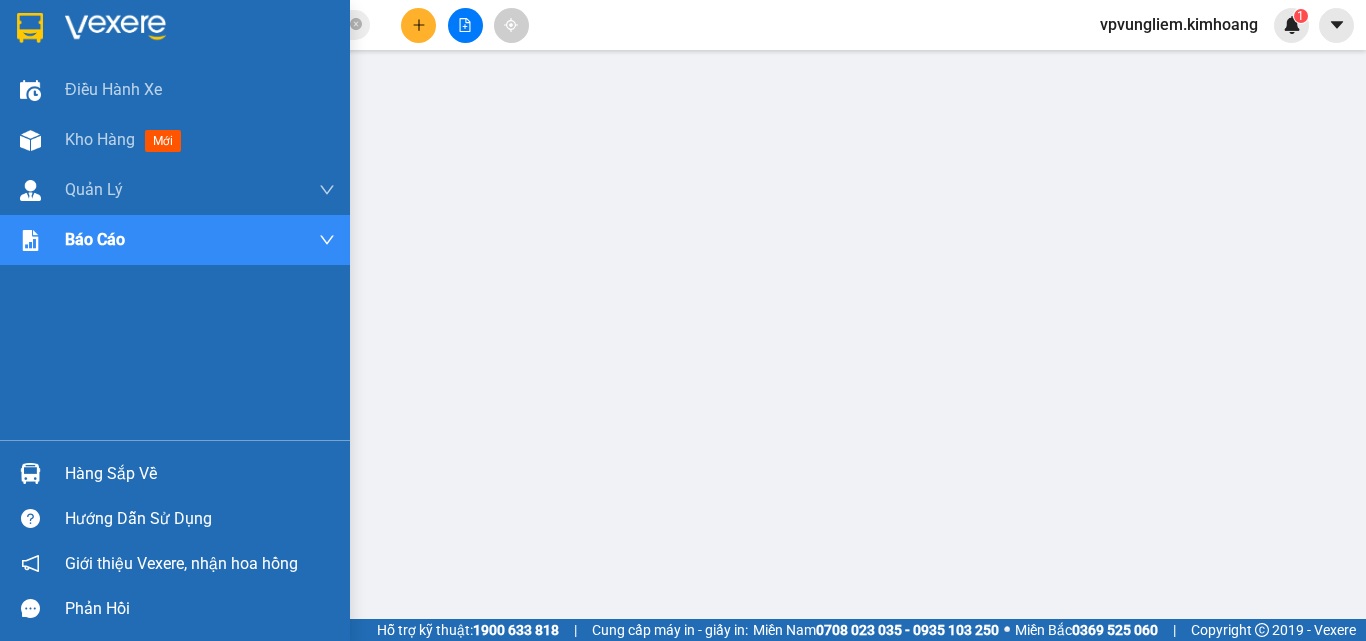 click on "Điều hành xe     Kho hàng mới     Quản [PERSON_NAME] lý chuyến Quản lý khách hàng mới     Báo cáo BC giao hàng (nhân viên) BC giao hàng (trưởng trạm) Báo cáo dòng tiền (nhân viên) Báo cáo dòng tiền (trạm) Doanh số tạo đơn theo VP gửi (nhân viên) Doanh số tạo đơn theo VP gửi (trạm)" at bounding box center (175, 252) 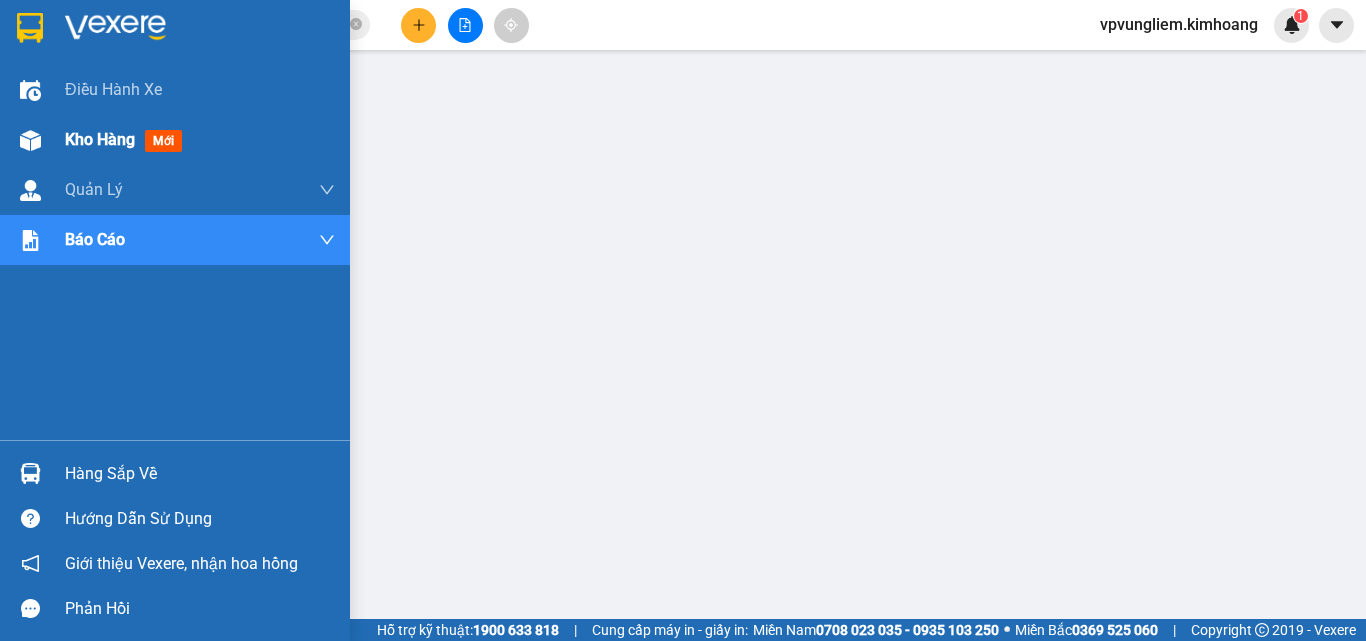 click on "Kho hàng mới" at bounding box center (127, 139) 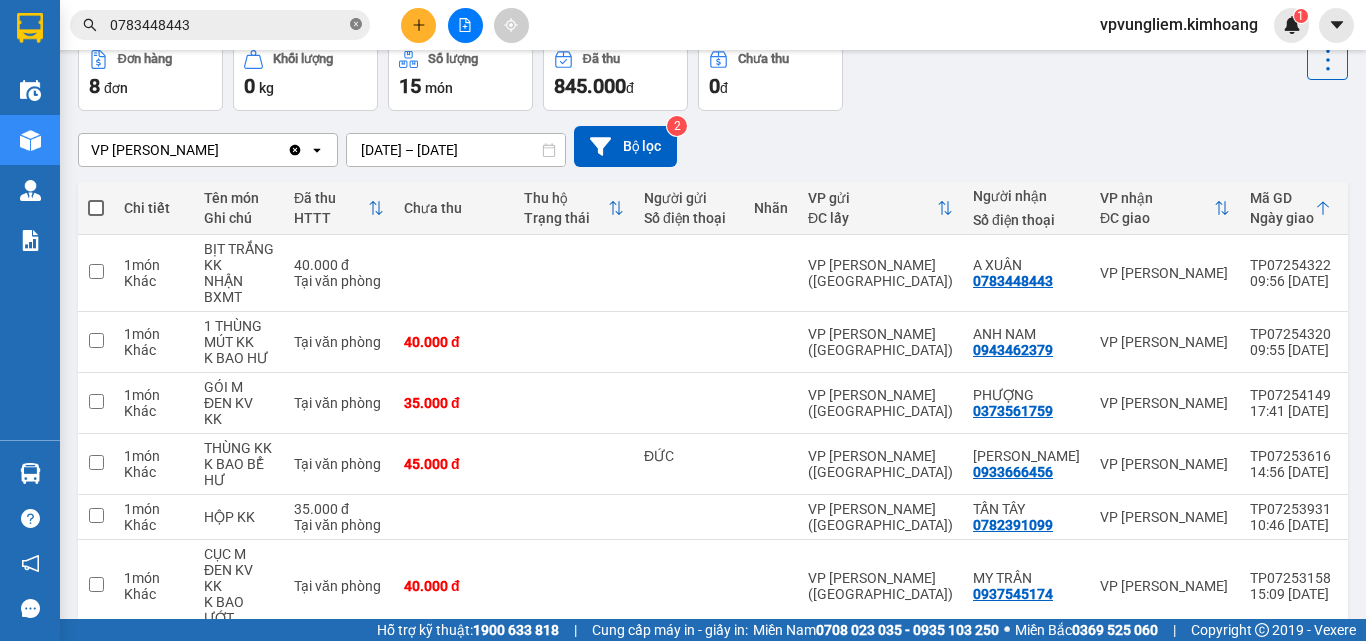 click 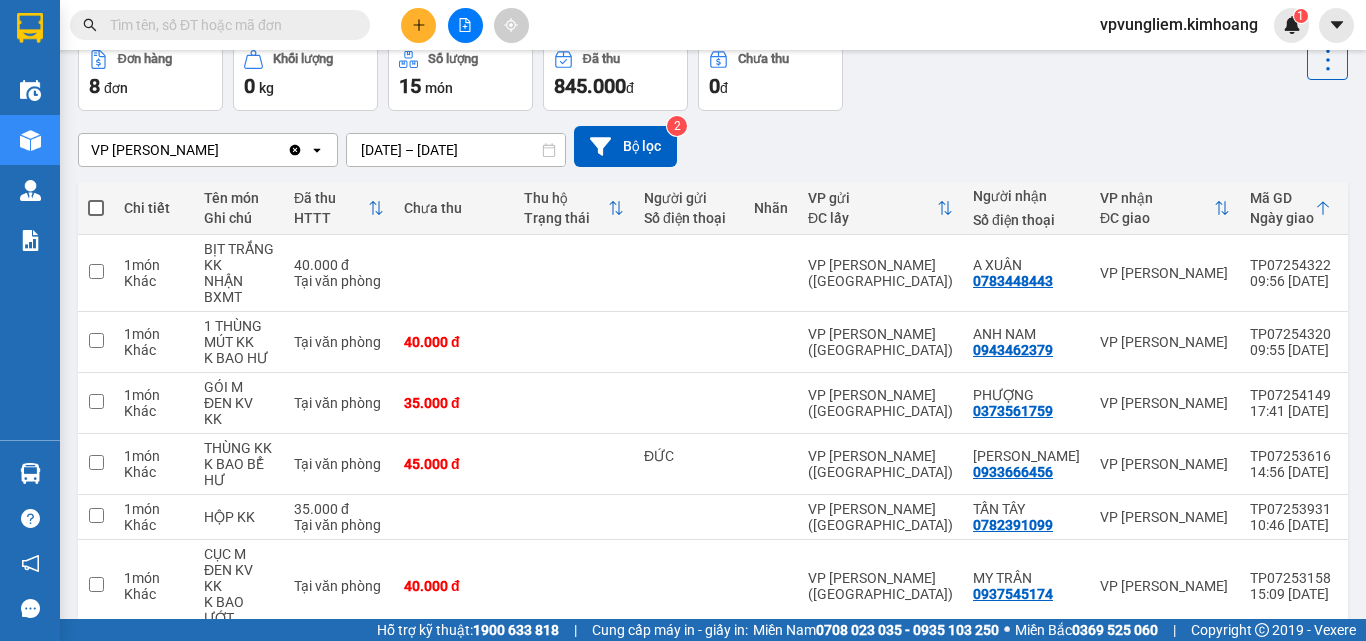 scroll, scrollTop: 0, scrollLeft: 0, axis: both 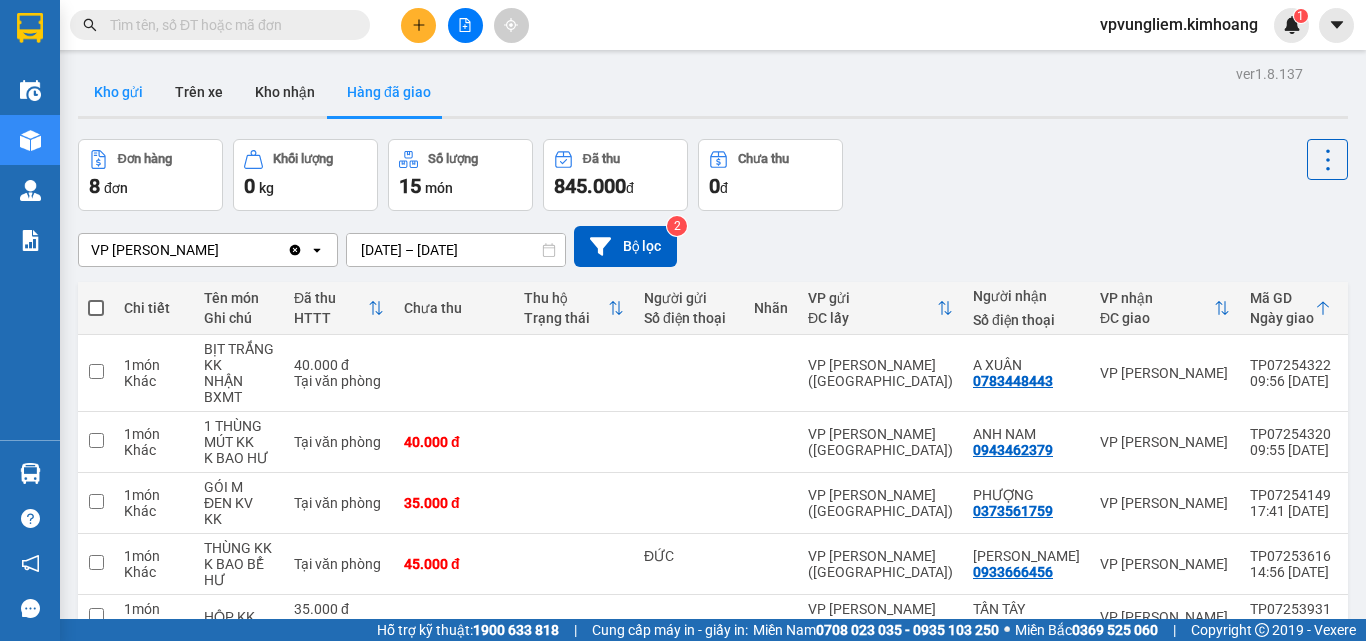 click on "Kho gửi" at bounding box center (118, 92) 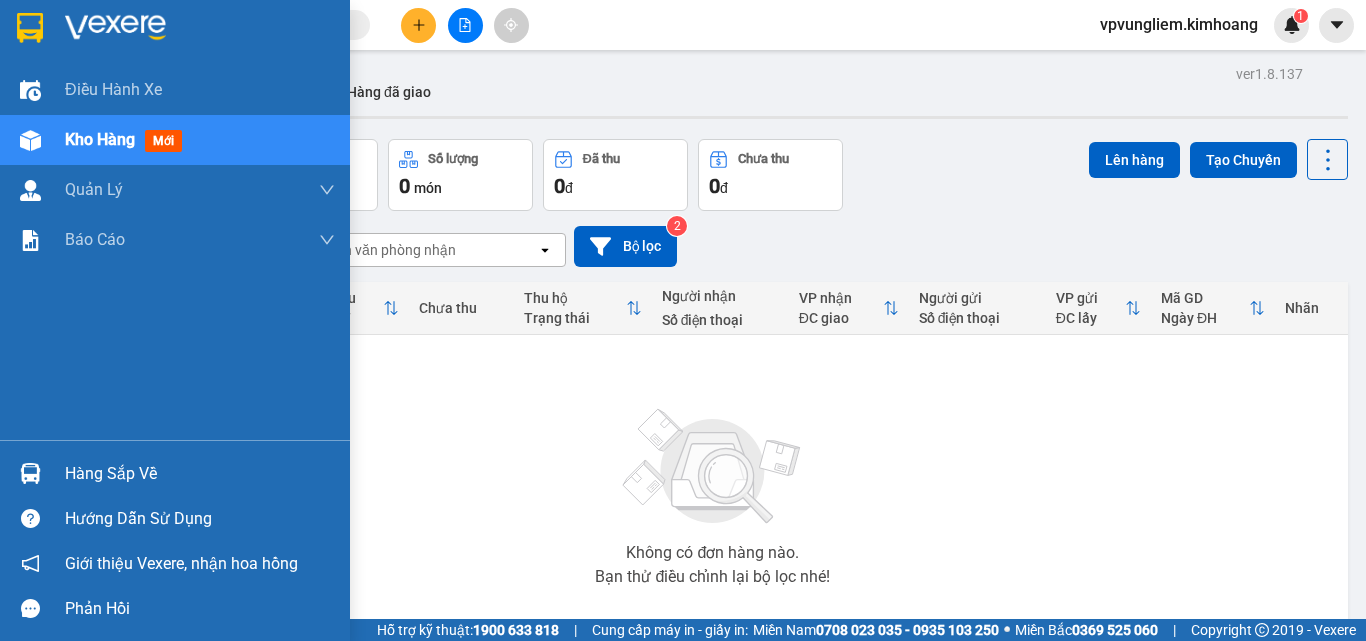 click on "Hàng sắp về" at bounding box center (200, 474) 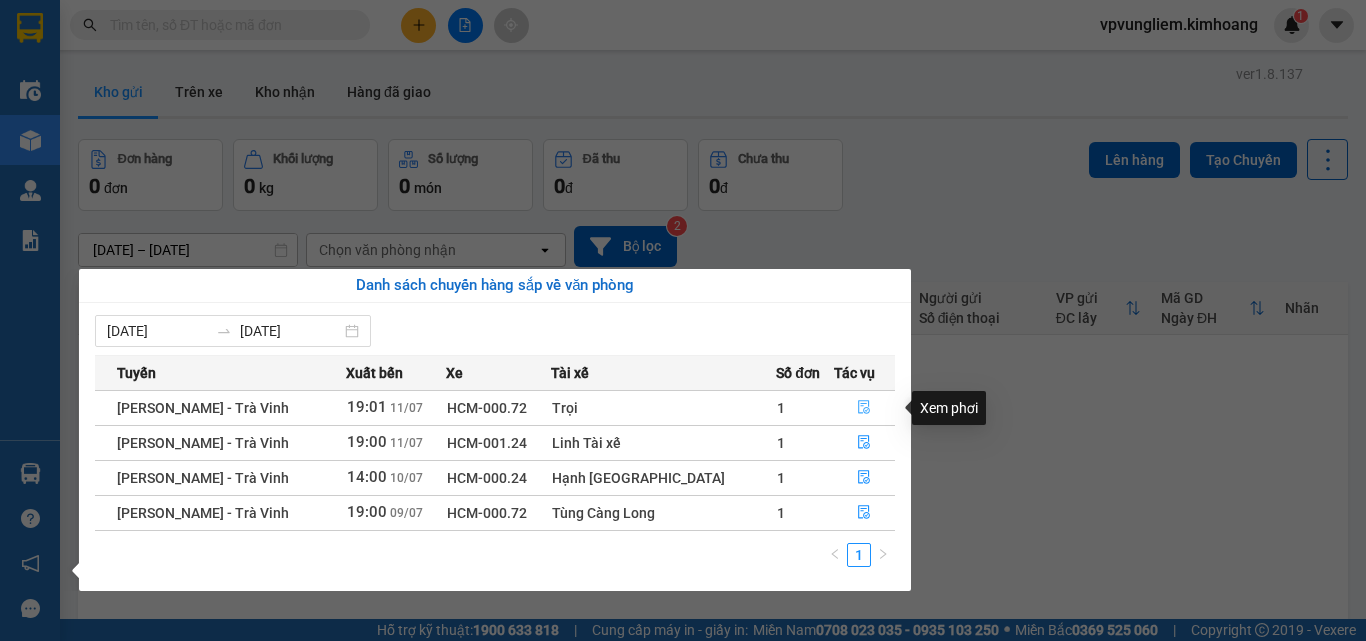 click at bounding box center [865, 408] 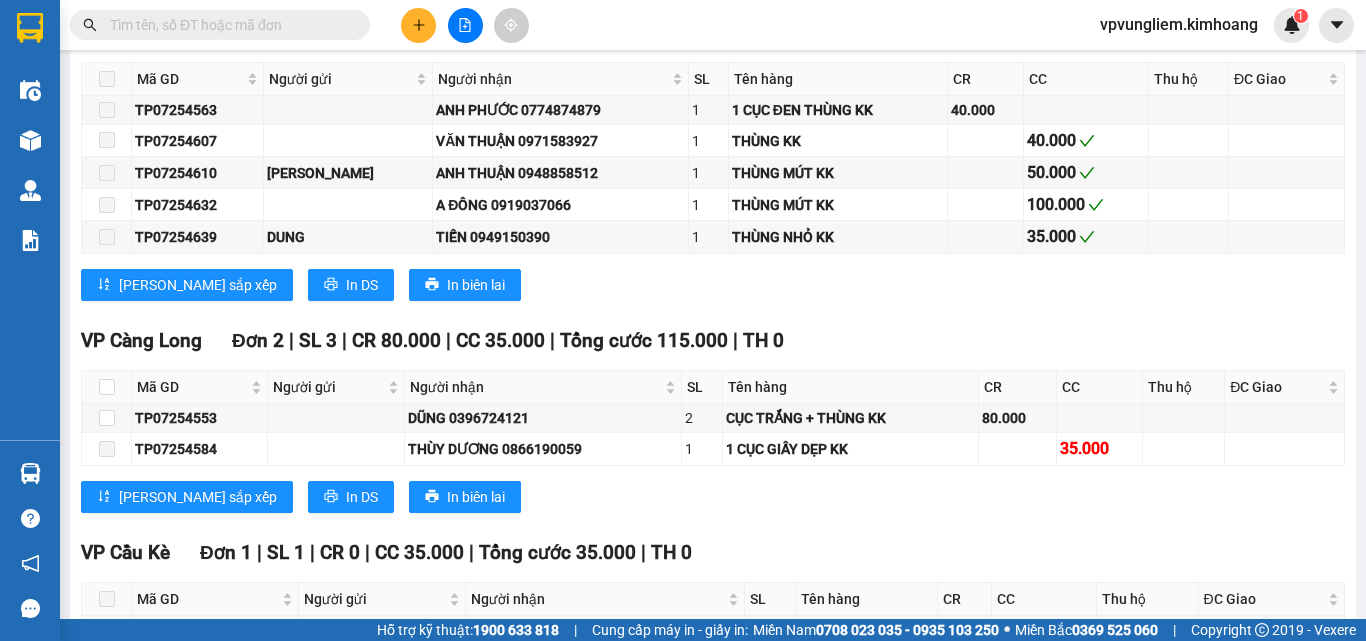 scroll, scrollTop: 4031, scrollLeft: 0, axis: vertical 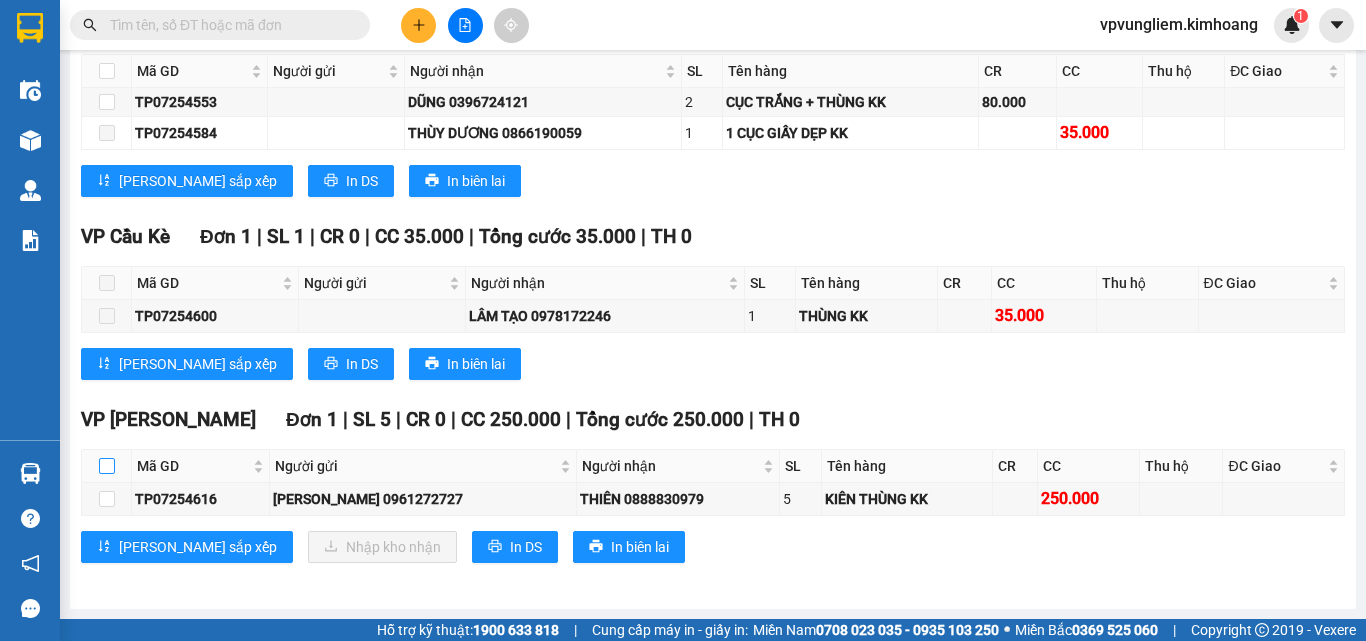 click at bounding box center (107, 466) 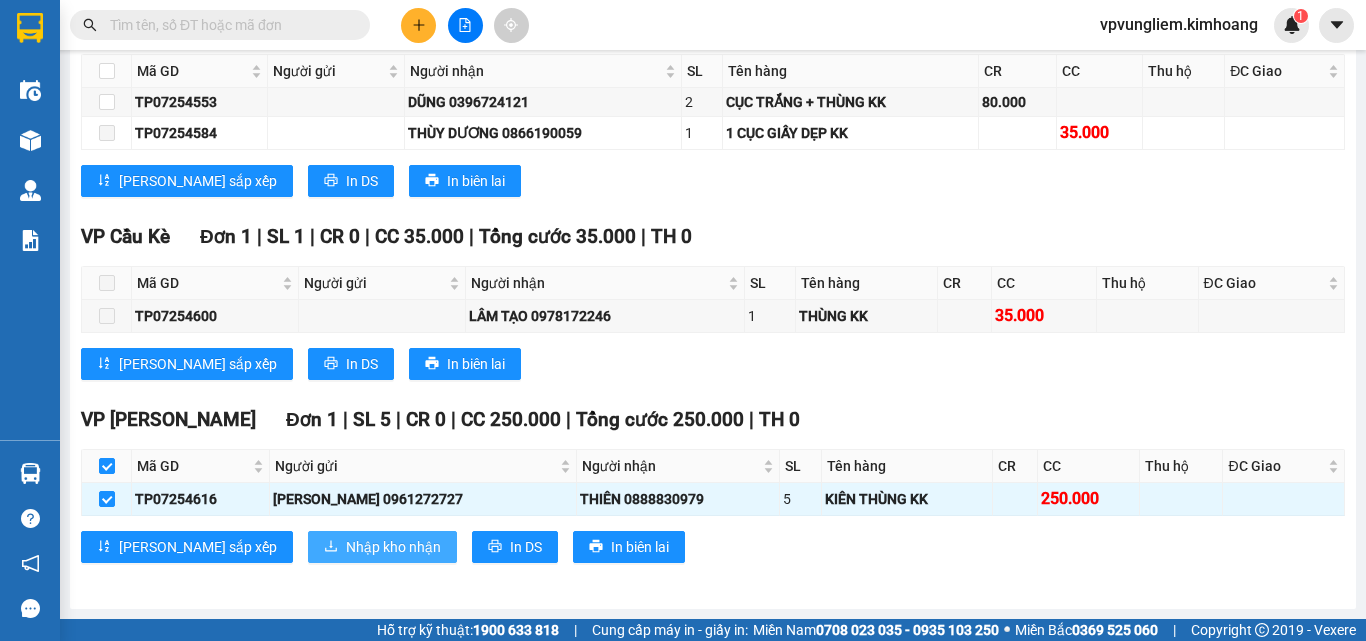 click on "Nhập kho nhận" at bounding box center (393, 547) 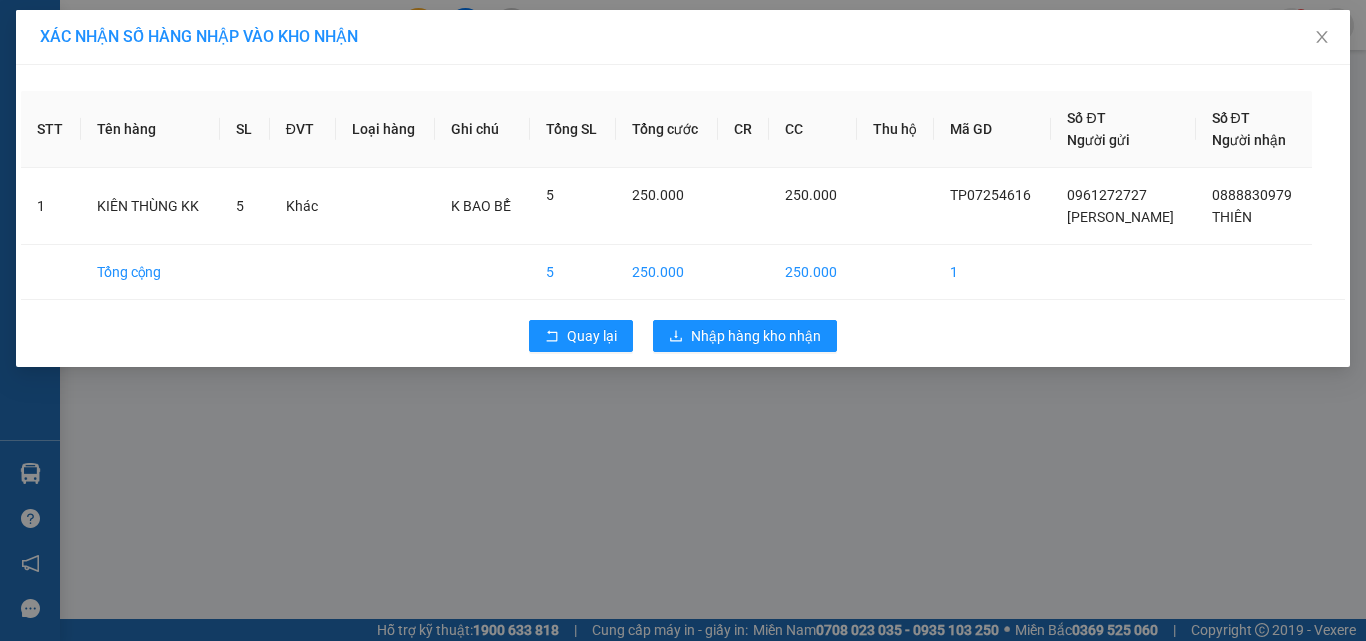 scroll, scrollTop: 0, scrollLeft: 0, axis: both 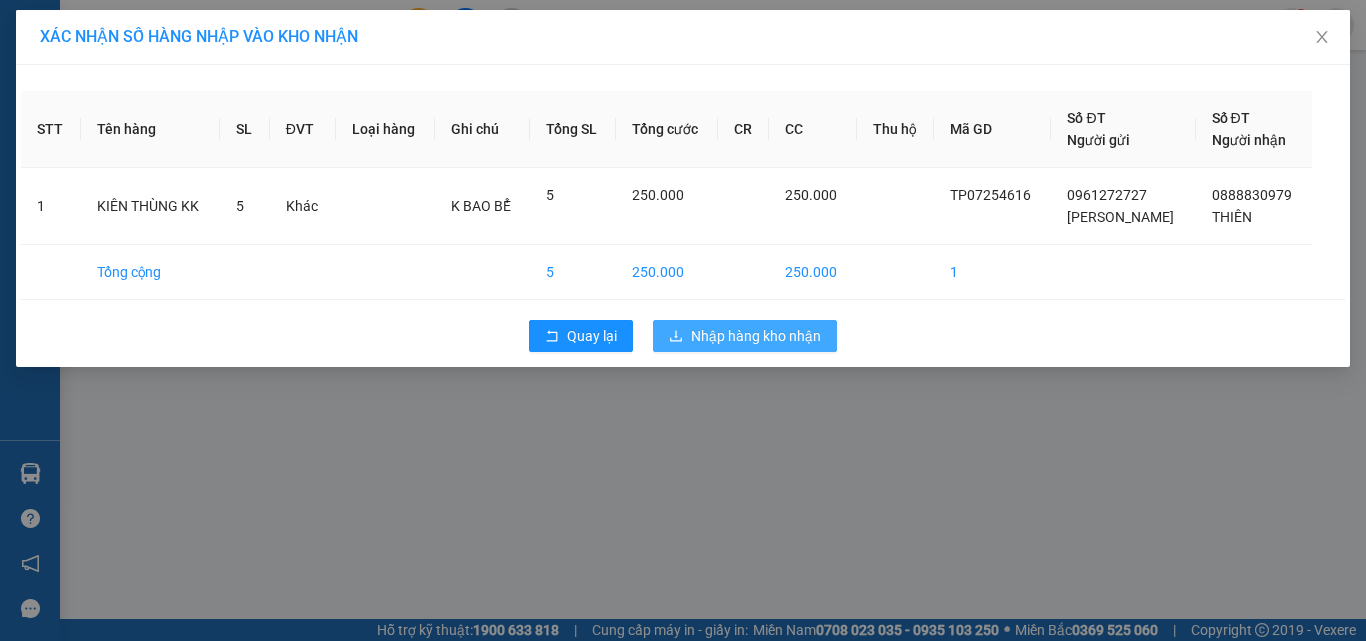 click on "Nhập hàng kho nhận" at bounding box center (756, 336) 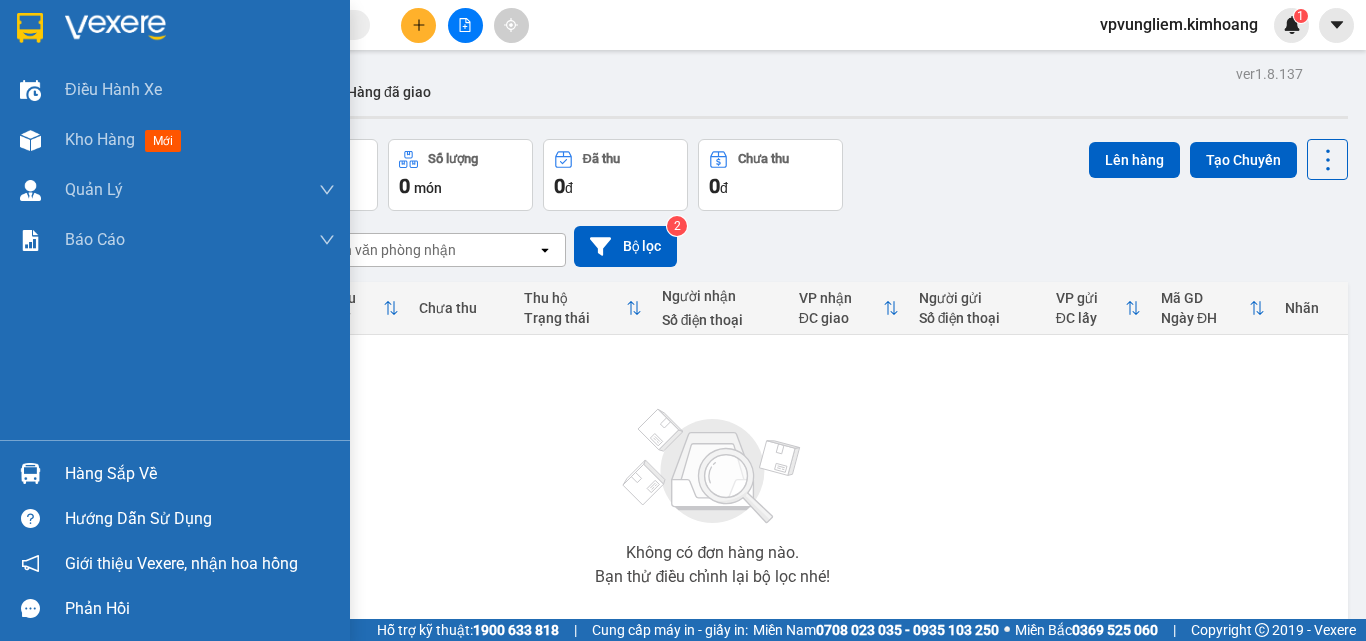 click at bounding box center (30, 473) 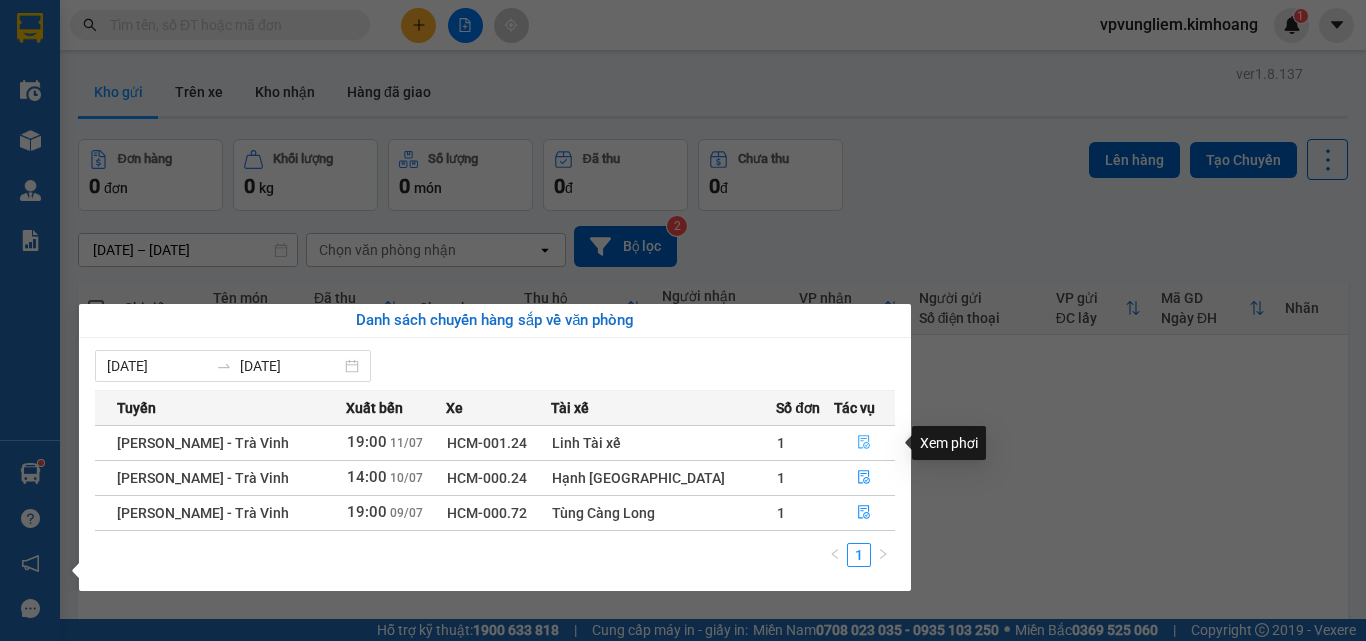 click at bounding box center [865, 443] 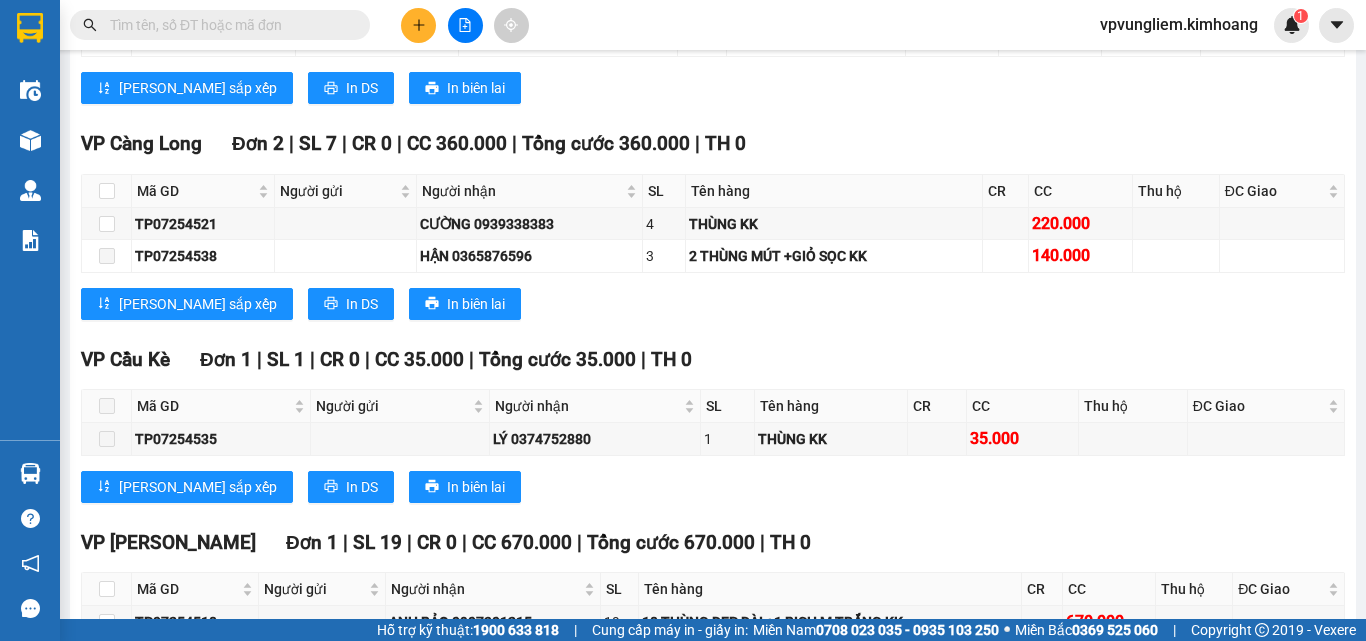 scroll, scrollTop: 2038, scrollLeft: 0, axis: vertical 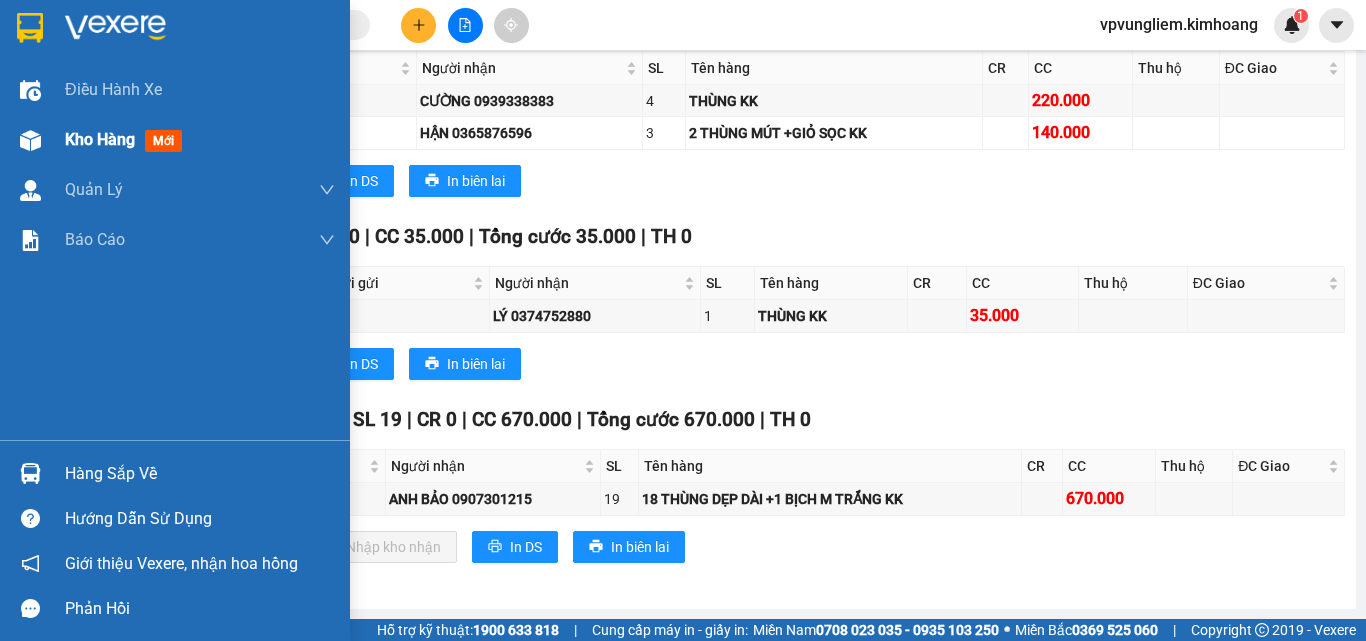 click on "Kho hàng mới" at bounding box center [200, 140] 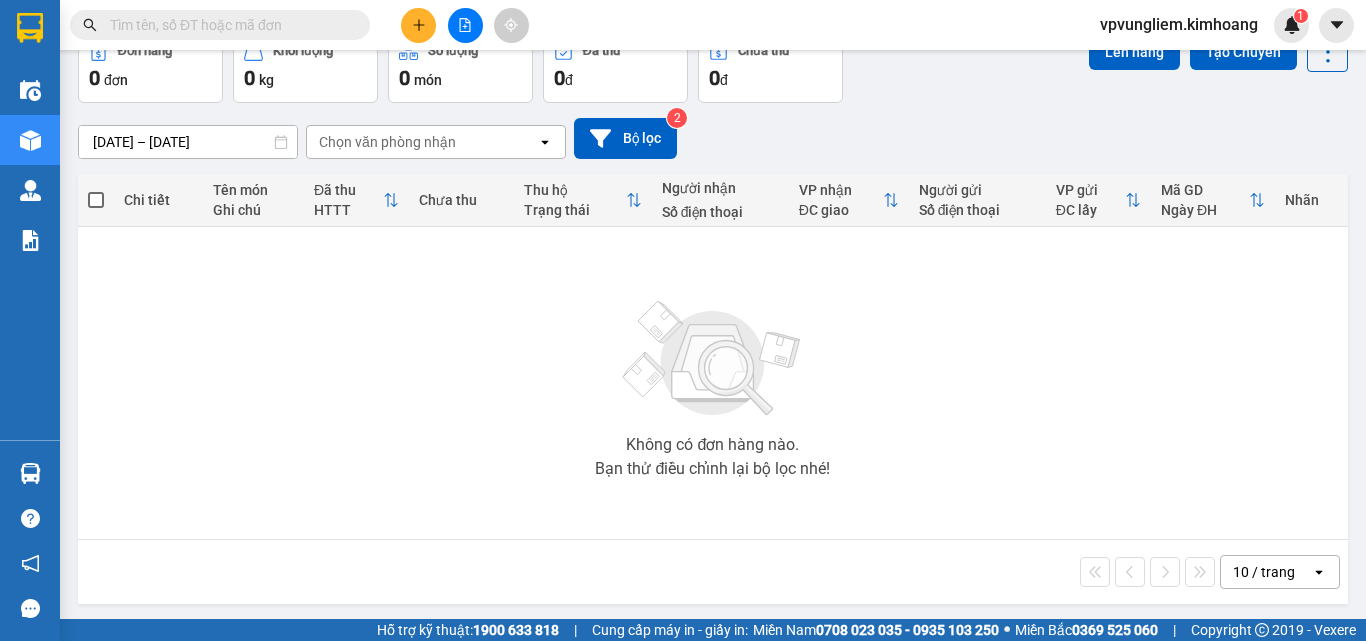 scroll, scrollTop: 111, scrollLeft: 0, axis: vertical 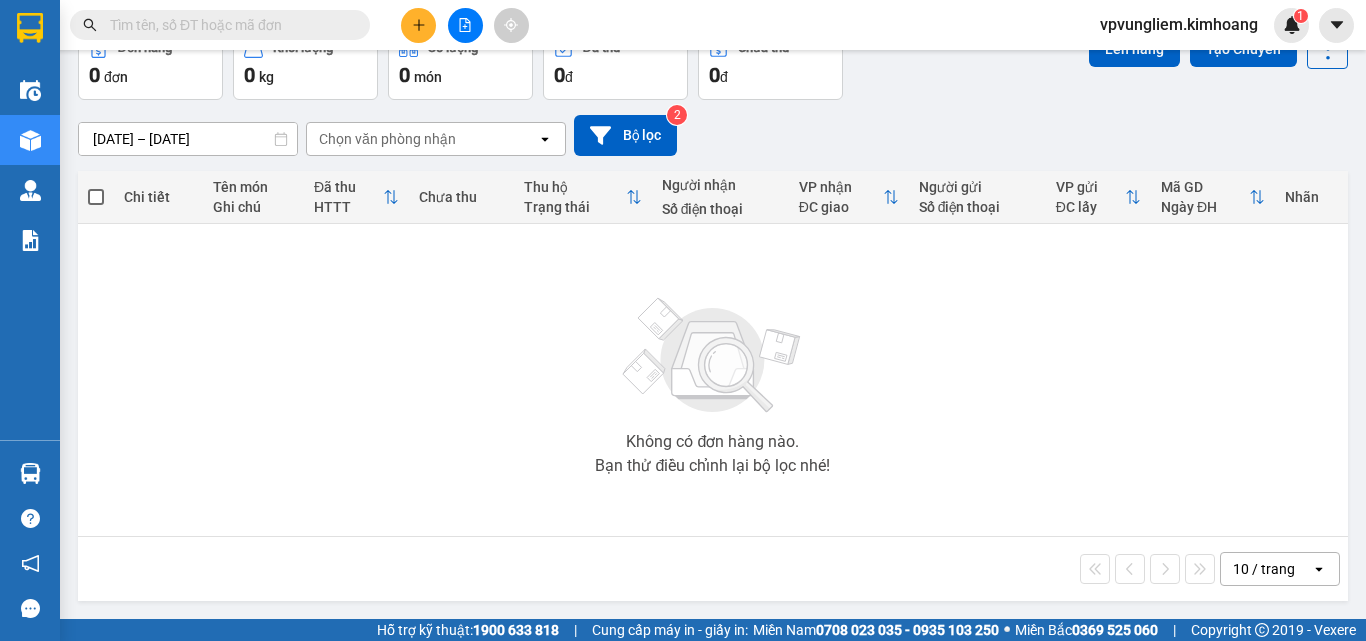 click on "Không có đơn hàng nào. Bạn thử điều chỉnh lại bộ lọc nhé!" at bounding box center [713, 380] 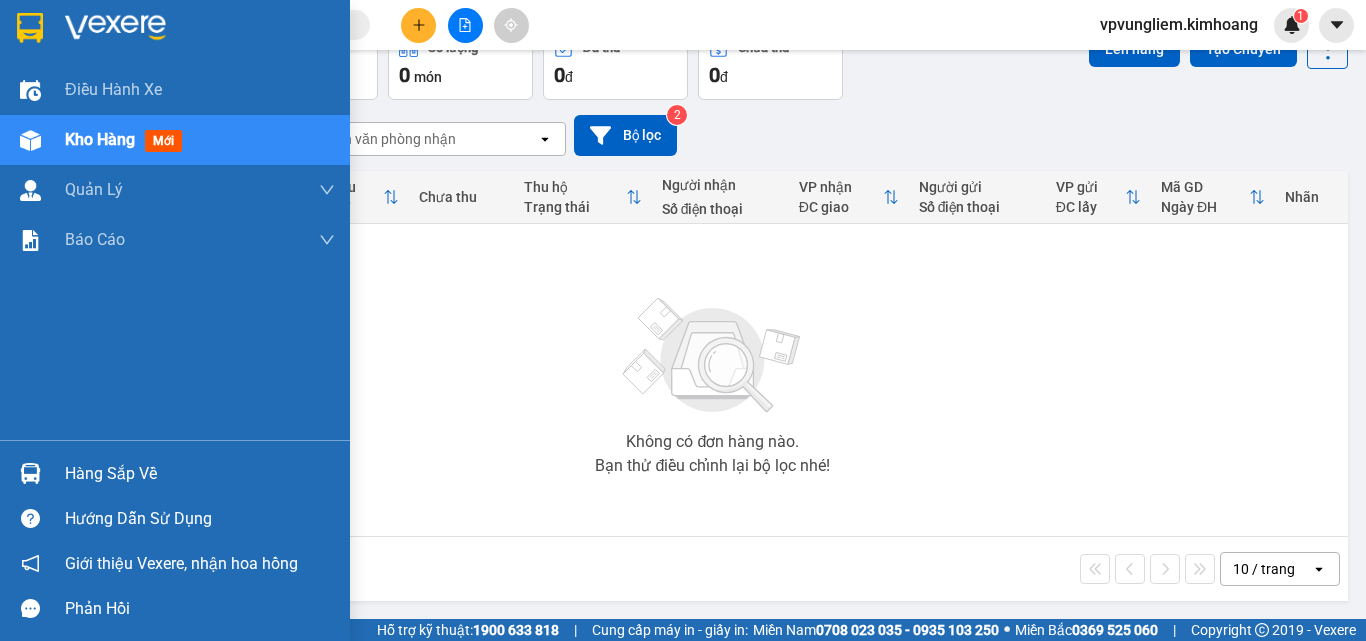 click on "Kho hàng mới" at bounding box center [200, 140] 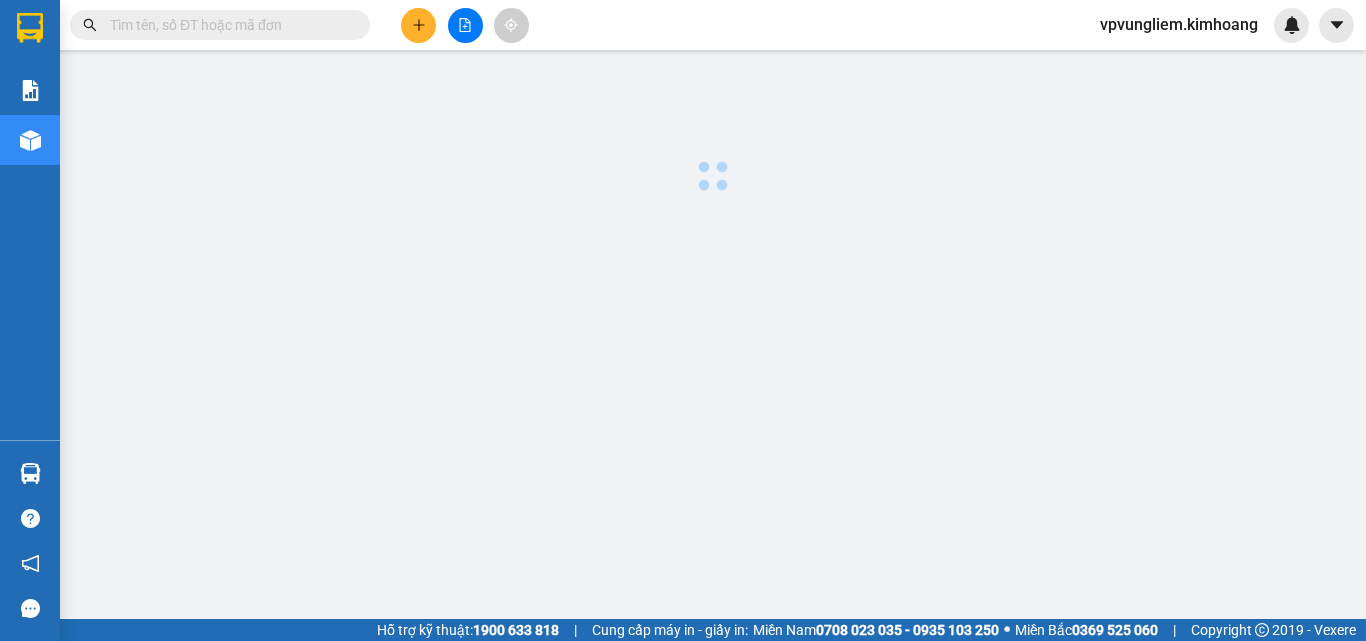 scroll, scrollTop: 0, scrollLeft: 0, axis: both 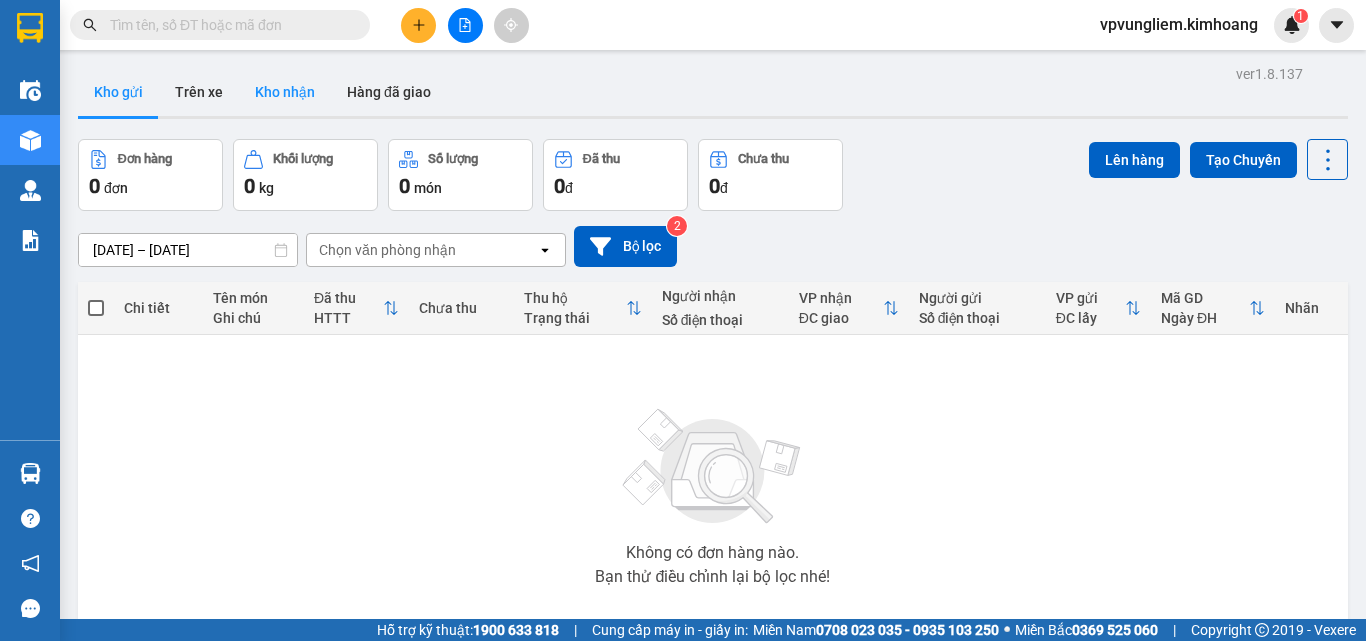 click on "Kho nhận" at bounding box center (285, 92) 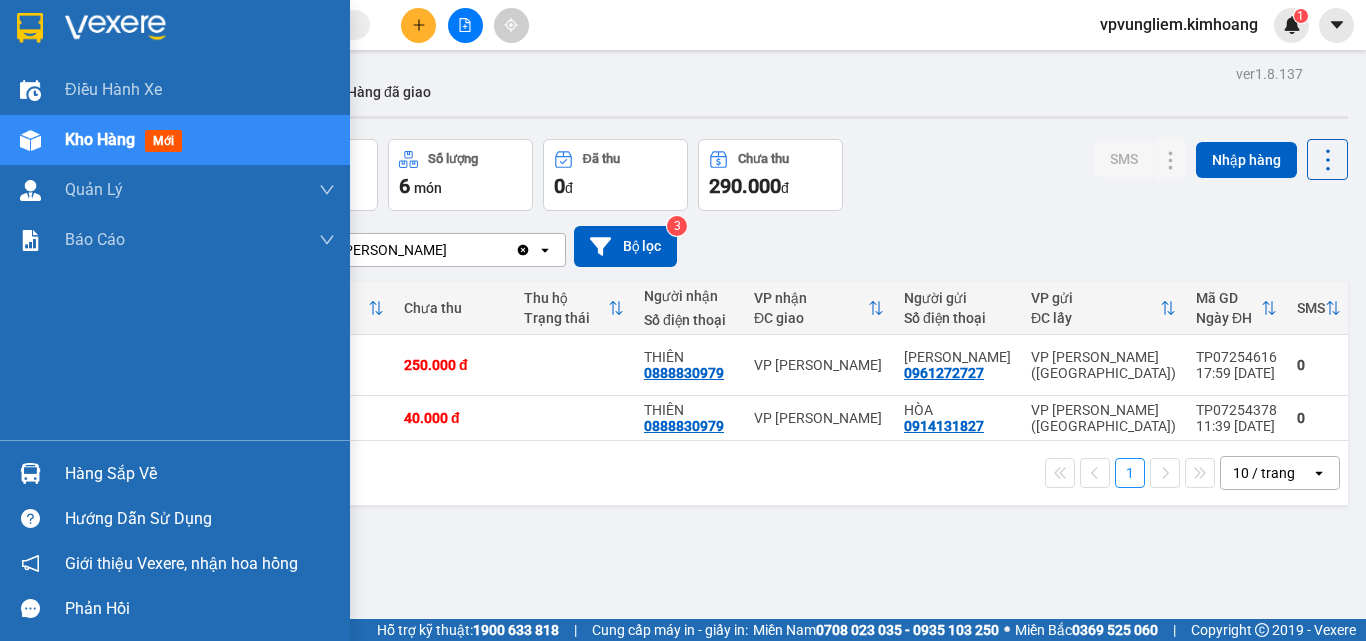 click on "Kho hàng mới" at bounding box center (200, 140) 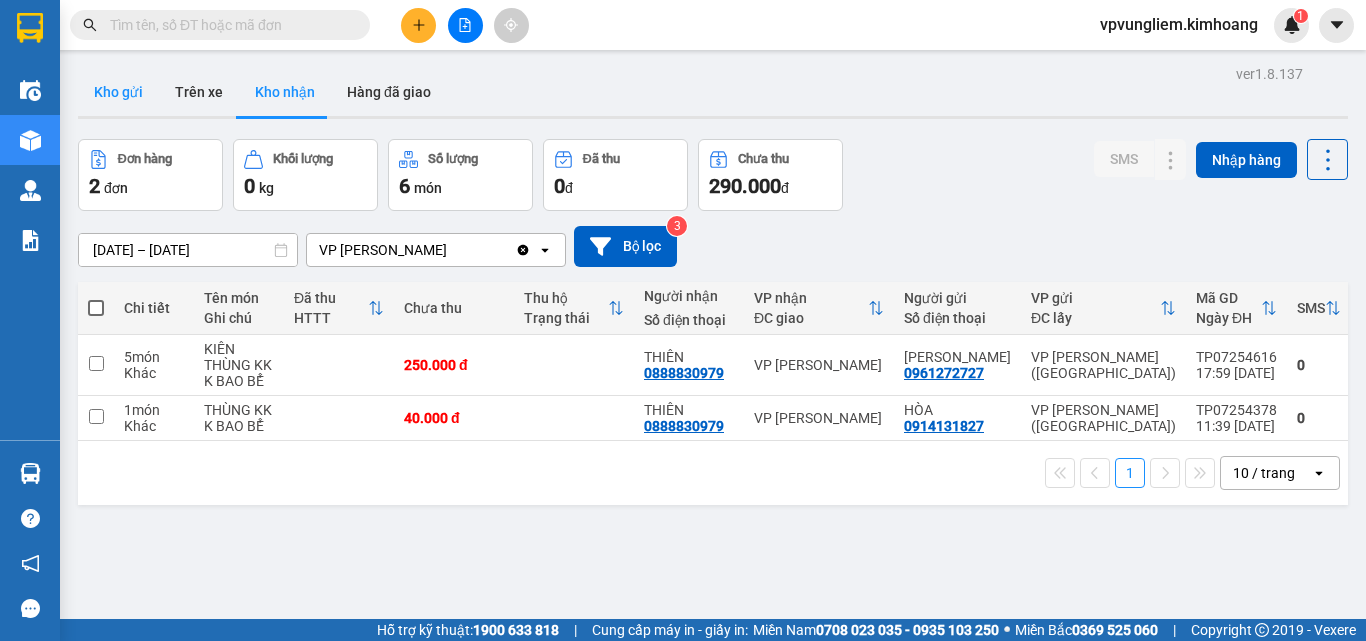 click on "Kho gửi" at bounding box center [118, 92] 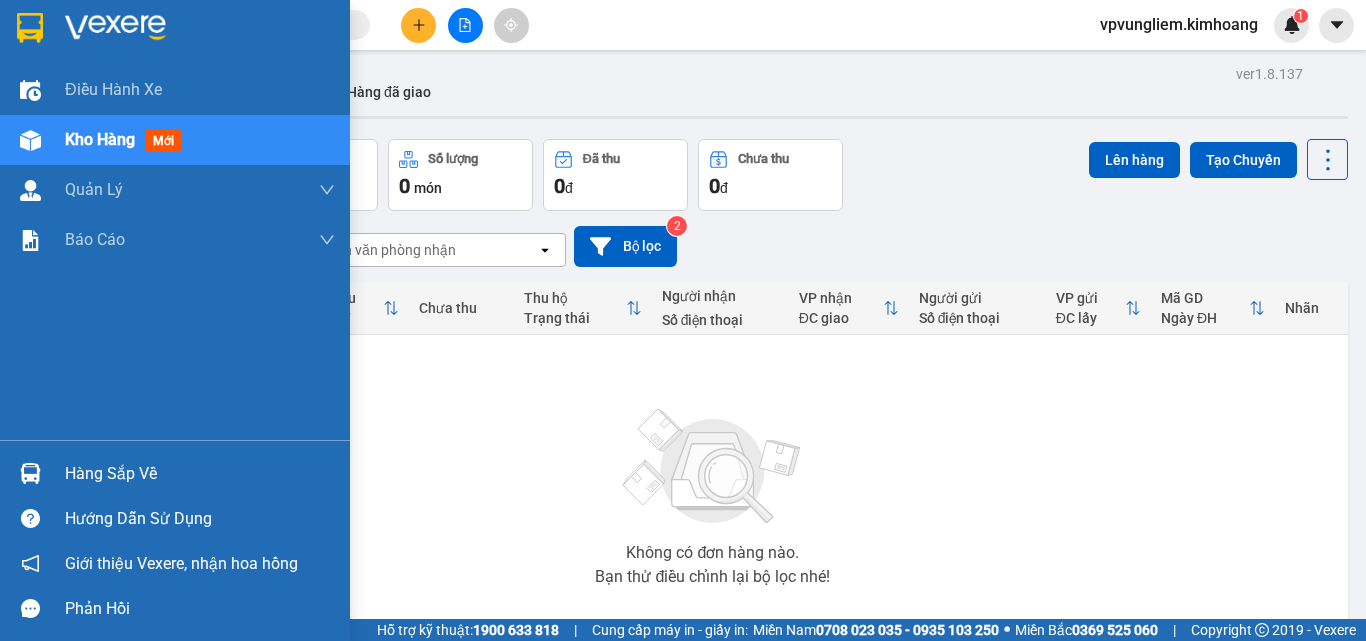 click on "Hàng sắp về" at bounding box center (200, 474) 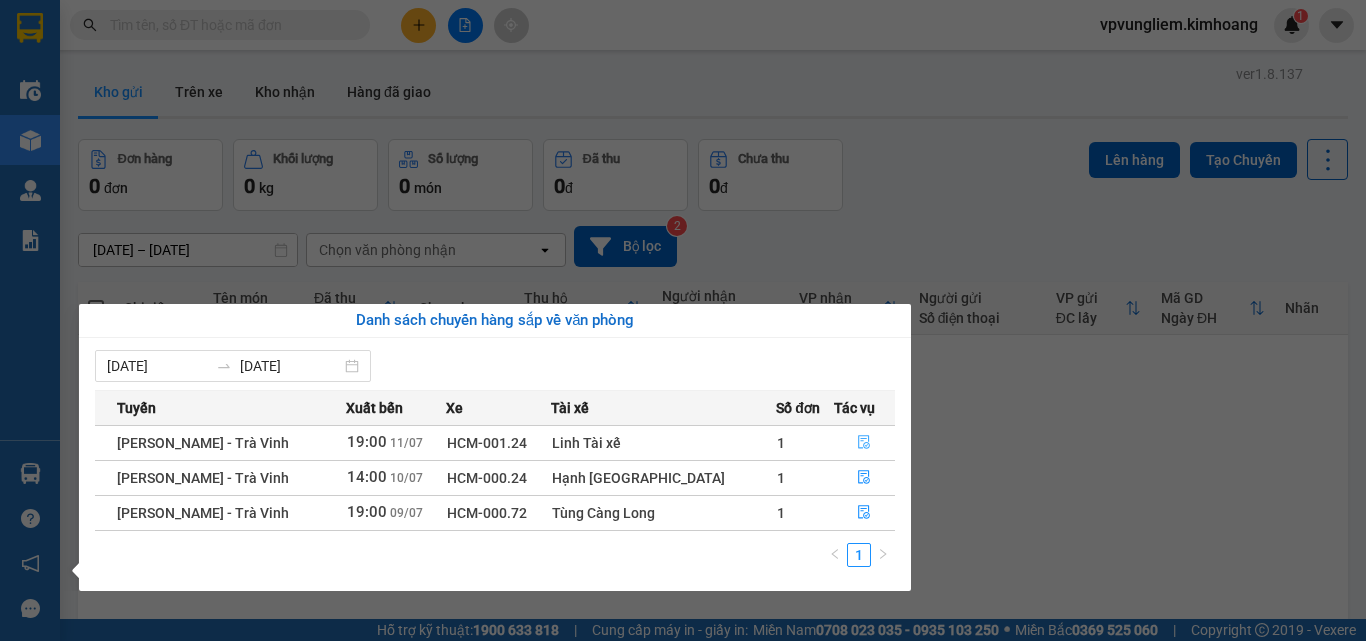 click at bounding box center [865, 443] 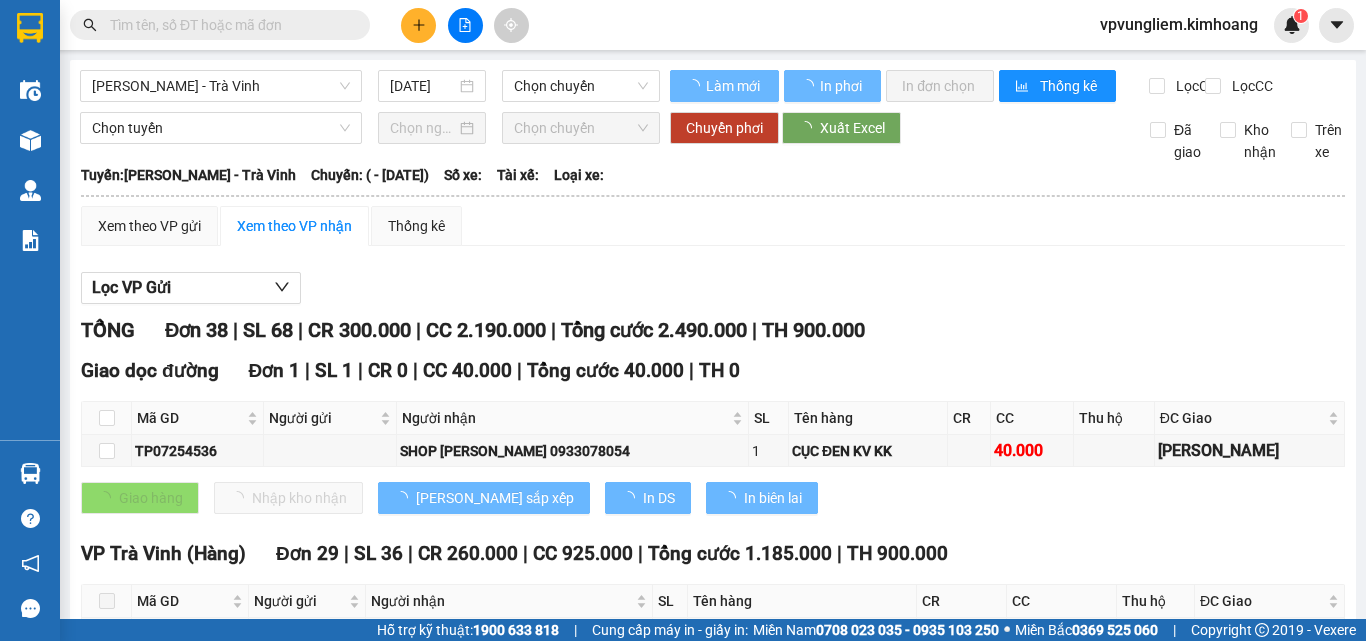 type on "[DATE]" 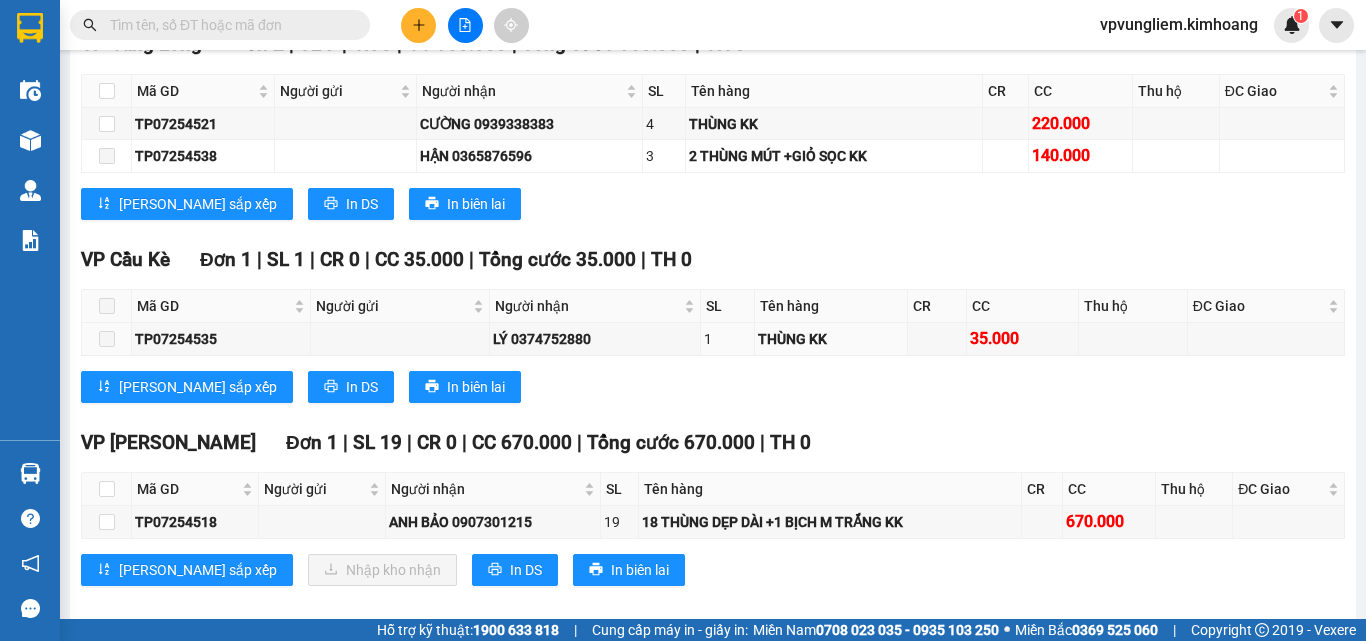 scroll, scrollTop: 2038, scrollLeft: 0, axis: vertical 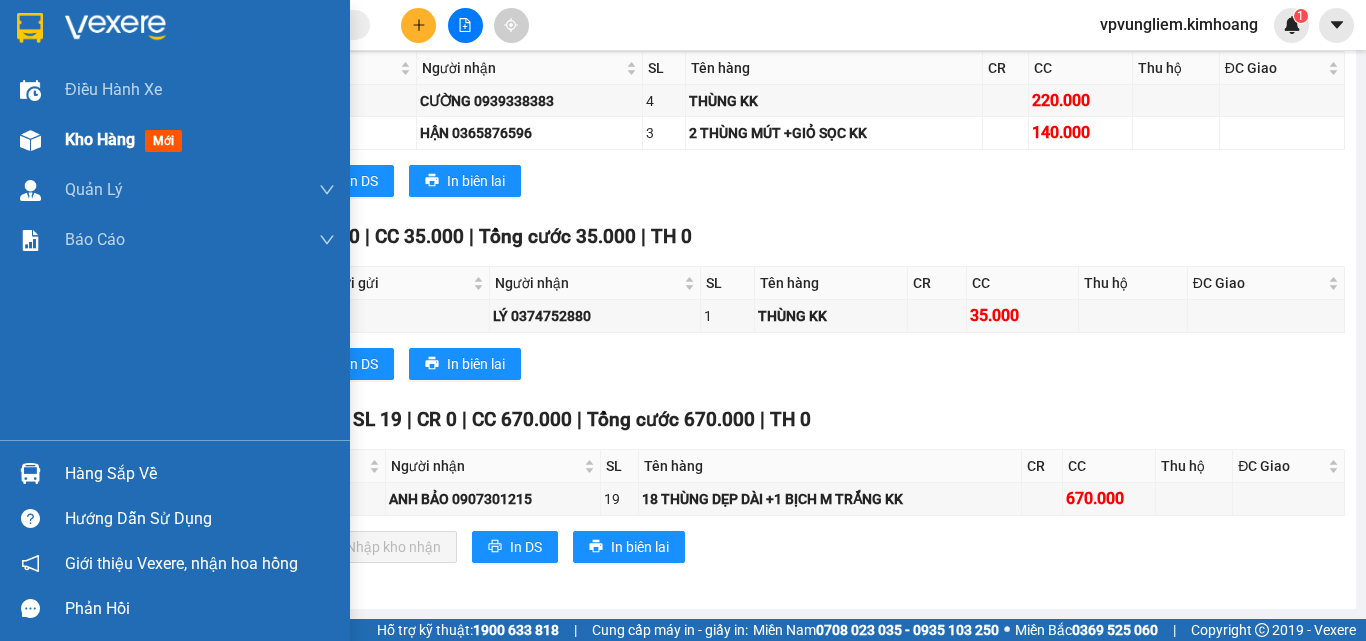 click on "Kho hàng" at bounding box center [100, 139] 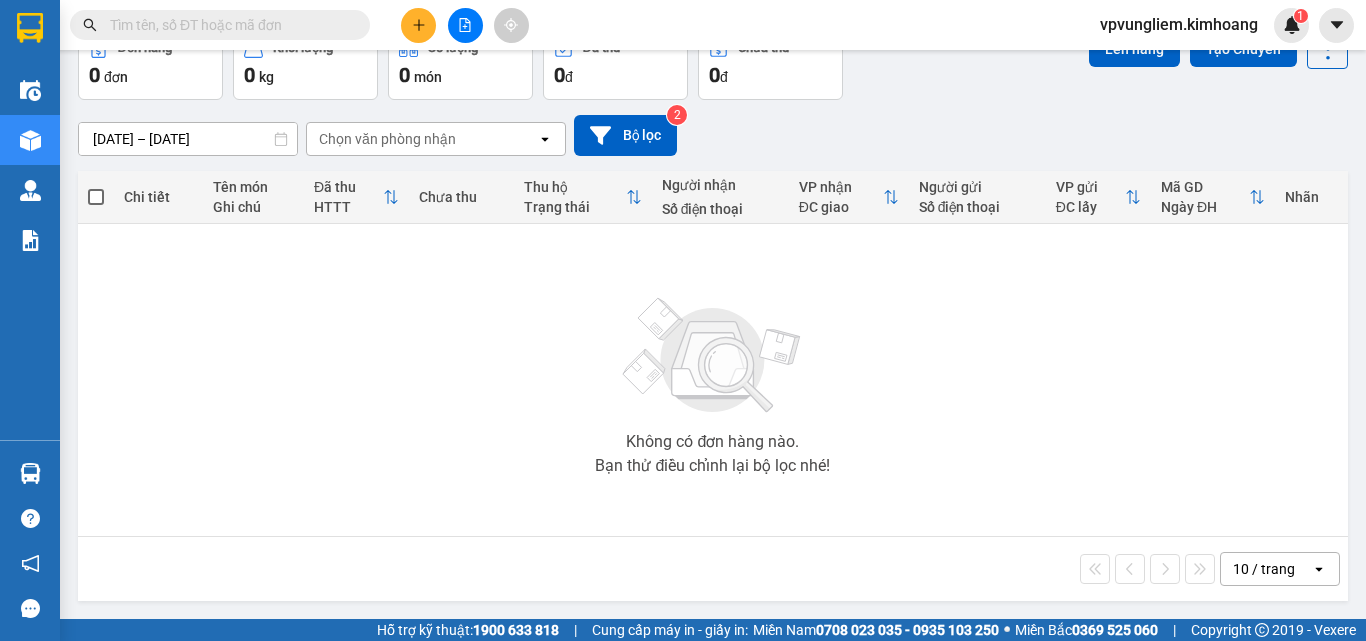scroll, scrollTop: 0, scrollLeft: 0, axis: both 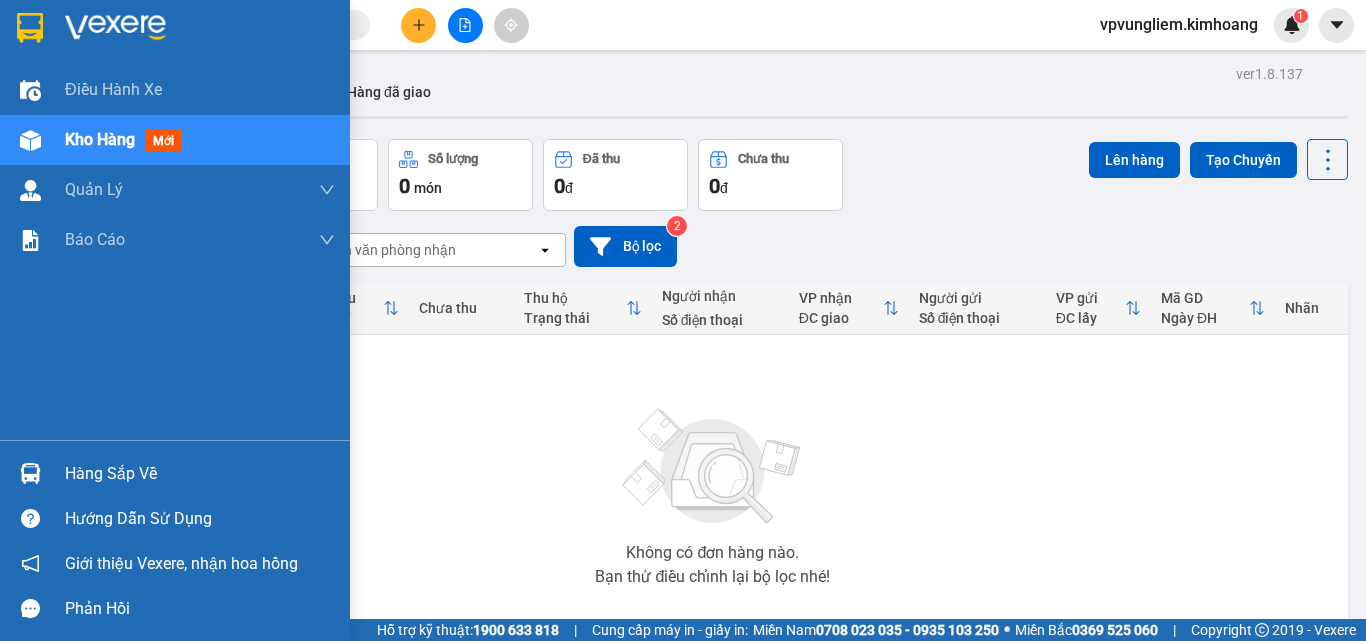 click on "Kho hàng mới" at bounding box center (200, 140) 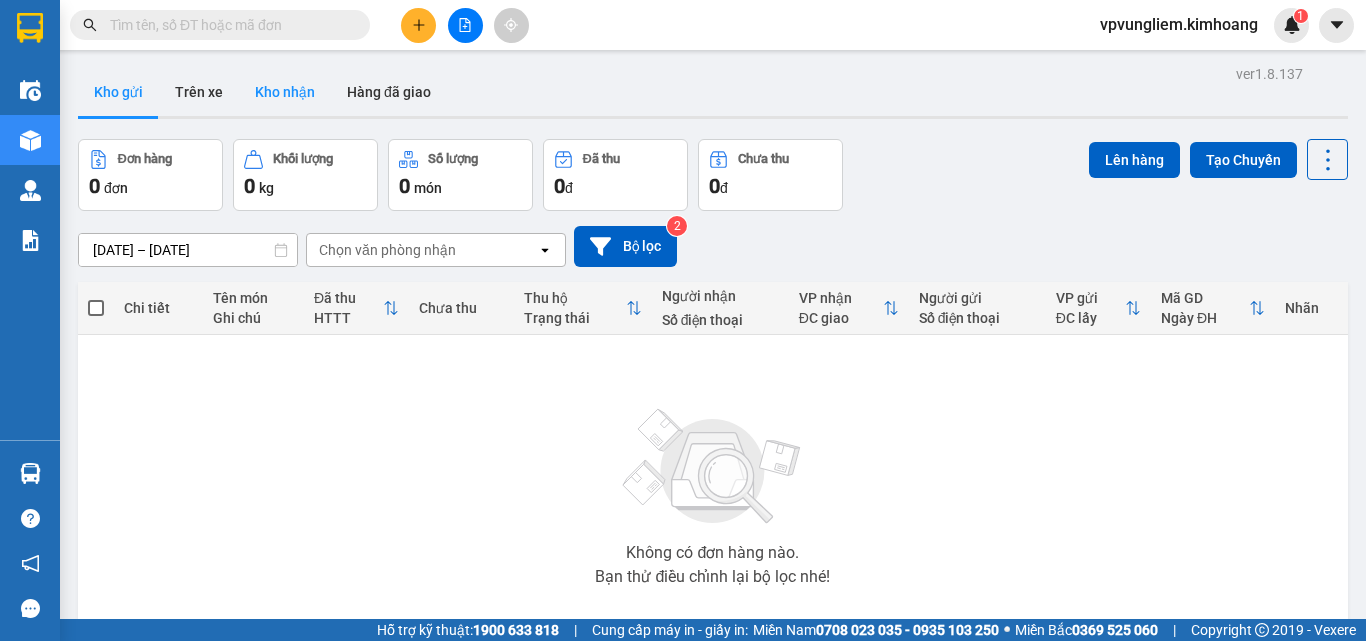 click on "Kho nhận" at bounding box center [285, 92] 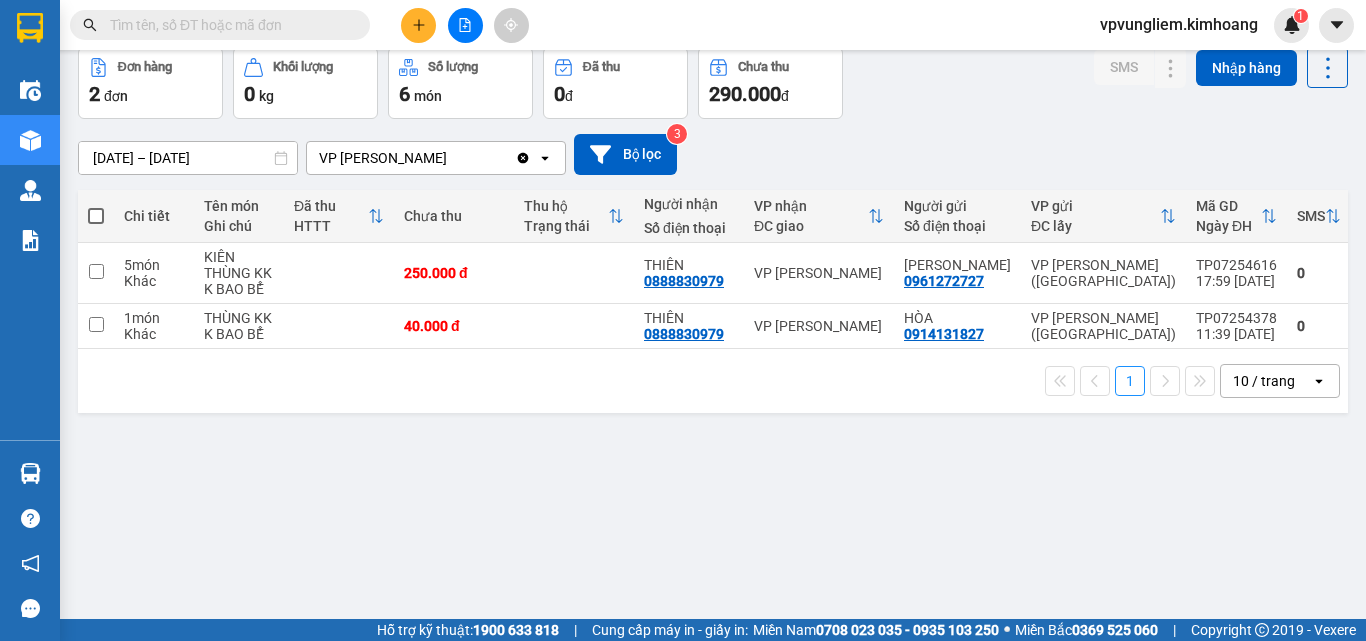 scroll, scrollTop: 0, scrollLeft: 0, axis: both 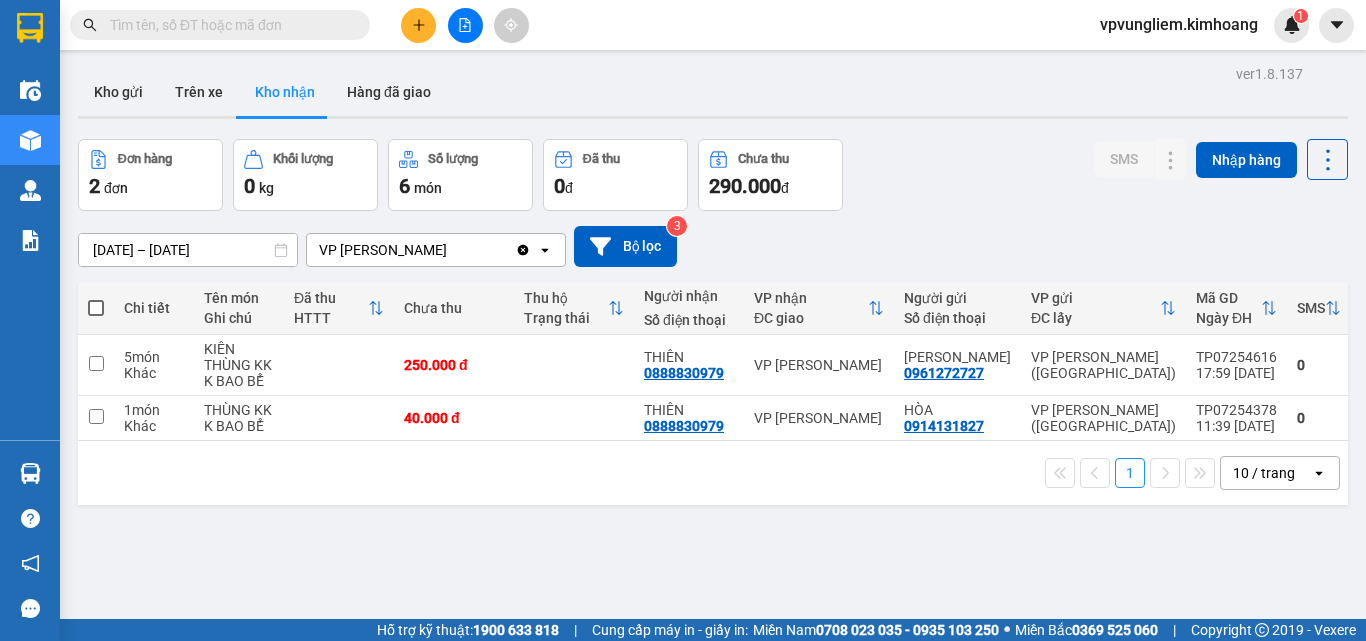 click at bounding box center (96, 308) 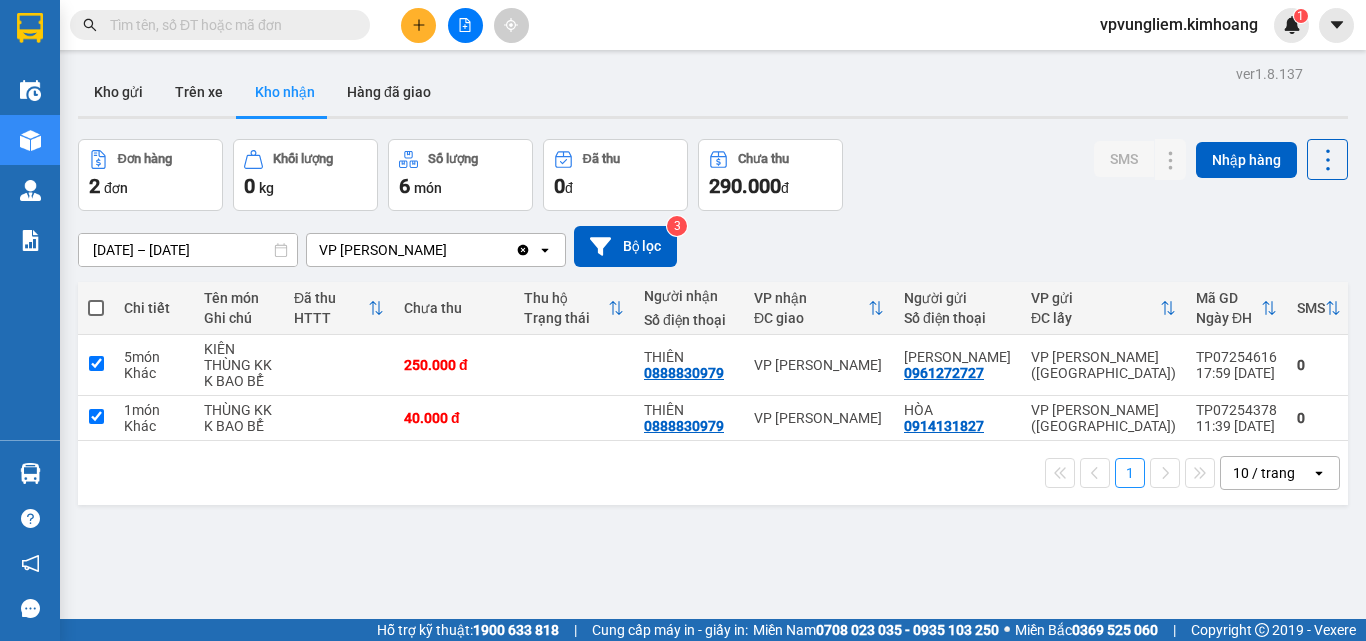 checkbox on "true" 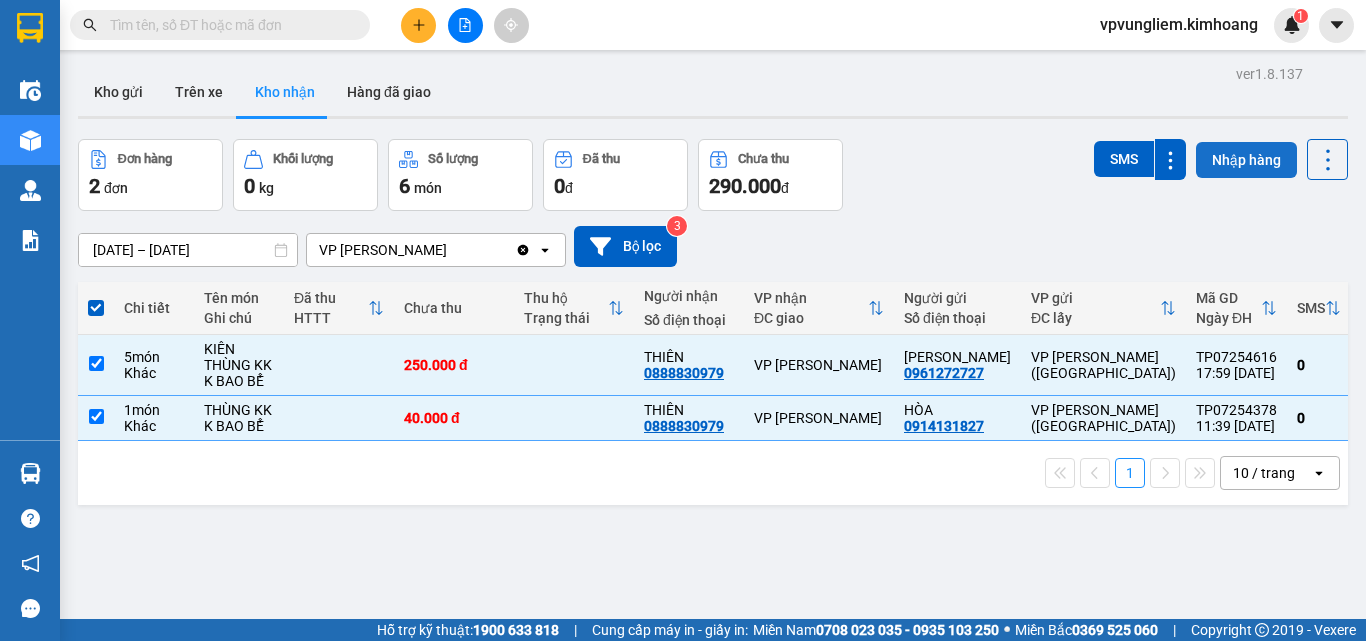 click on "Nhập hàng" at bounding box center (1246, 160) 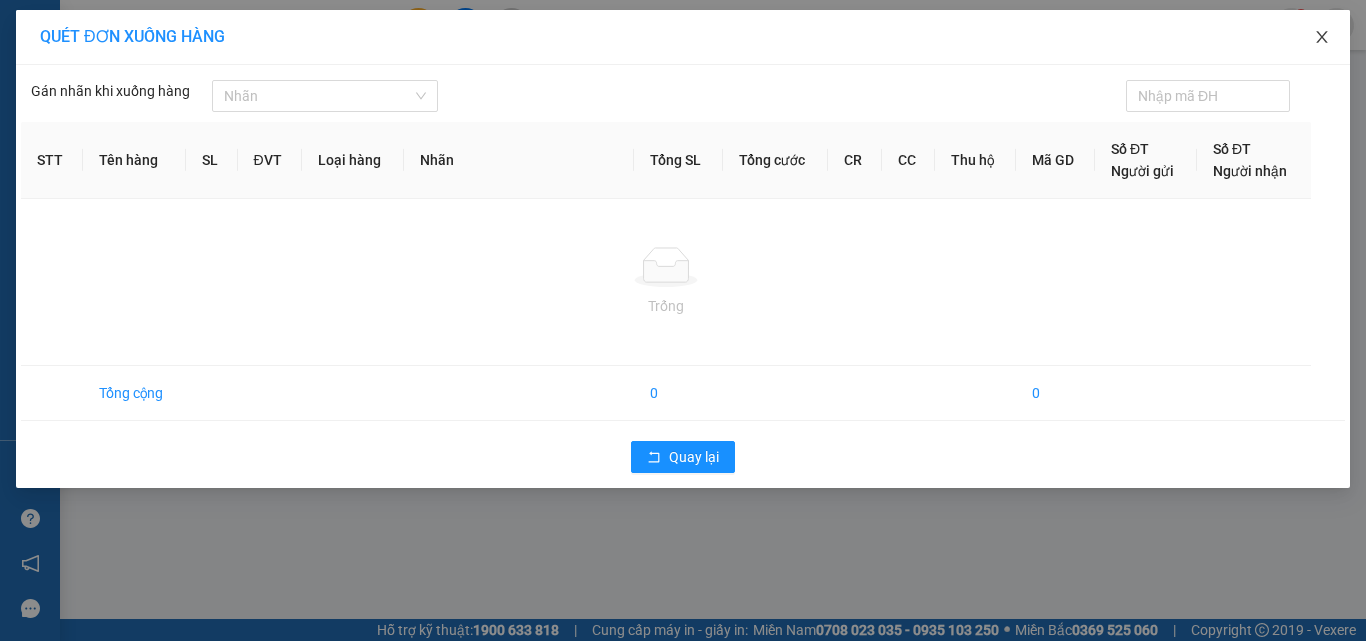 click 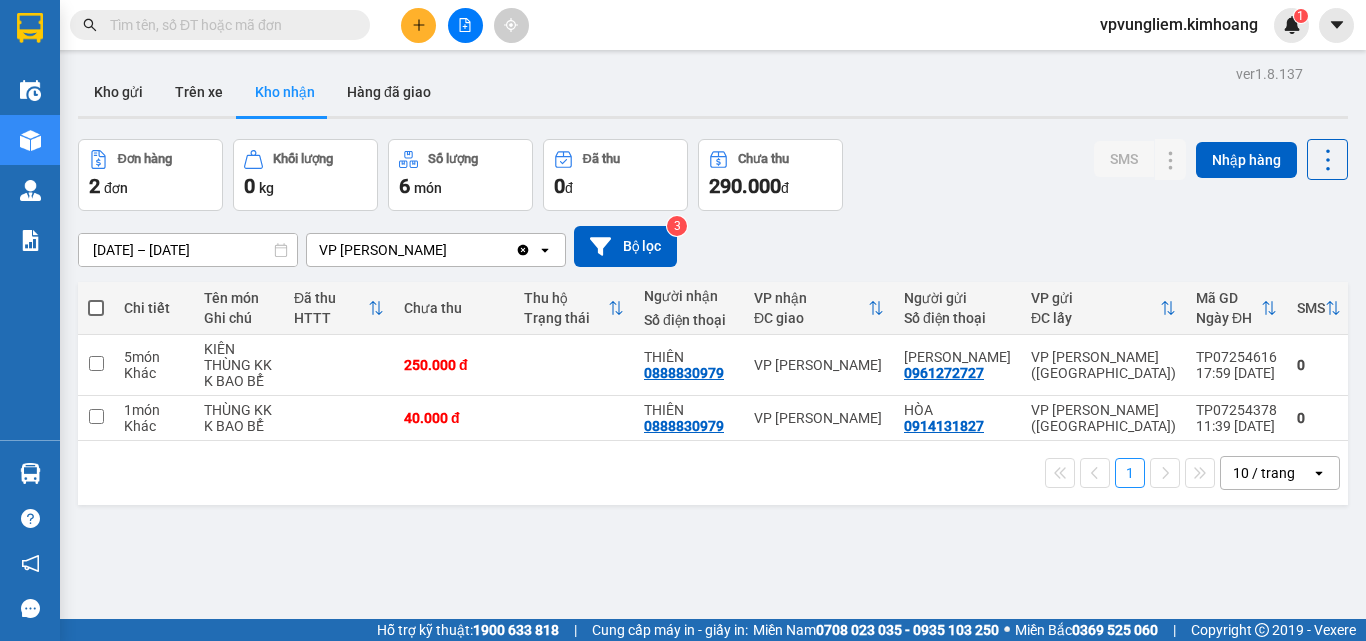 click at bounding box center (220, 25) 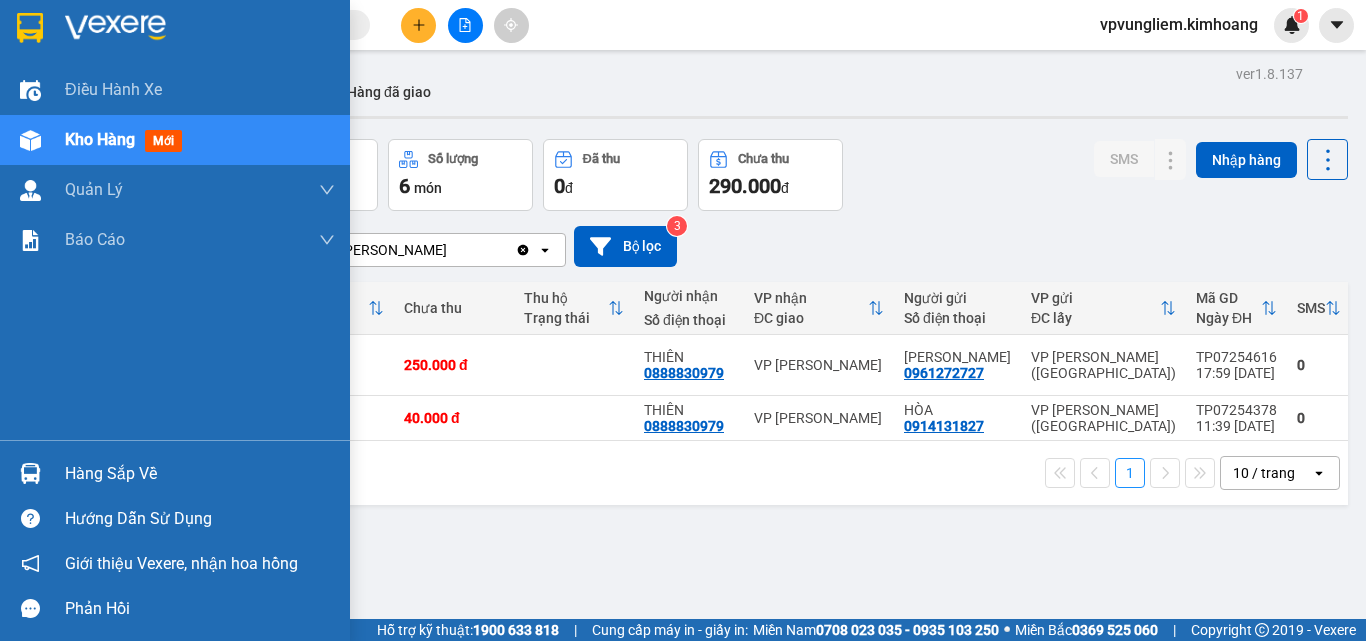 click on "Kho hàng mới" at bounding box center [200, 140] 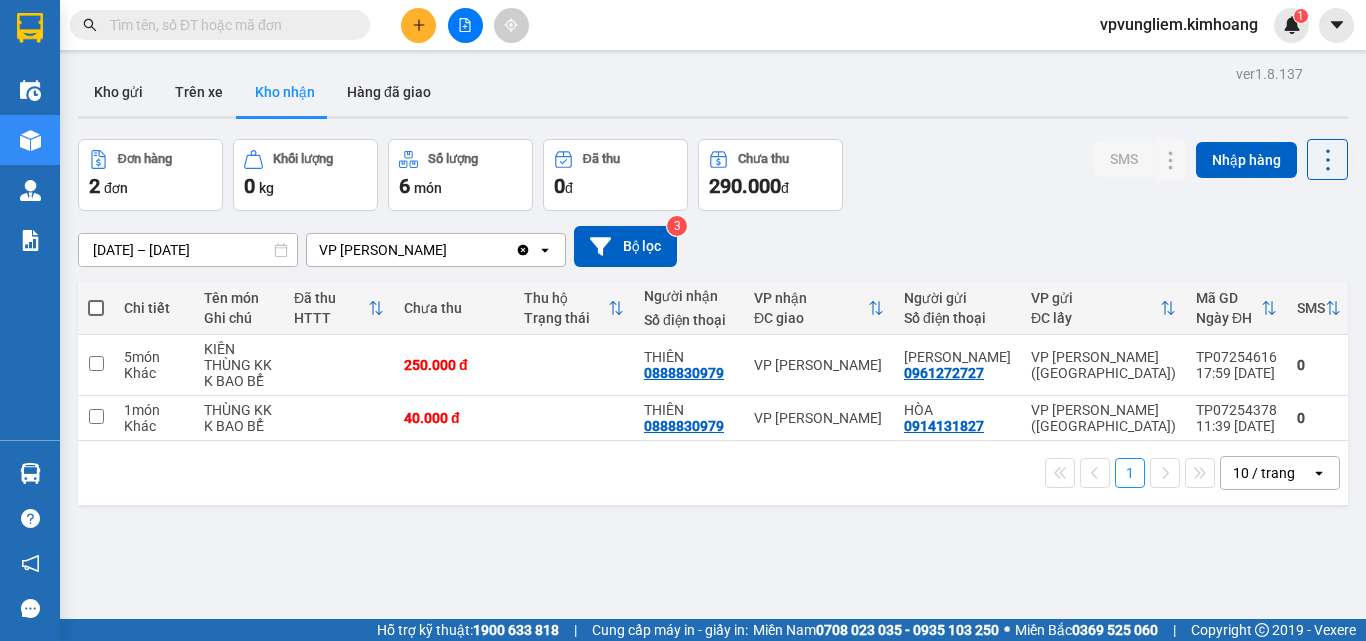 click at bounding box center (220, 25) 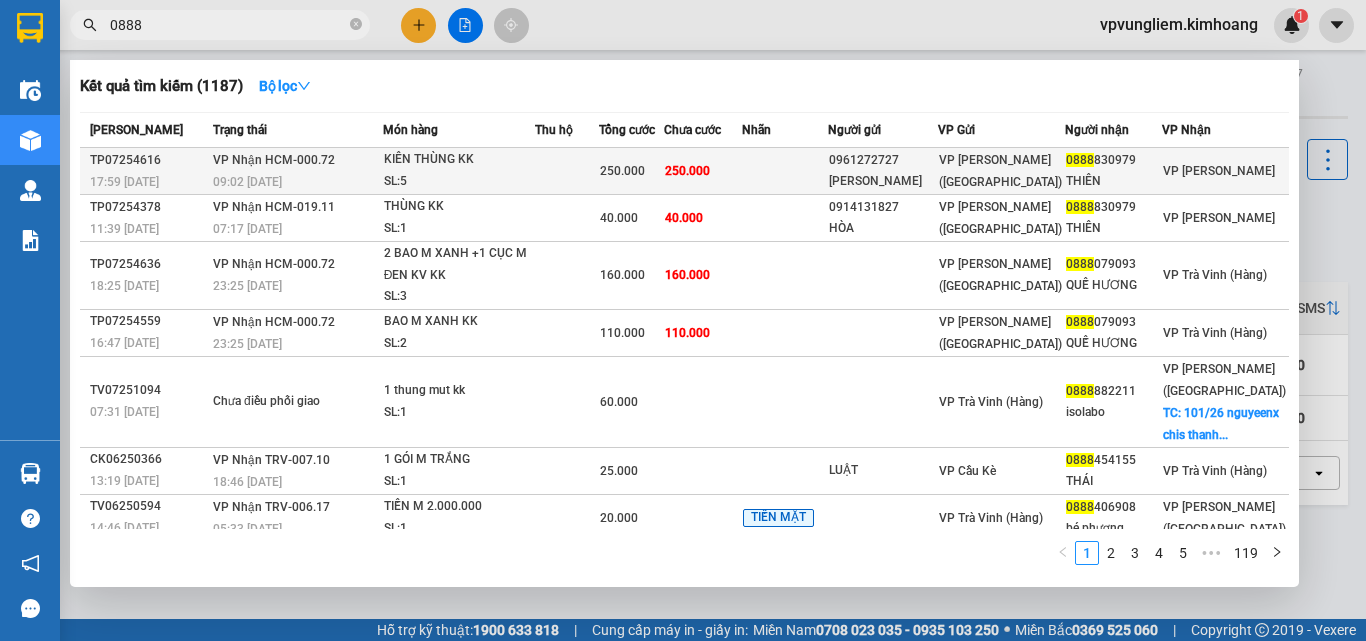 type on "0888" 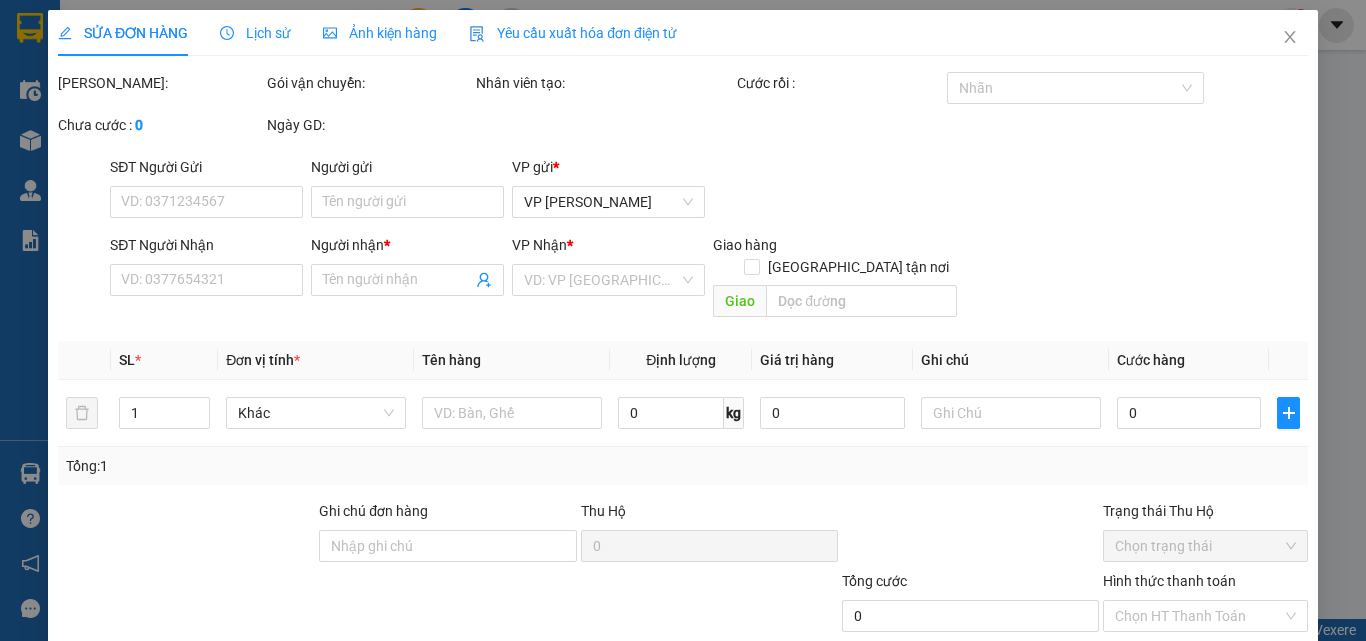 type on "0961272727" 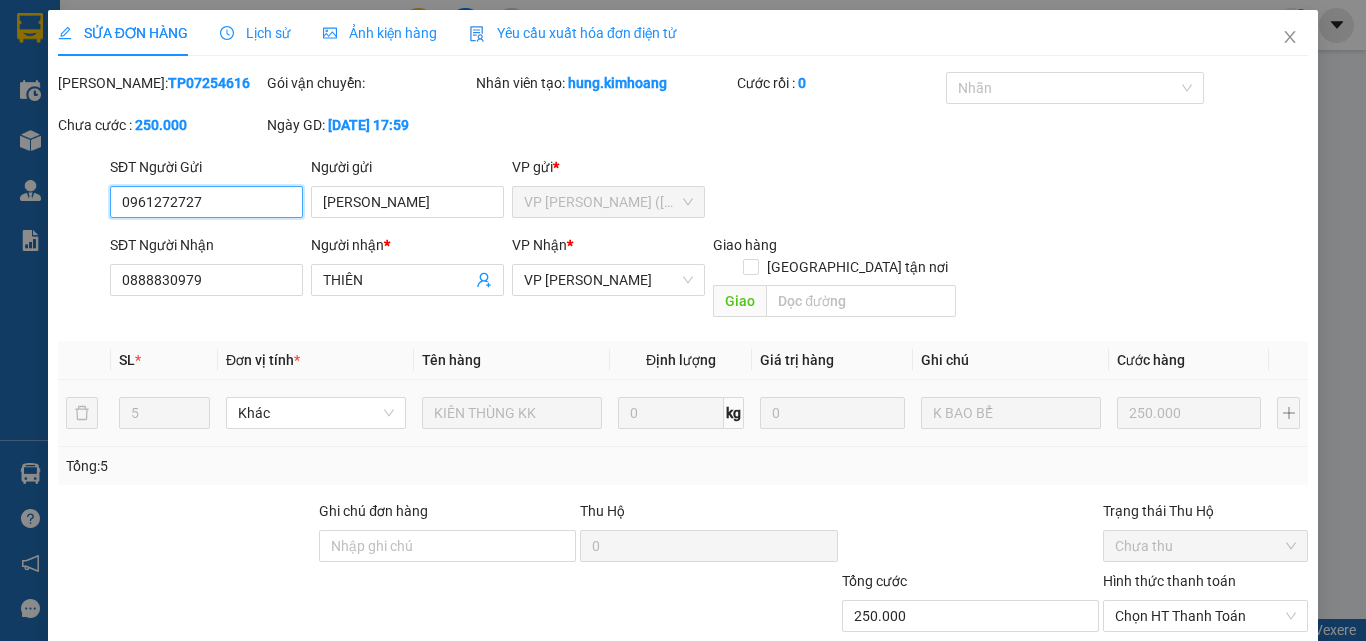 scroll, scrollTop: 103, scrollLeft: 0, axis: vertical 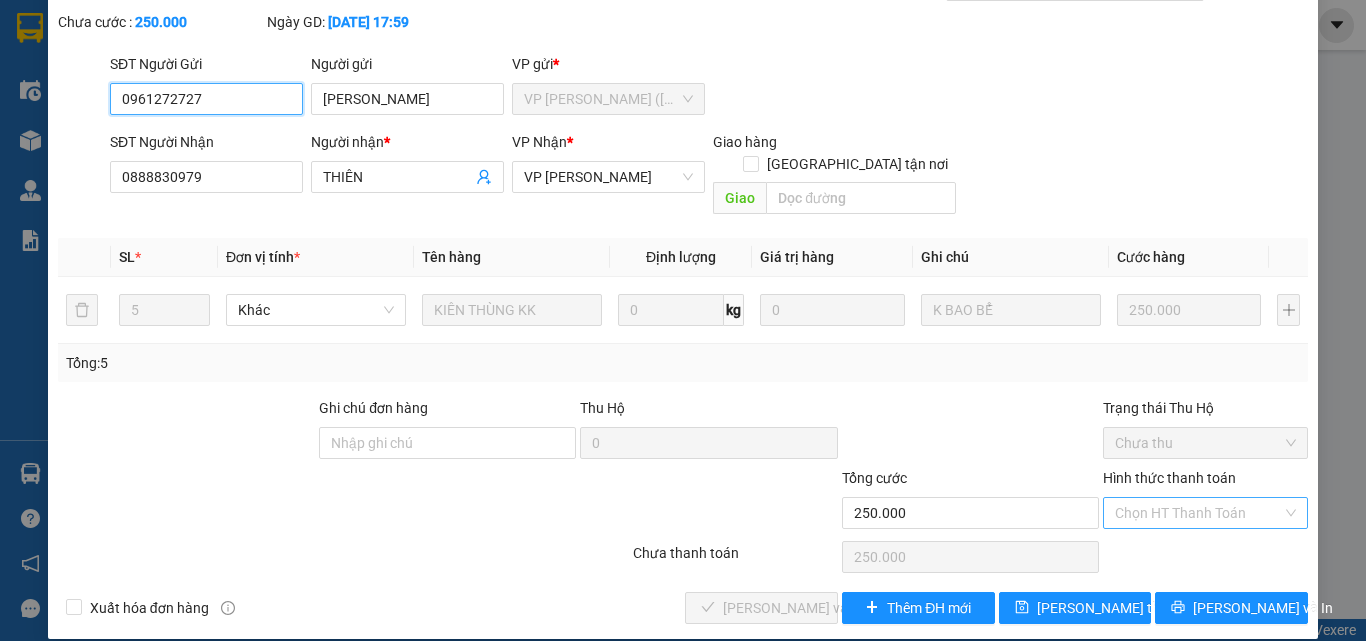 click on "Chọn HT Thanh Toán" at bounding box center (1205, 513) 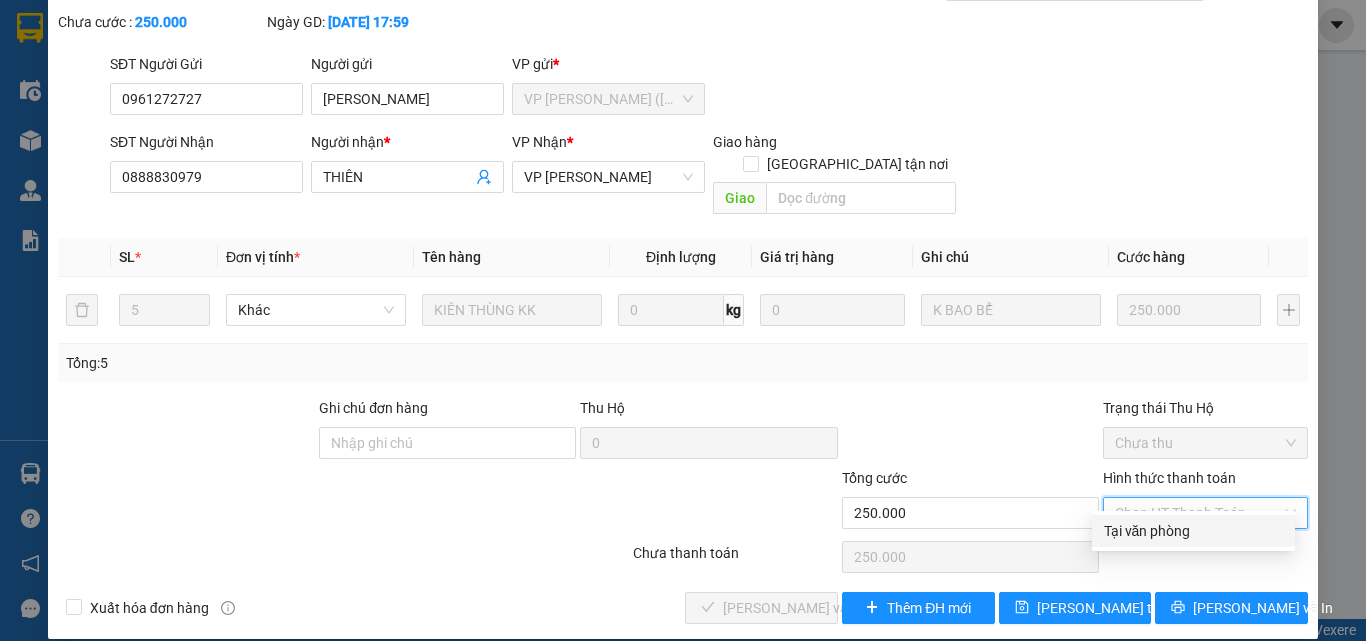 click on "Tại văn phòng" at bounding box center (1193, 531) 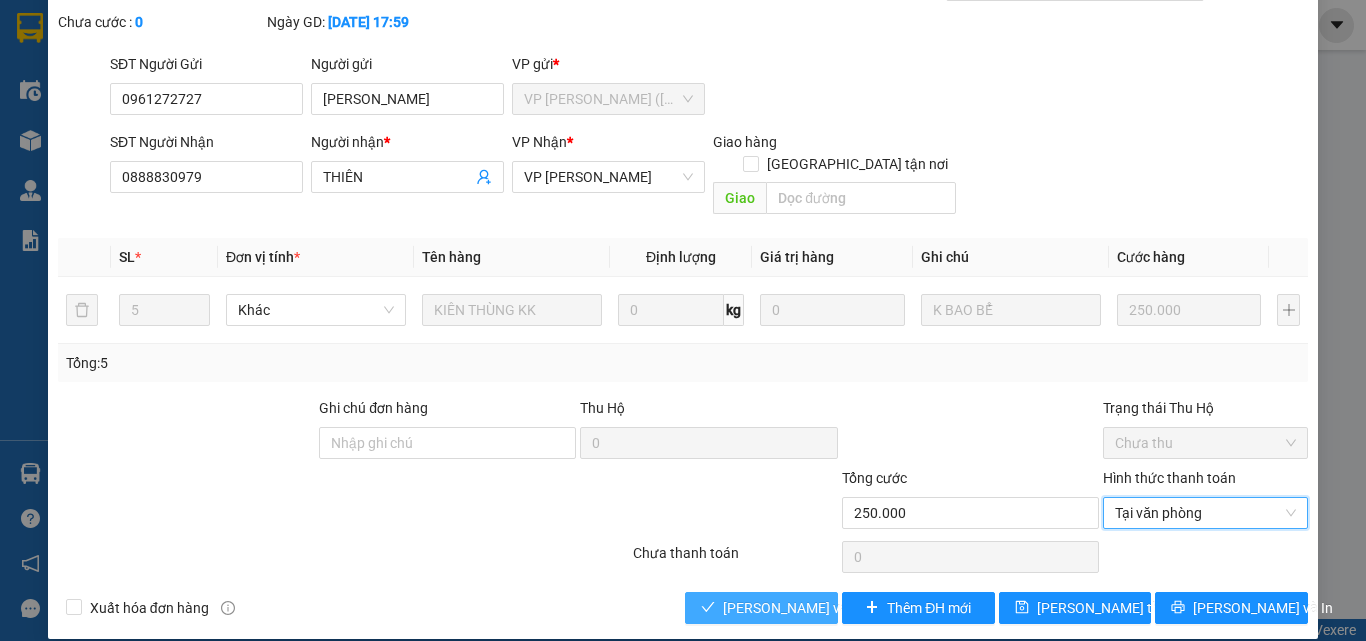 click on "[PERSON_NAME] và Giao hàng" at bounding box center (819, 608) 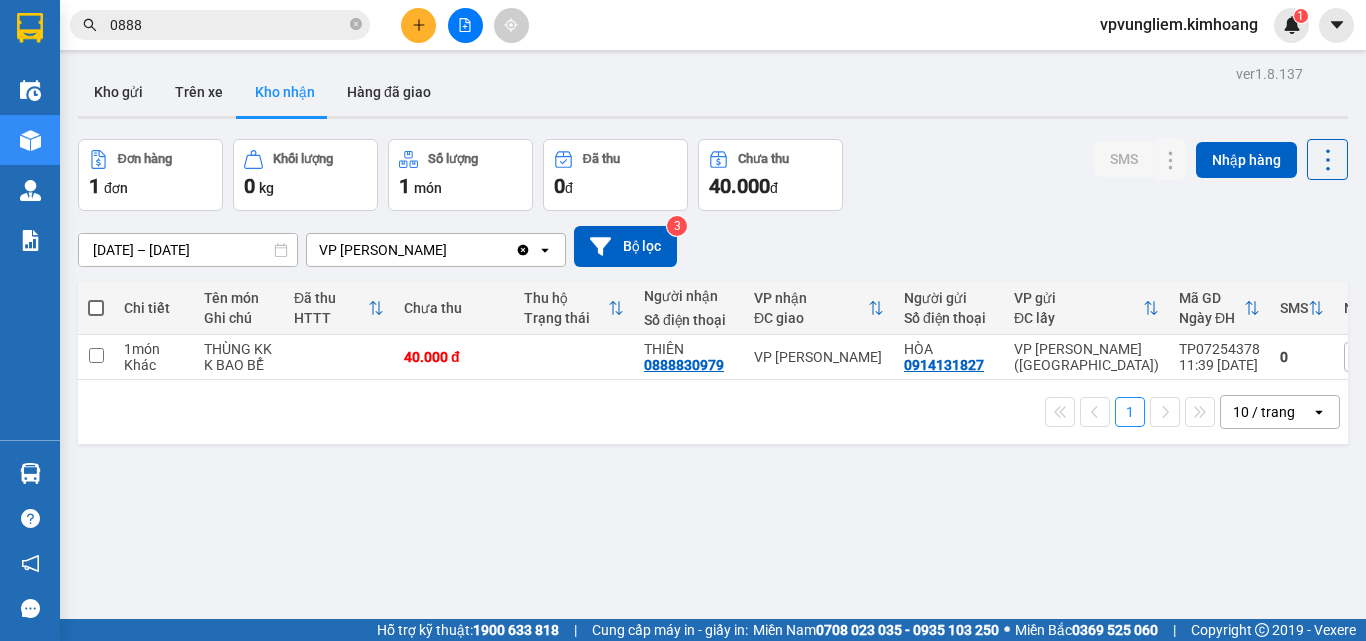 click on "0888" at bounding box center [228, 25] 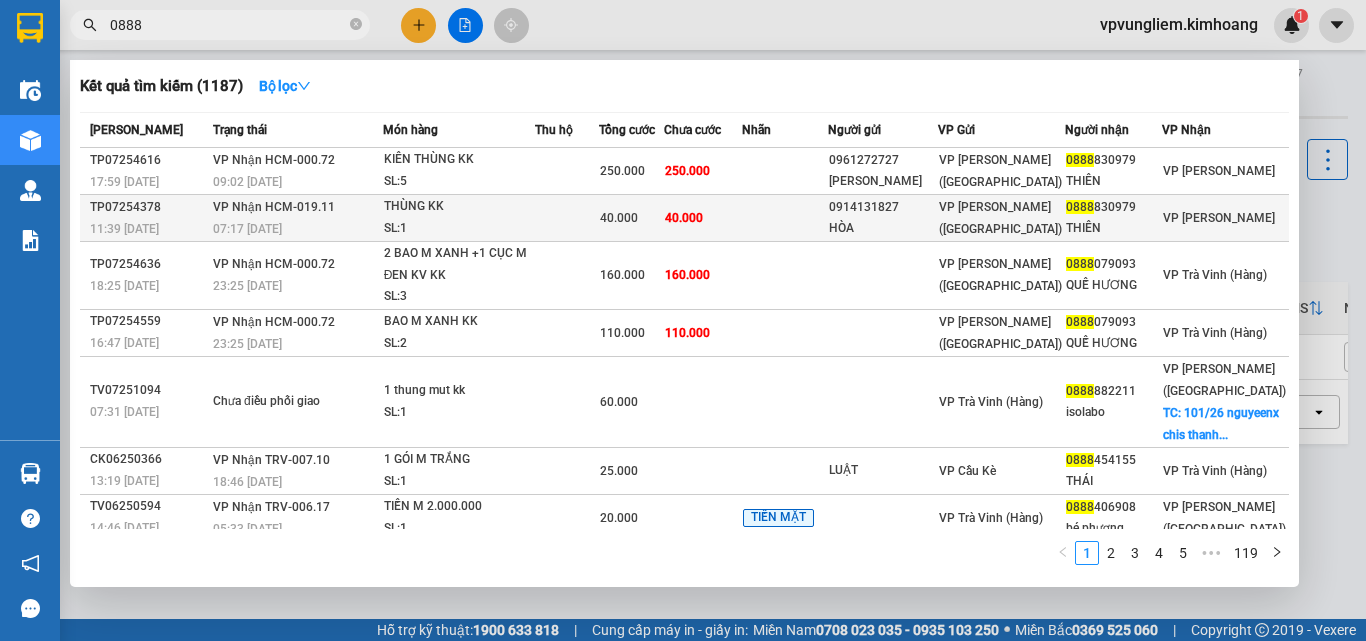click on "SL:  1" at bounding box center (459, 229) 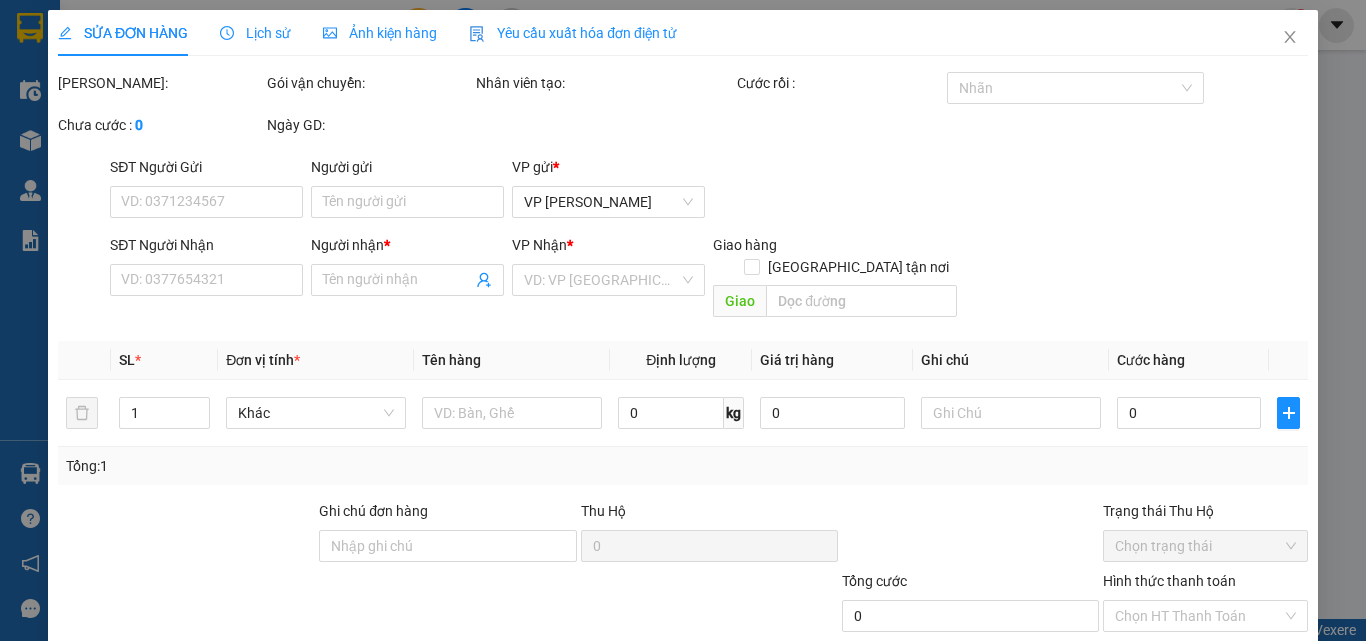 type on "0914131827" 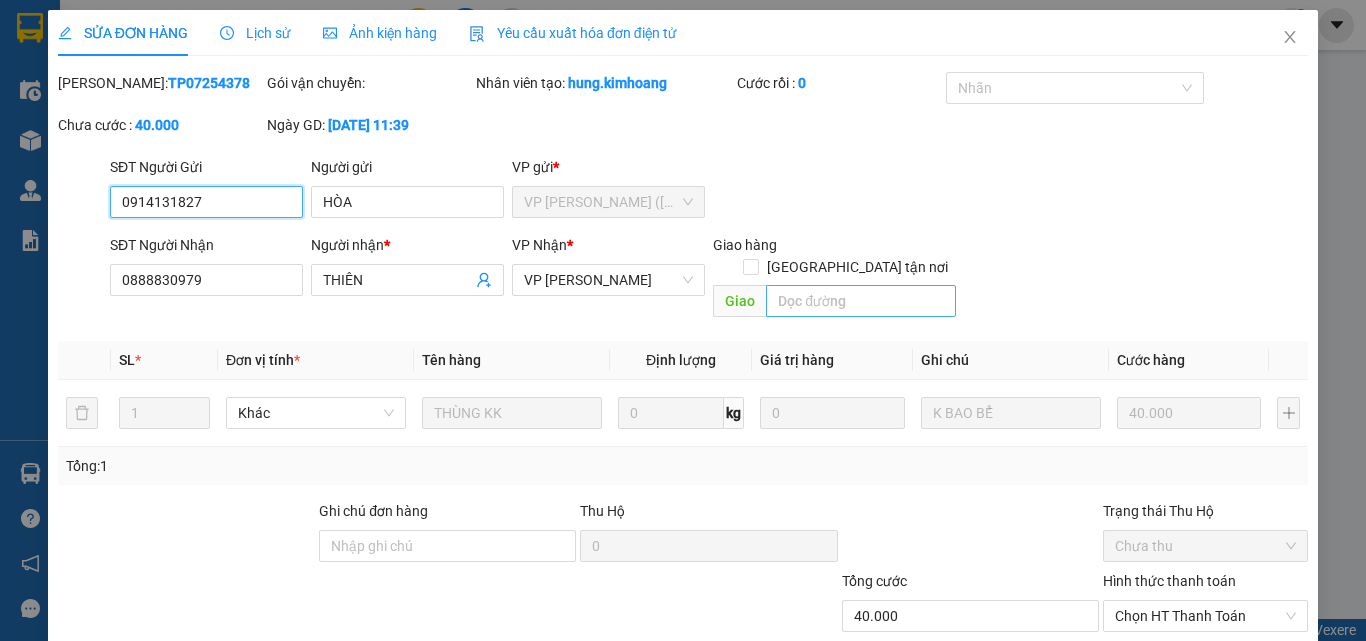 scroll, scrollTop: 103, scrollLeft: 0, axis: vertical 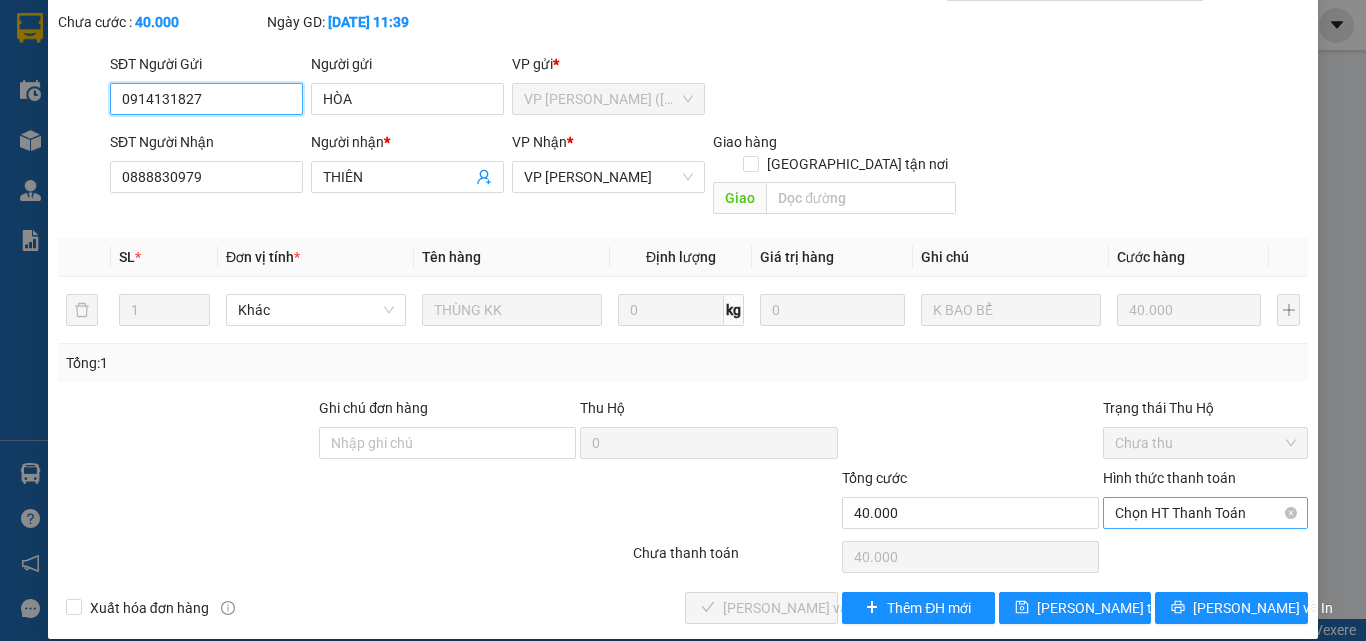 click on "Chọn HT Thanh Toán" at bounding box center (1205, 513) 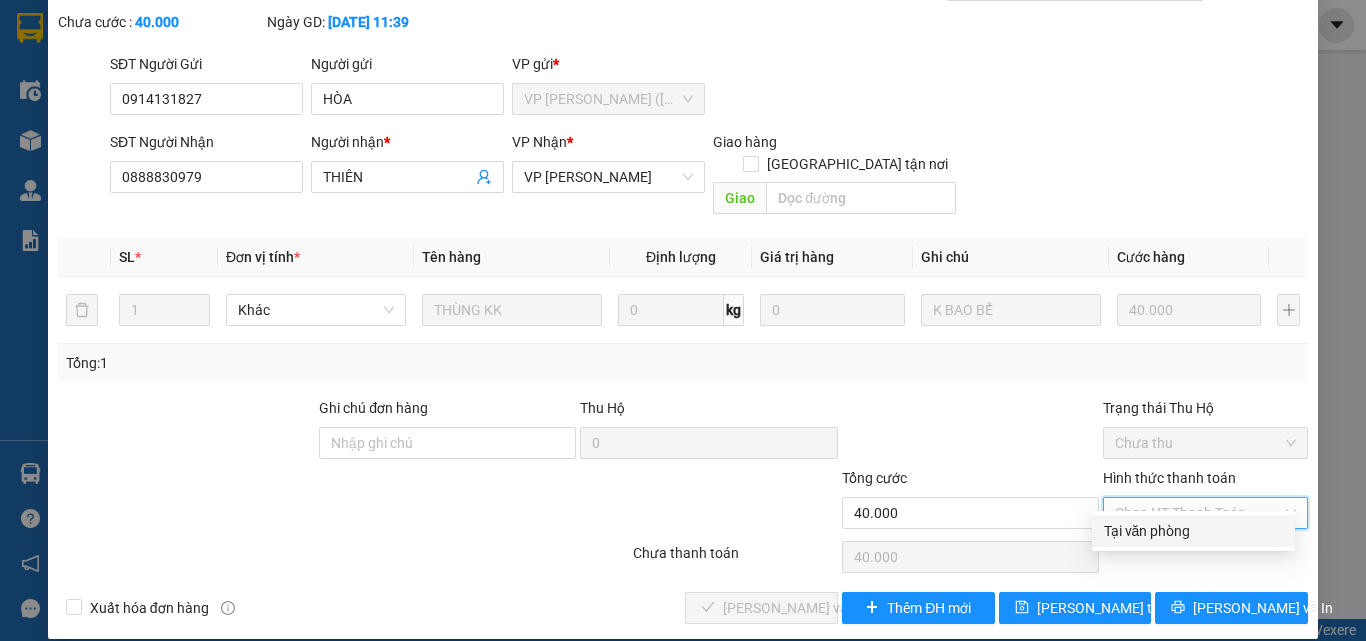 click on "Tại văn phòng" at bounding box center (1193, 531) 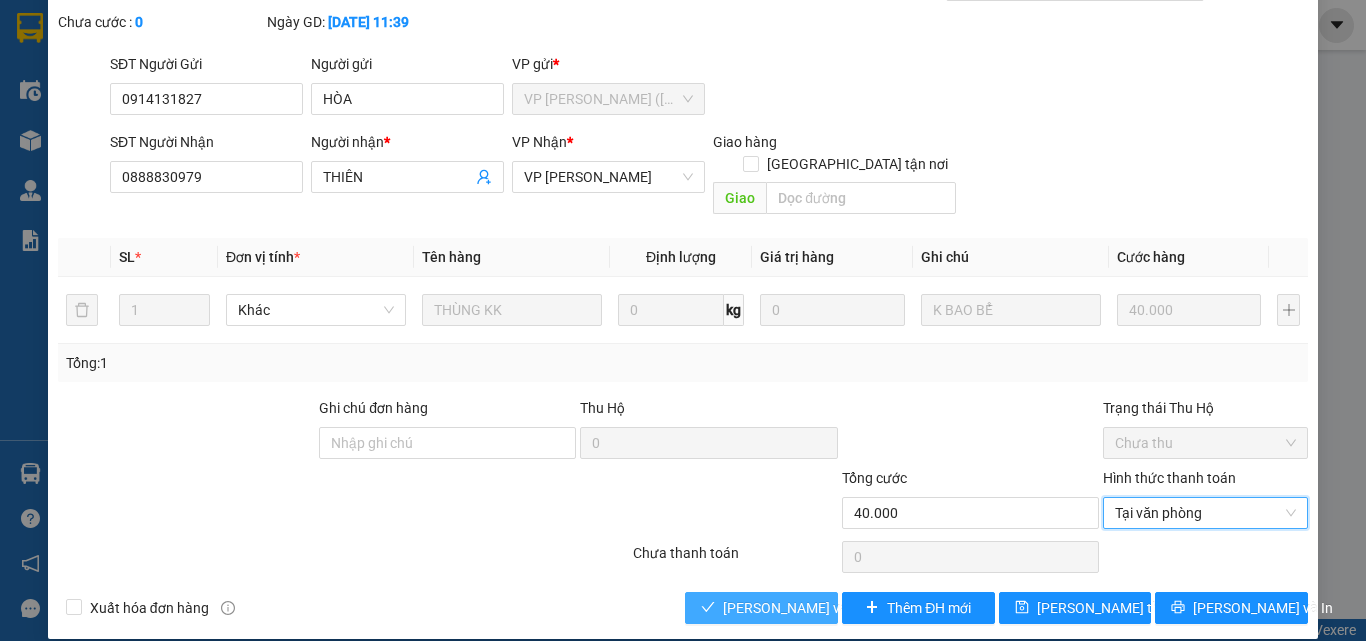 click on "[PERSON_NAME] và Giao hàng" at bounding box center (819, 608) 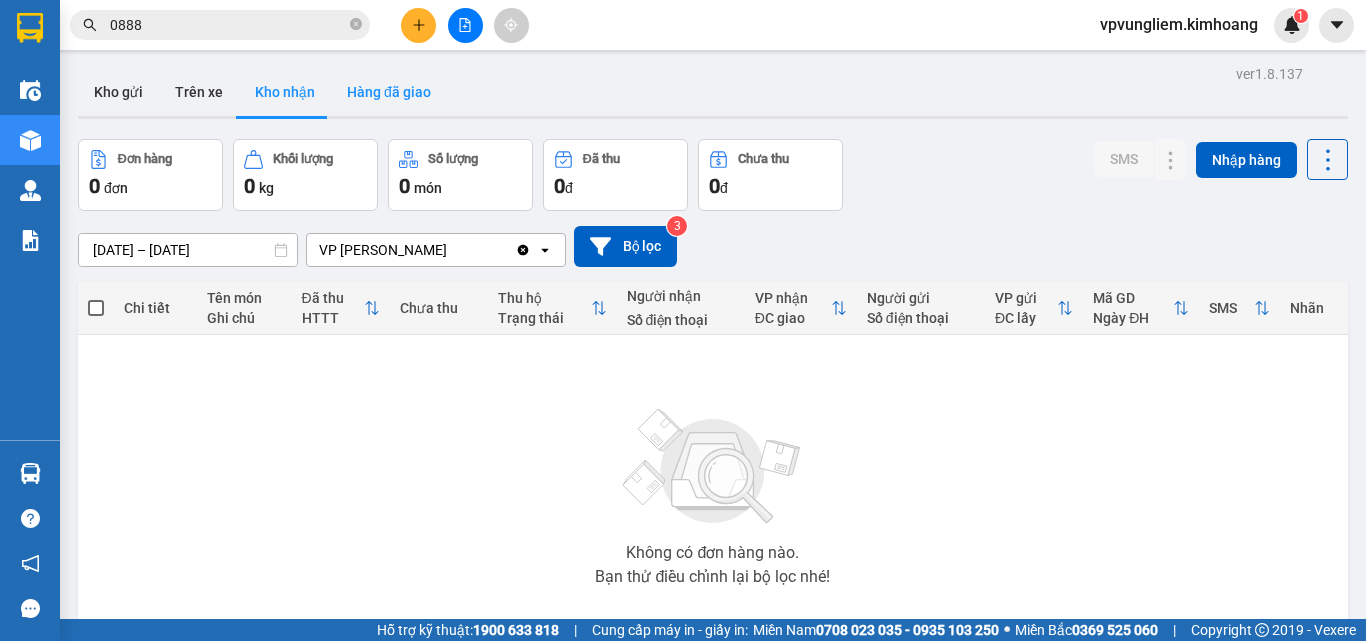 click on "Hàng đã giao" at bounding box center (389, 92) 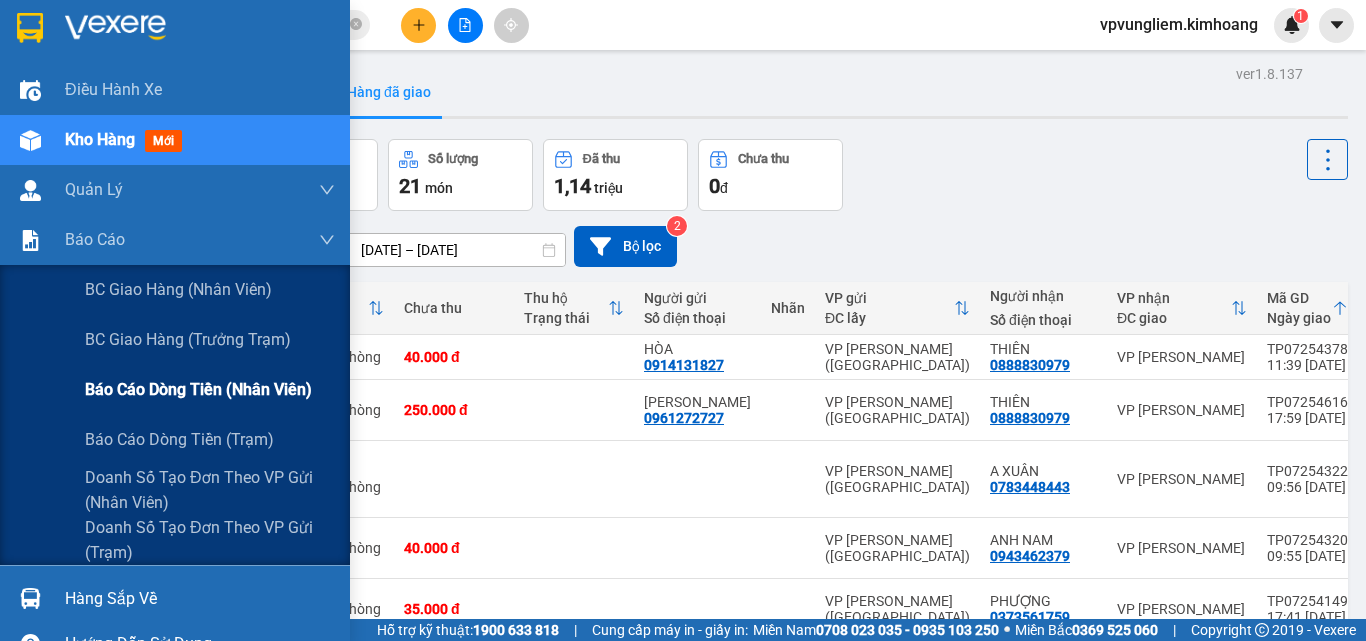 click on "Báo cáo dòng tiền (nhân viên)" at bounding box center [198, 389] 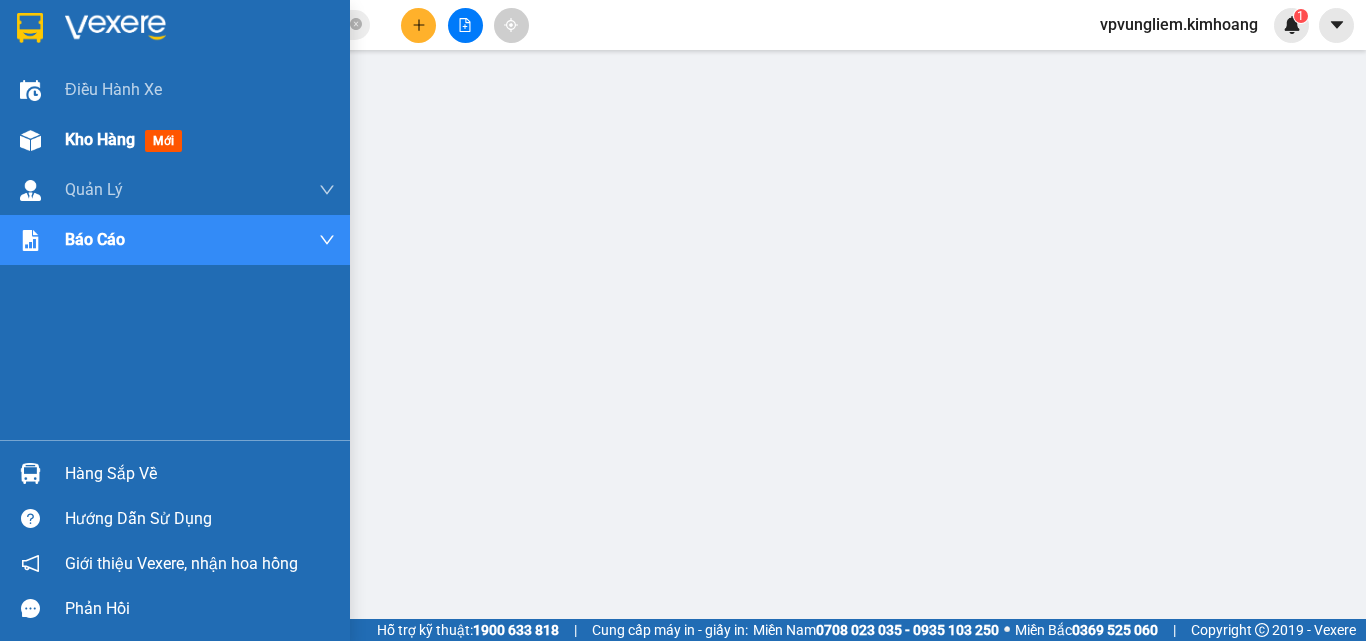 click on "Kho hàng mới" at bounding box center (127, 139) 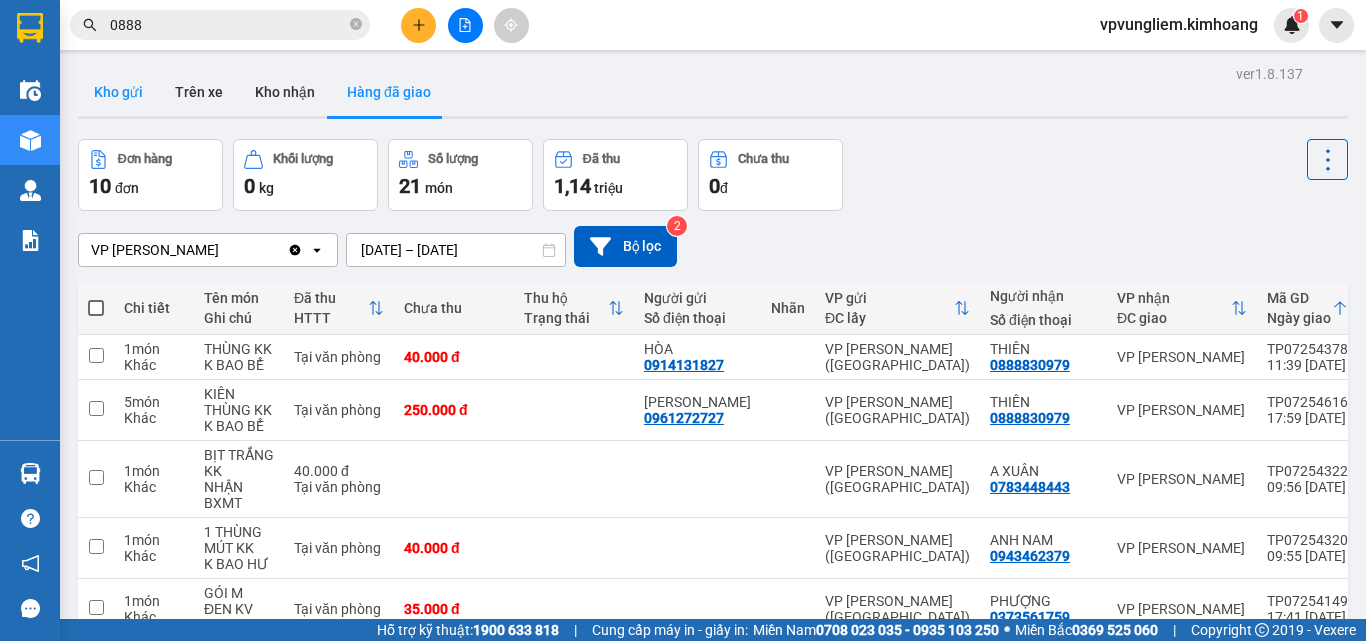 click on "Kho gửi" at bounding box center (118, 92) 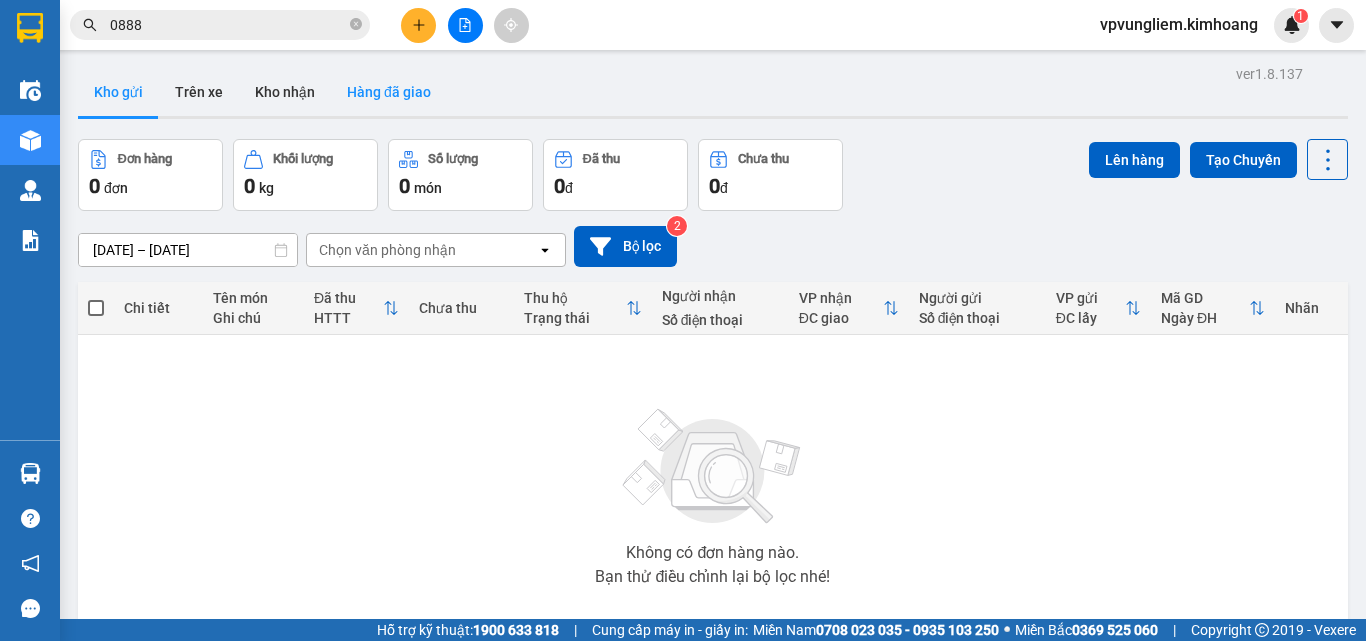 click on "Hàng đã giao" at bounding box center [389, 92] 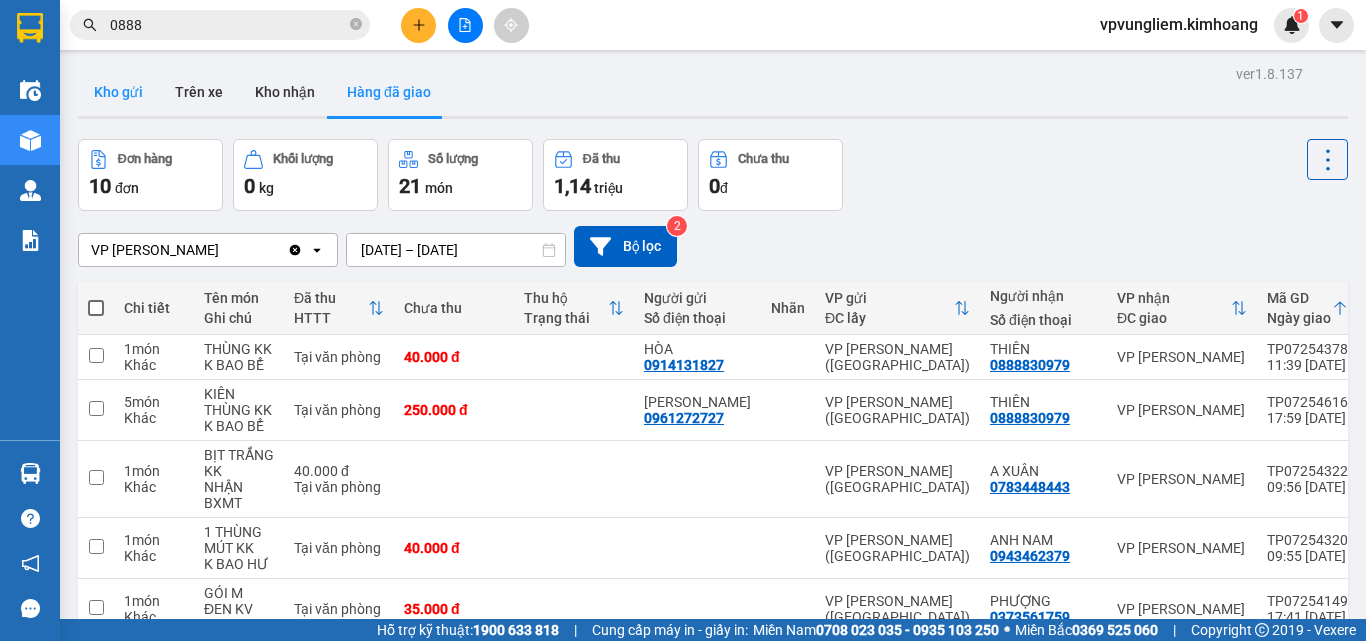 click on "Kho gửi" at bounding box center [118, 92] 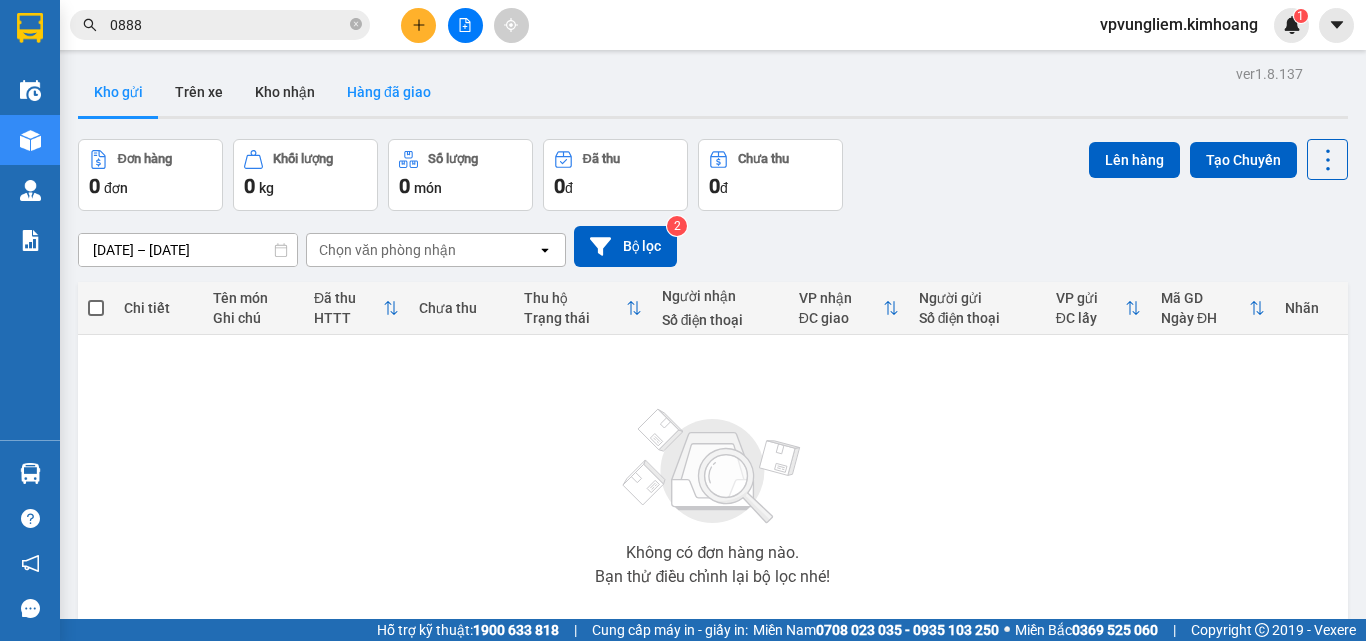 click on "Hàng đã giao" at bounding box center [389, 92] 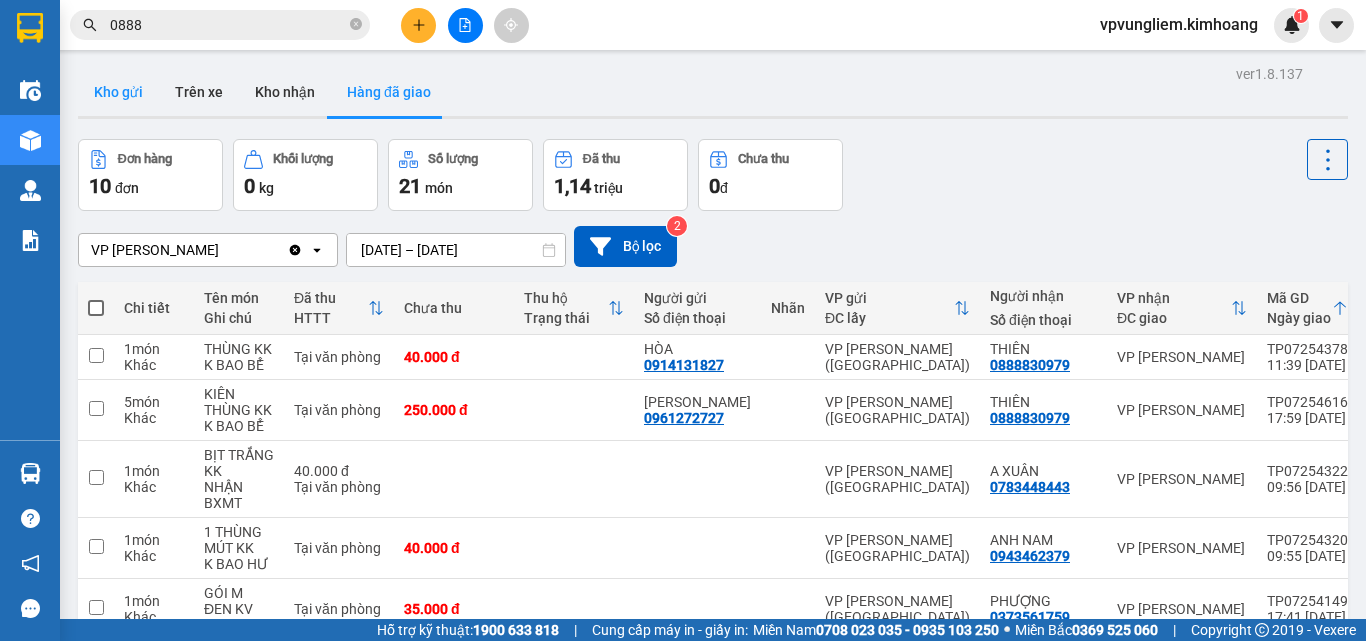 click on "Kho gửi" at bounding box center (118, 92) 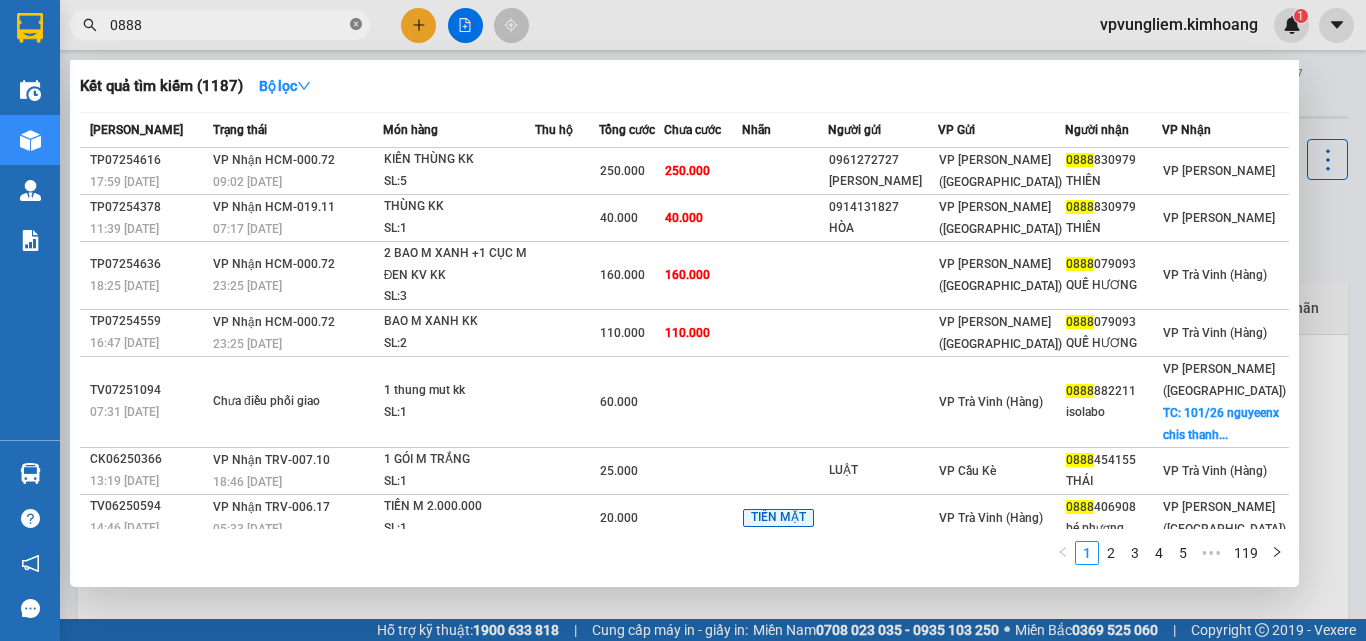 click at bounding box center [356, 25] 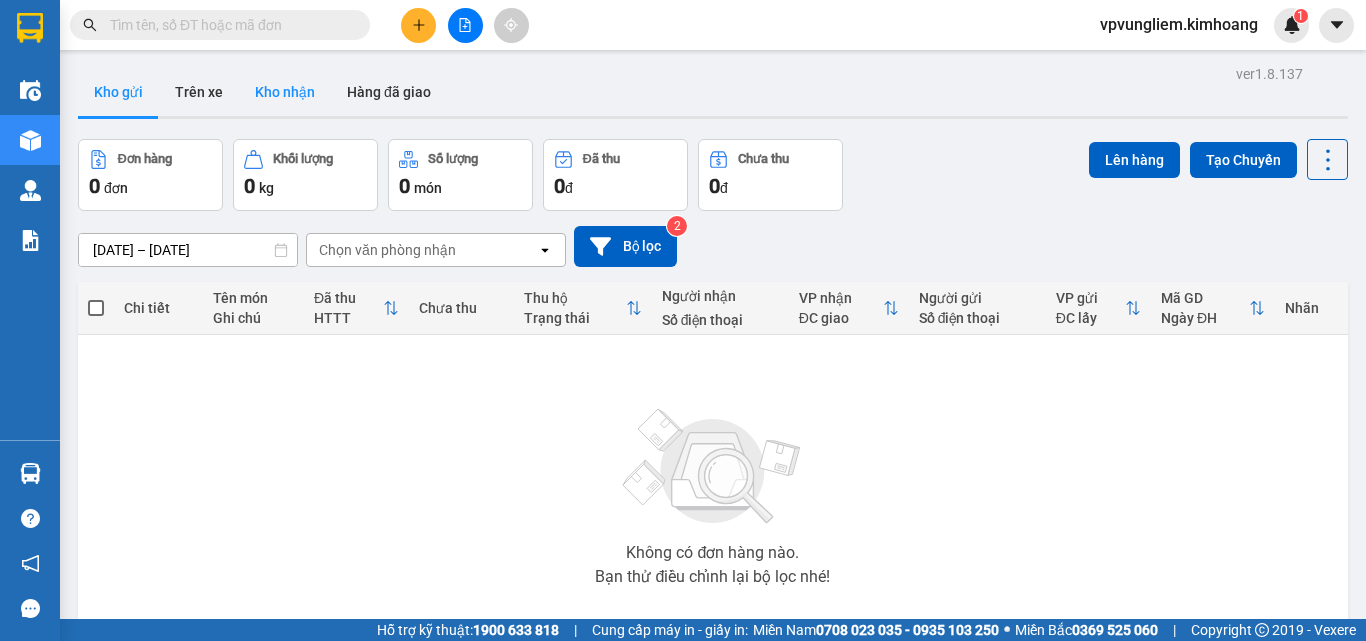 click on "Kho nhận" at bounding box center (285, 92) 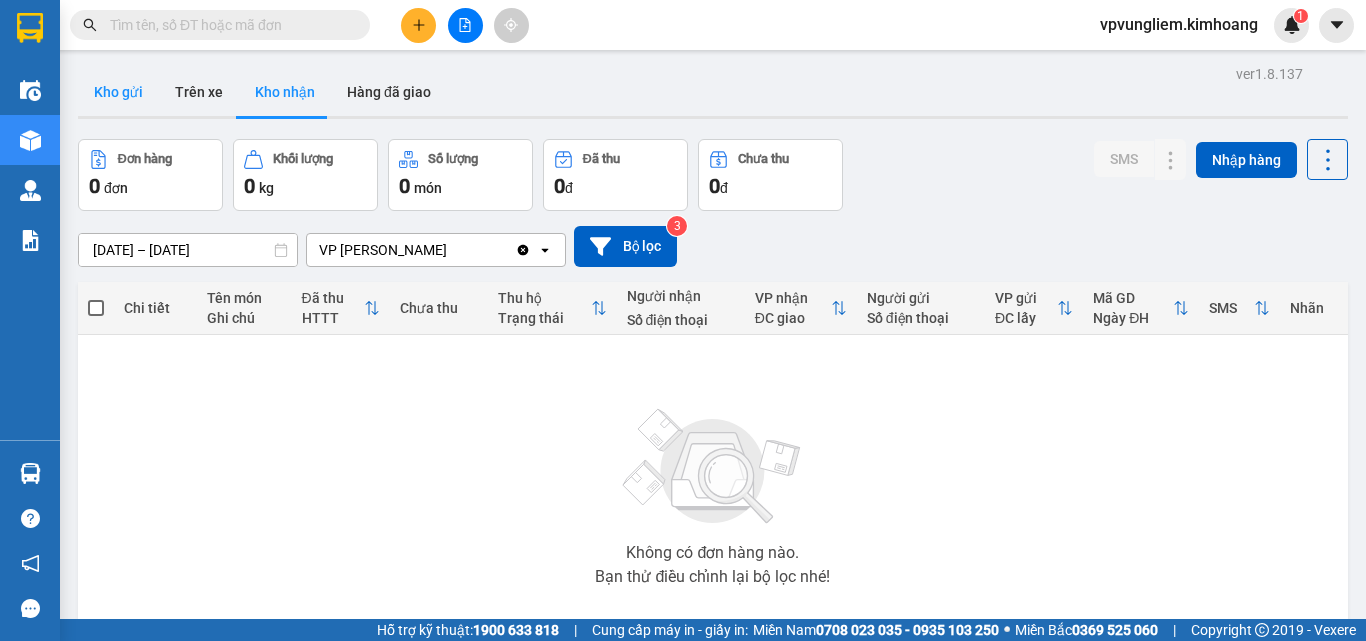 click on "Kho gửi" at bounding box center [118, 92] 